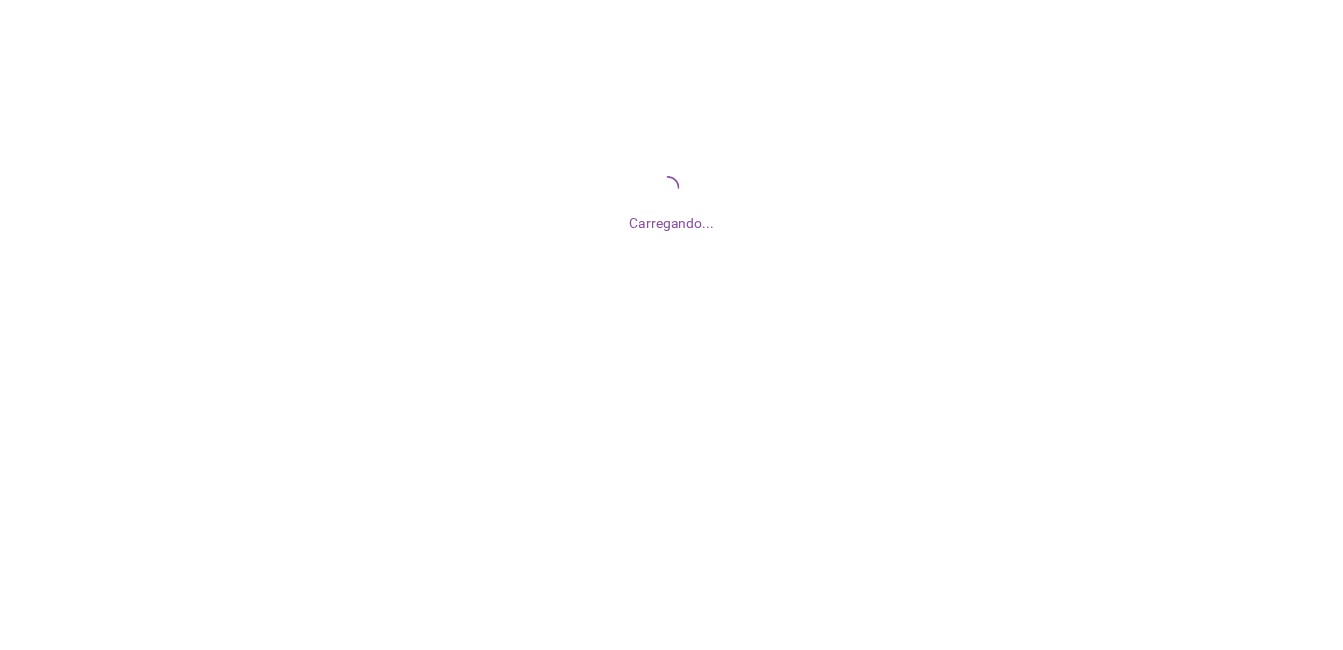 scroll, scrollTop: 0, scrollLeft: 0, axis: both 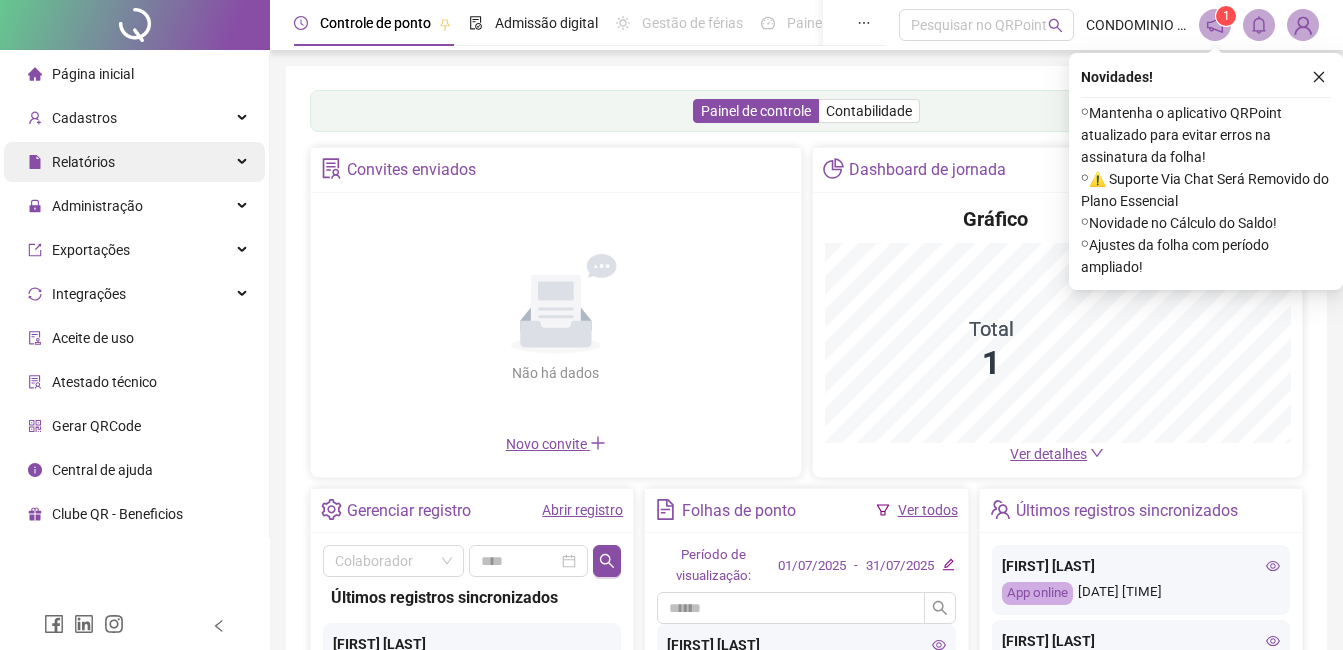 click on "Relatórios" at bounding box center (134, 162) 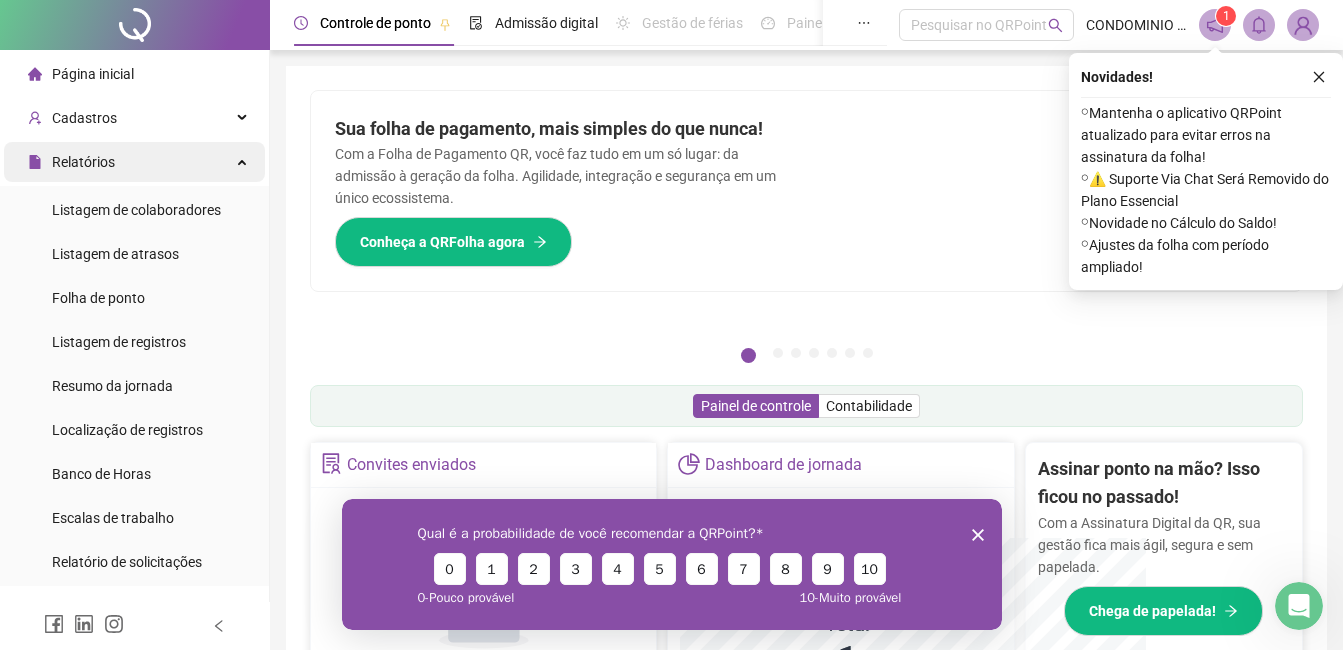 scroll, scrollTop: 0, scrollLeft: 0, axis: both 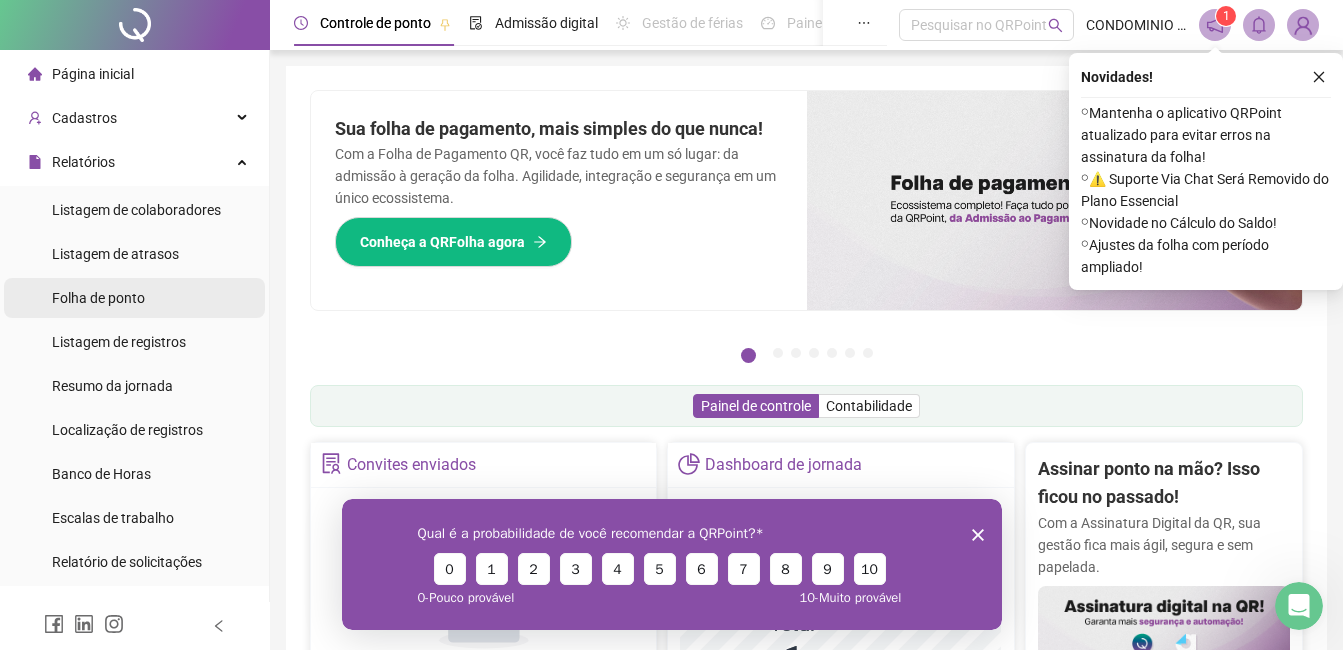 click on "Folha de ponto" at bounding box center [134, 298] 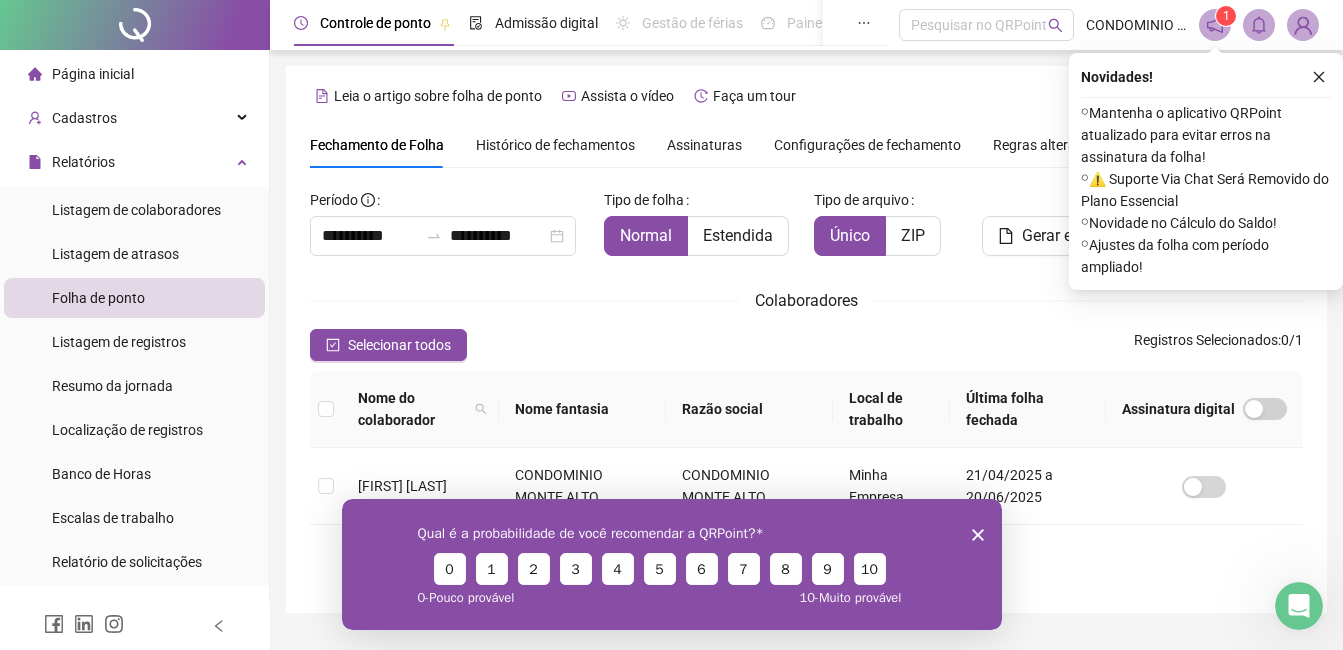 scroll, scrollTop: 49, scrollLeft: 0, axis: vertical 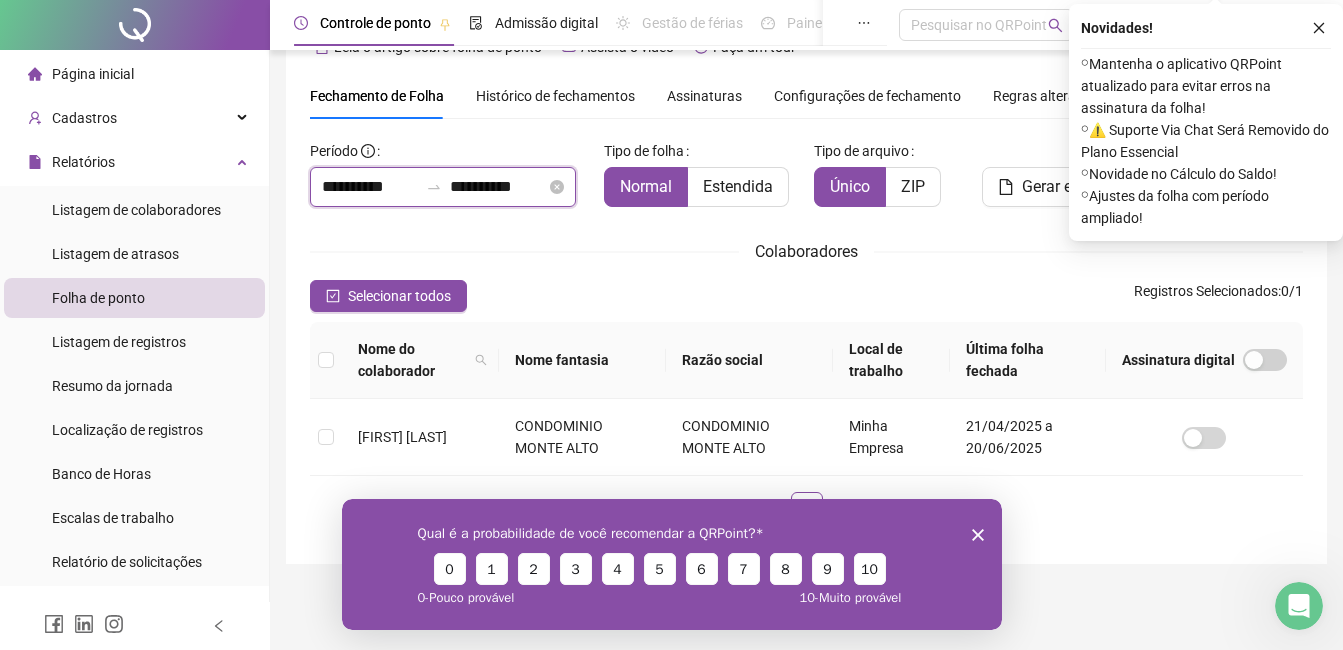 click on "**********" at bounding box center [370, 187] 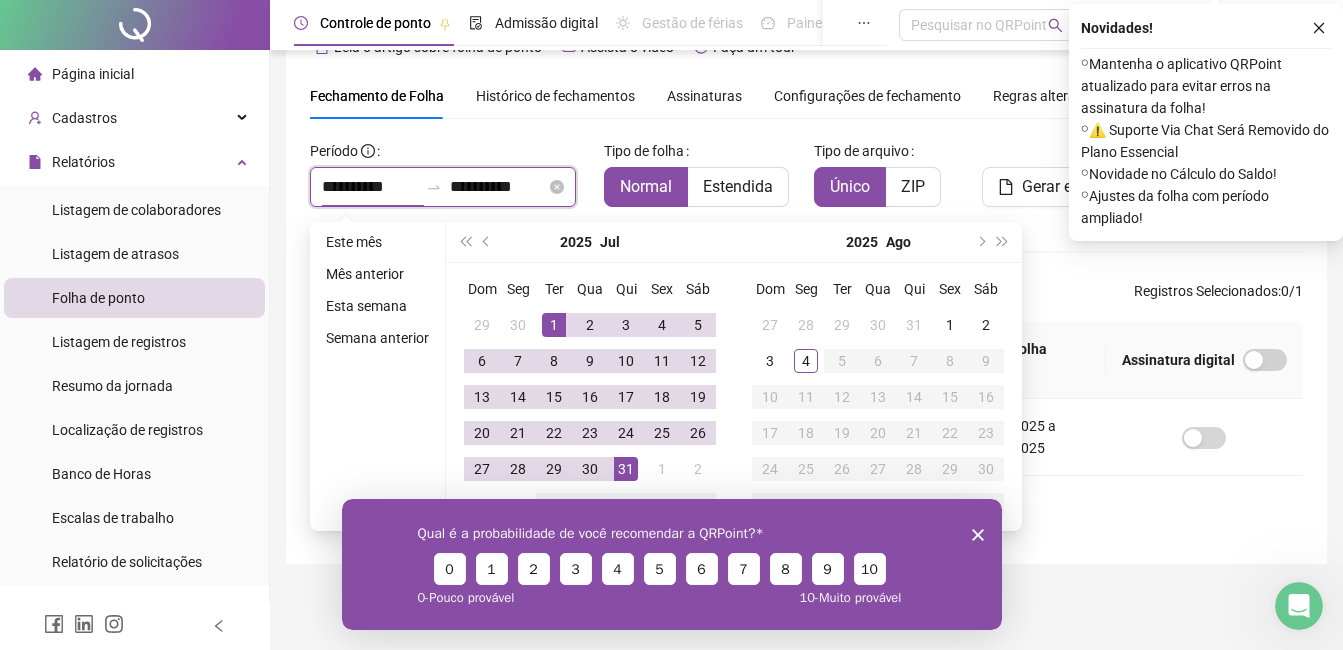 click on "**********" at bounding box center [370, 187] 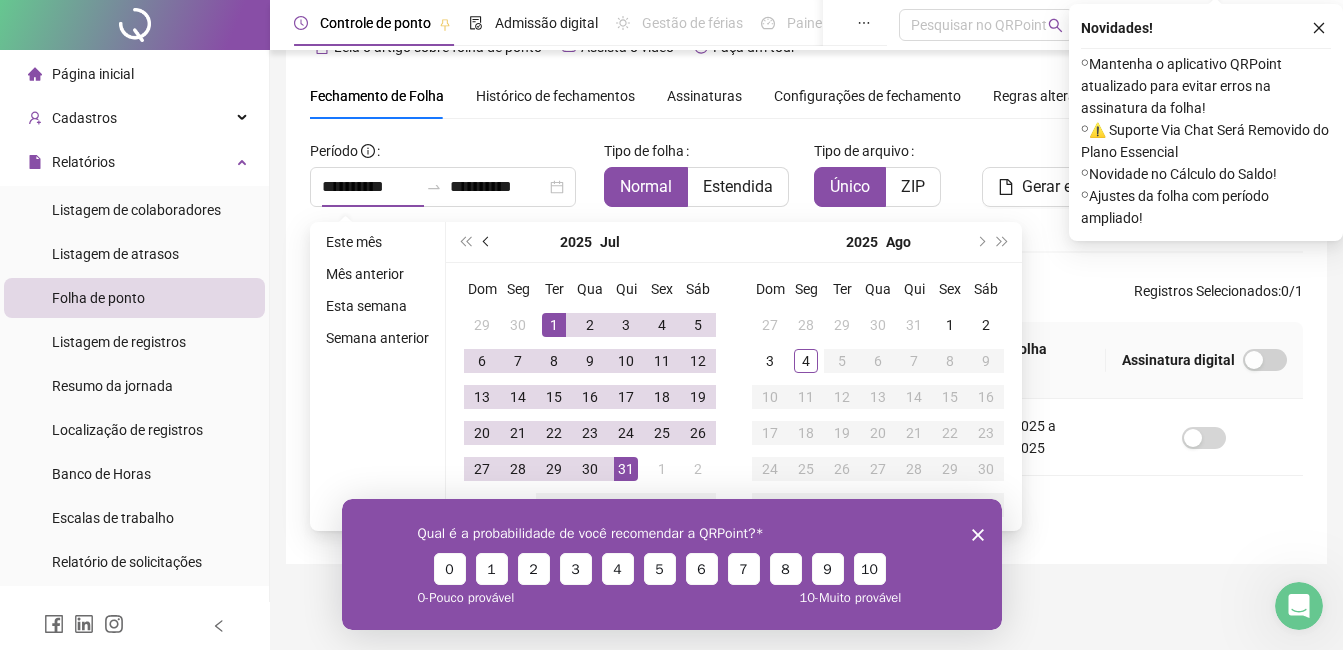 click at bounding box center (487, 242) 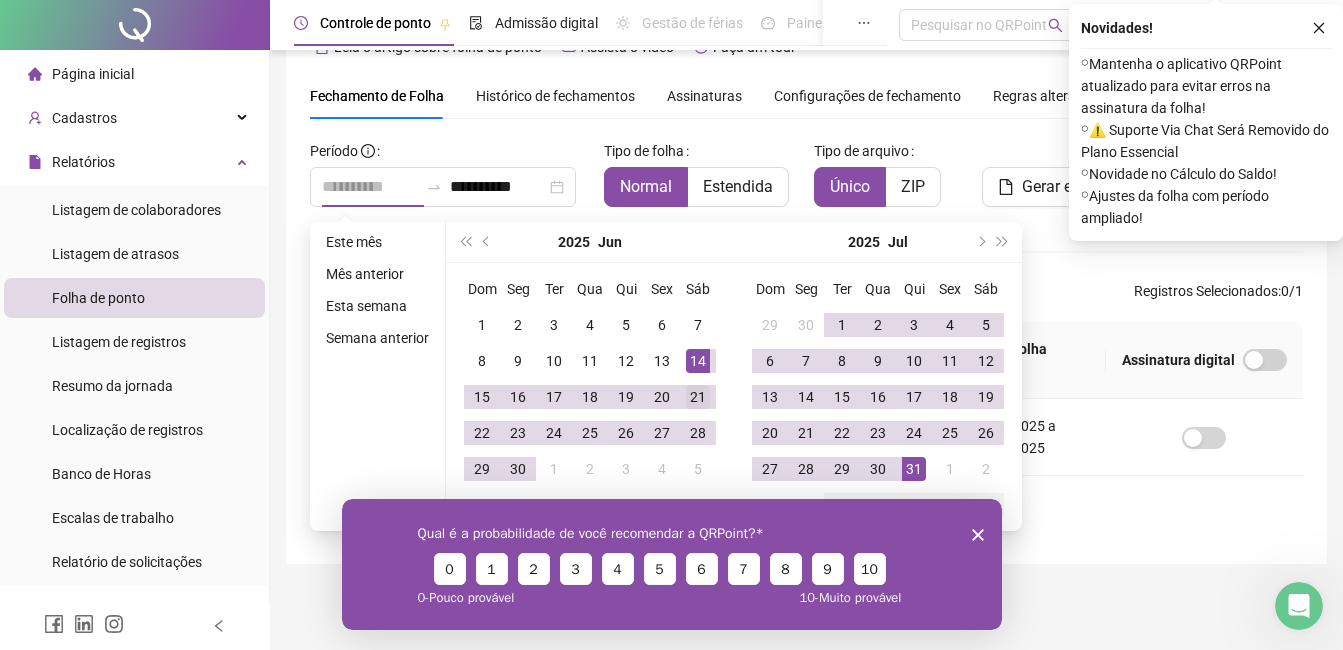 type on "**********" 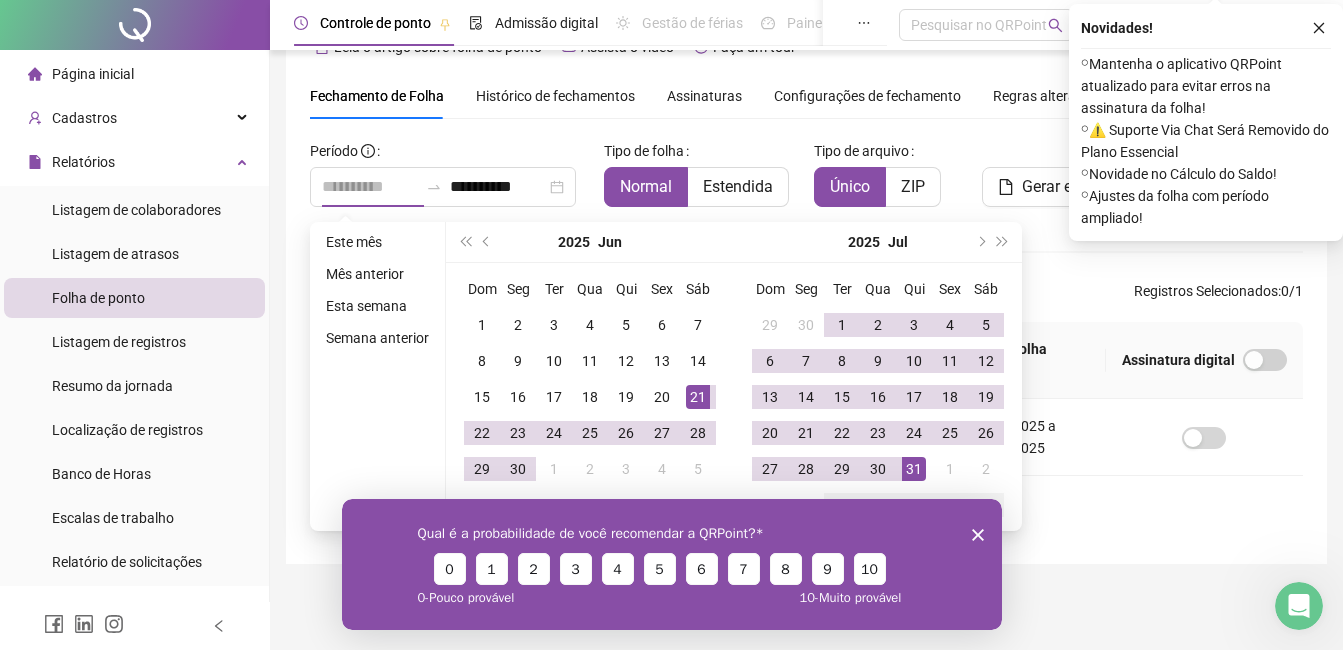 click on "21" at bounding box center (698, 397) 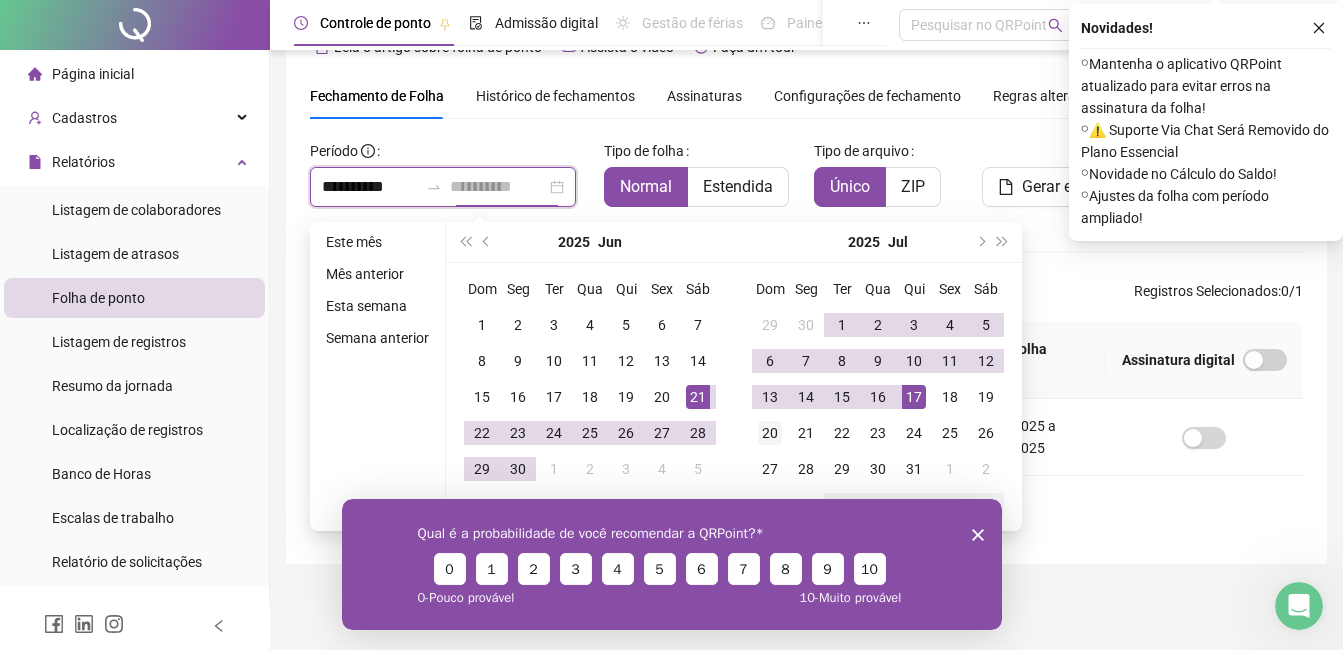 type on "**********" 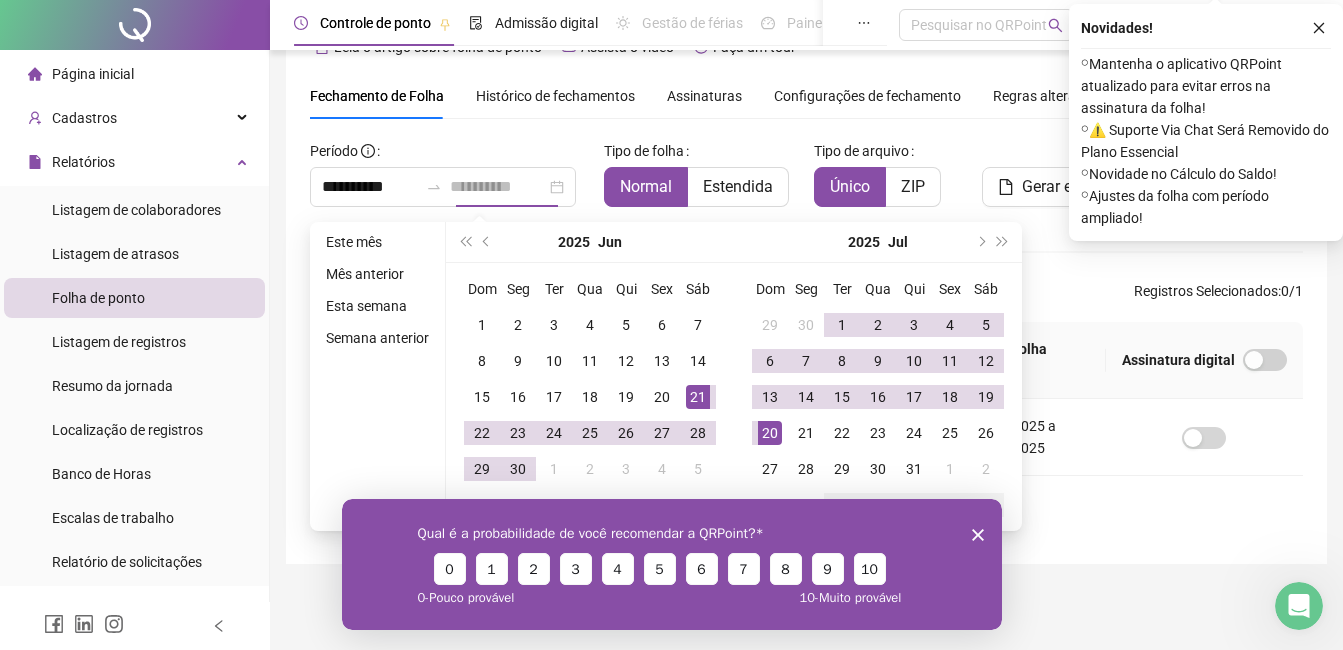 click on "20" at bounding box center [770, 433] 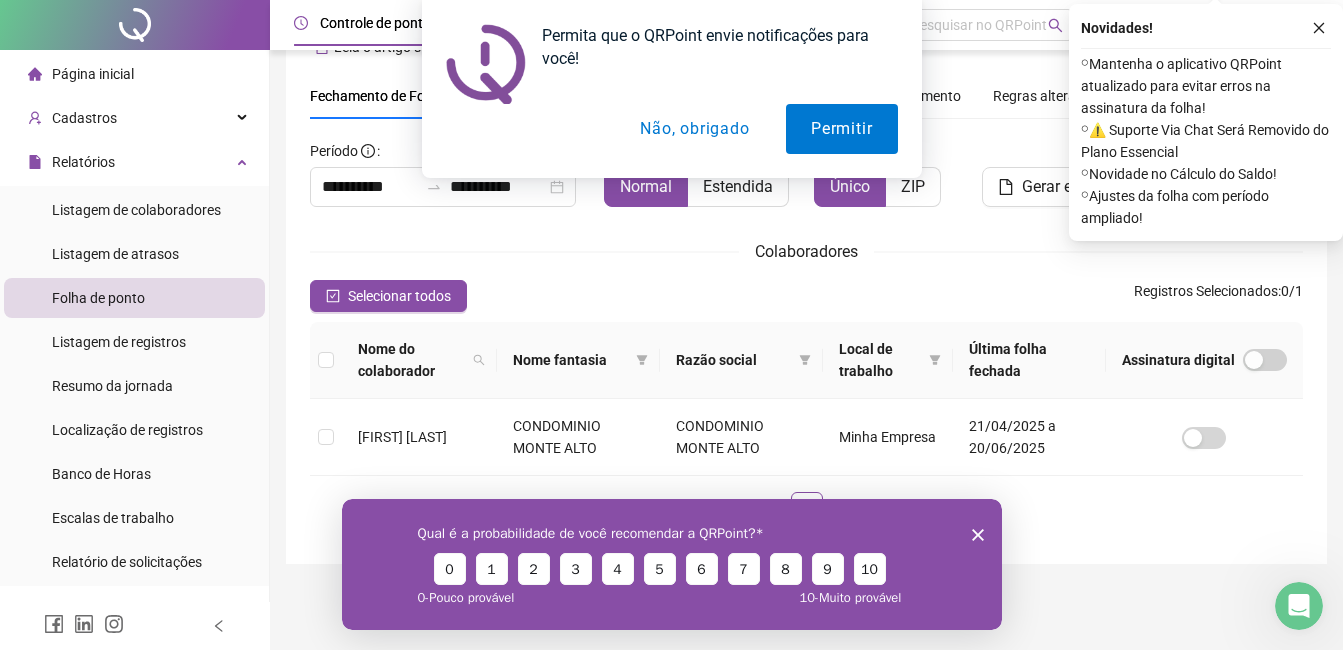 click on "Não, obrigado" at bounding box center (694, 129) 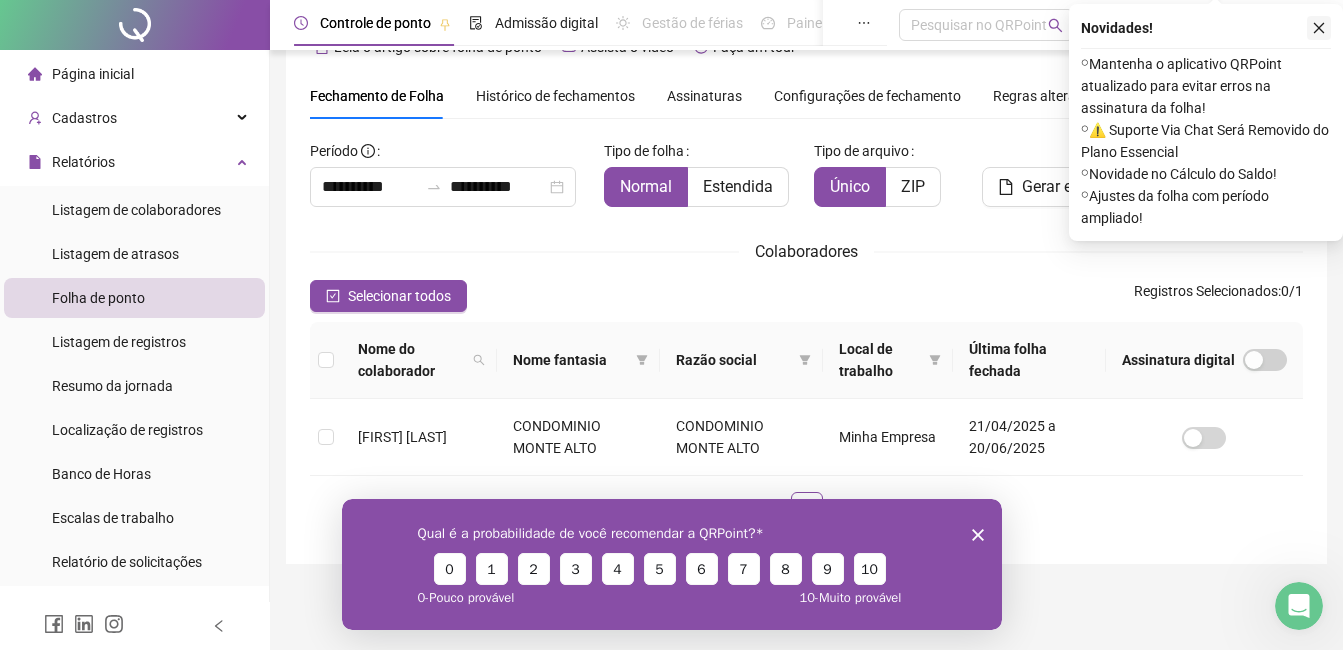 click 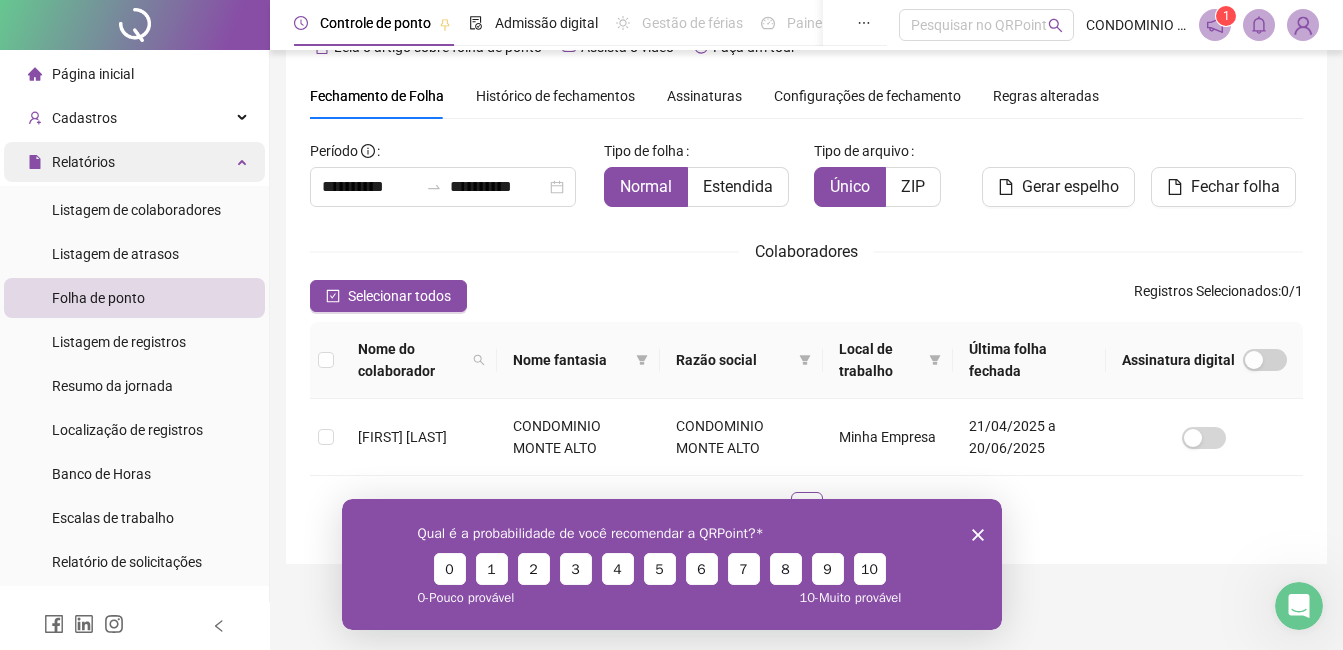 click on "Relatórios" at bounding box center (83, 162) 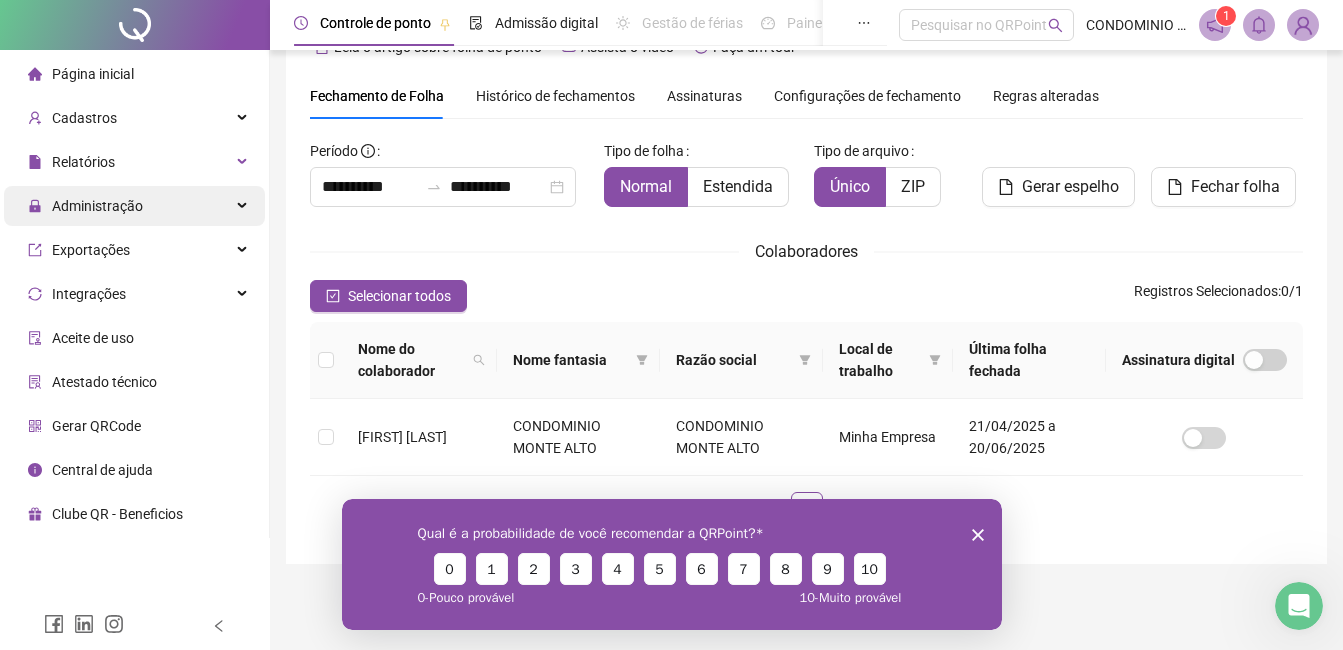 click on "Administração" at bounding box center [97, 206] 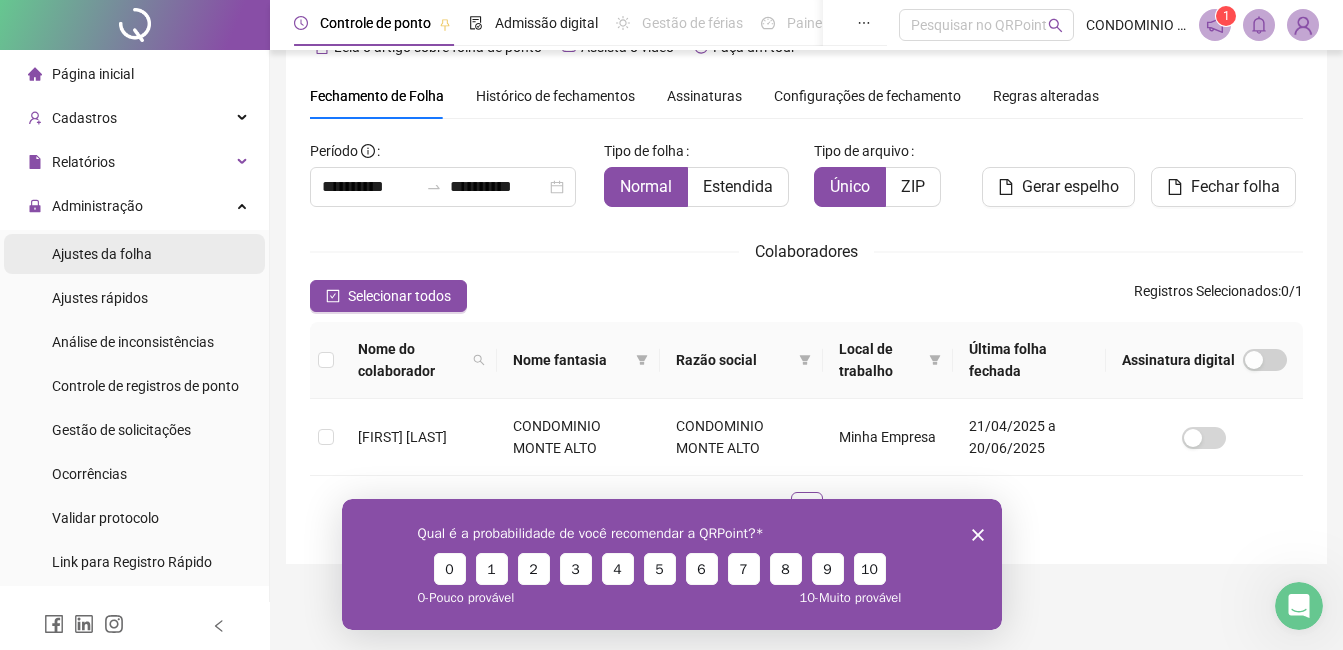 click on "Ajustes da folha" at bounding box center (102, 254) 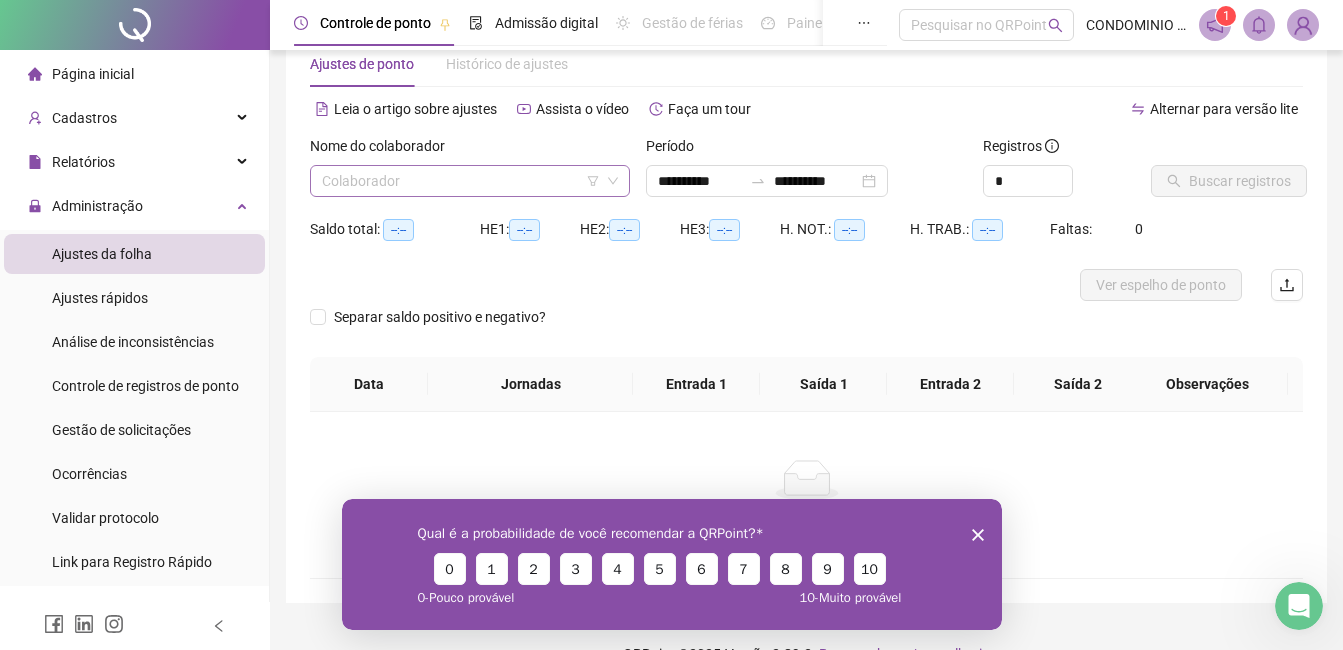 click 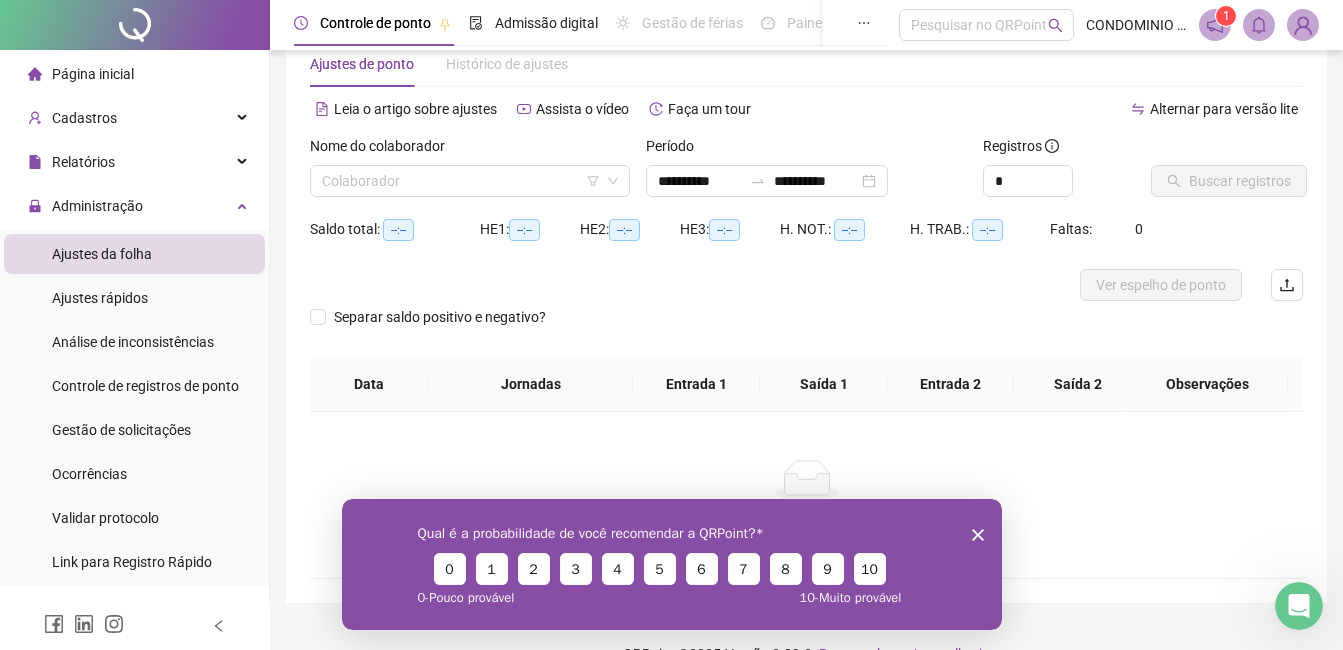 click on "Nome do colaborador Colaborador" at bounding box center (470, 174) 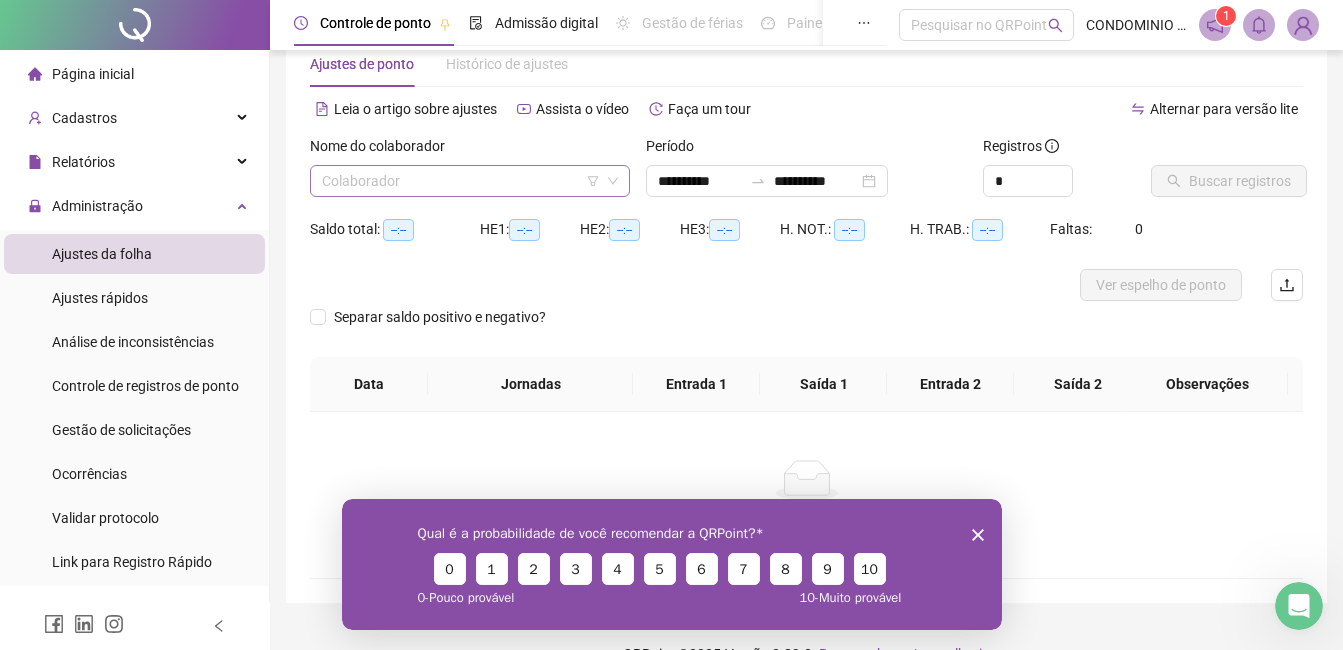click at bounding box center (461, 181) 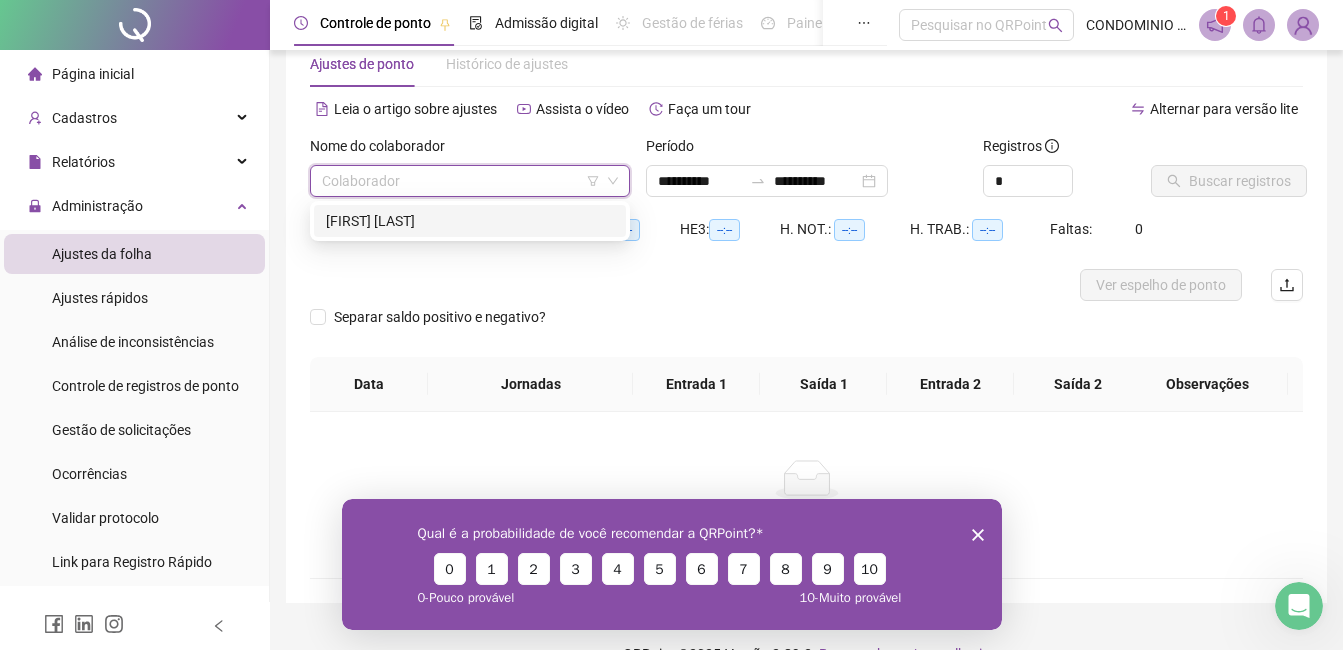click on "[FIRST] [LAST]" at bounding box center [470, 221] 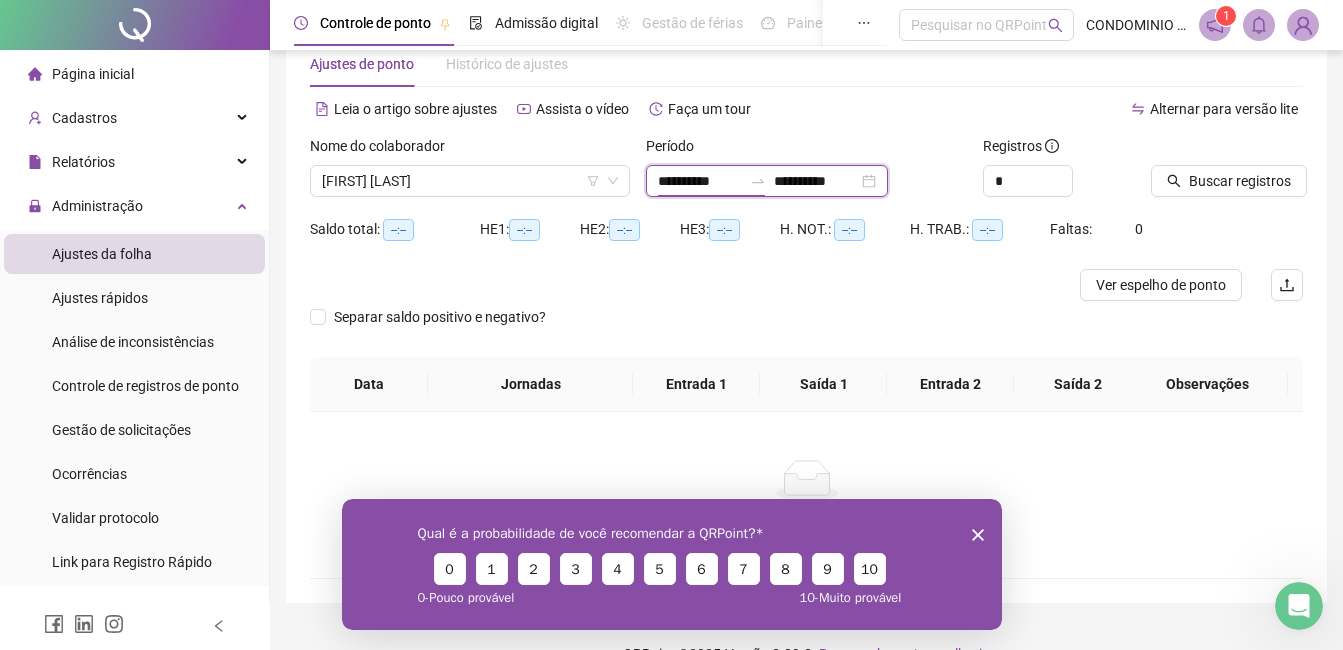 click on "**********" at bounding box center (700, 181) 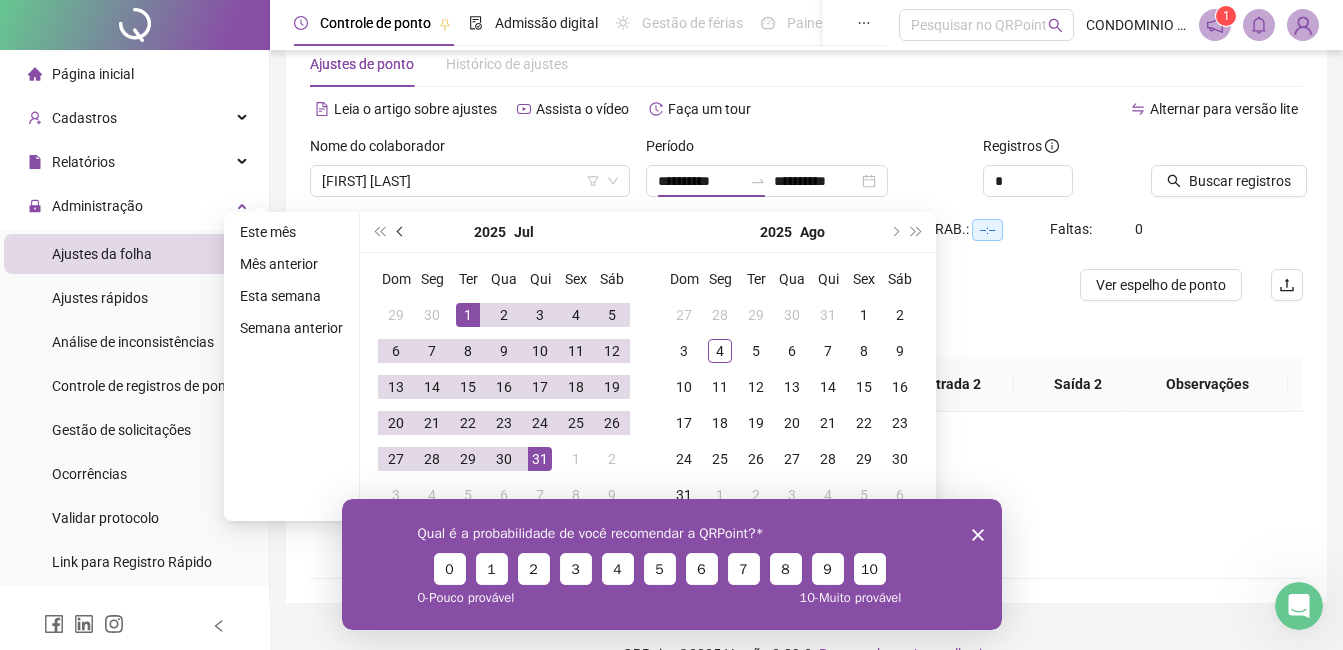 click at bounding box center [401, 232] 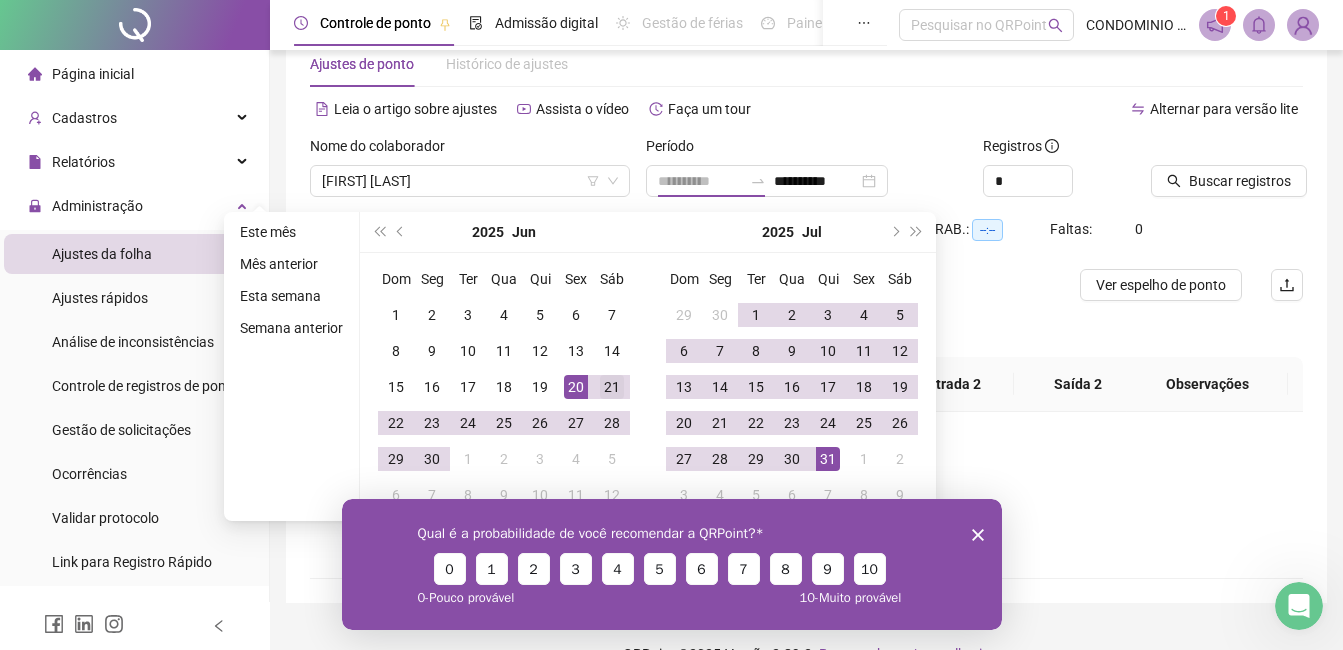 type on "**********" 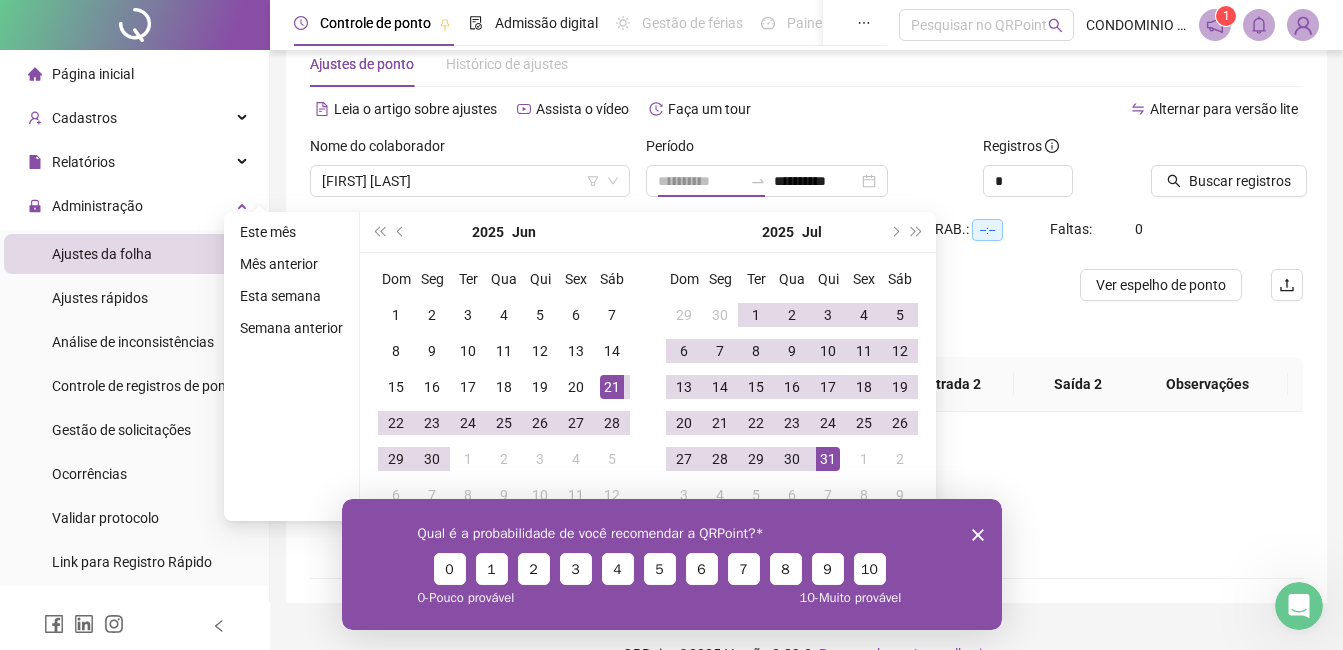 click on "21" at bounding box center (612, 387) 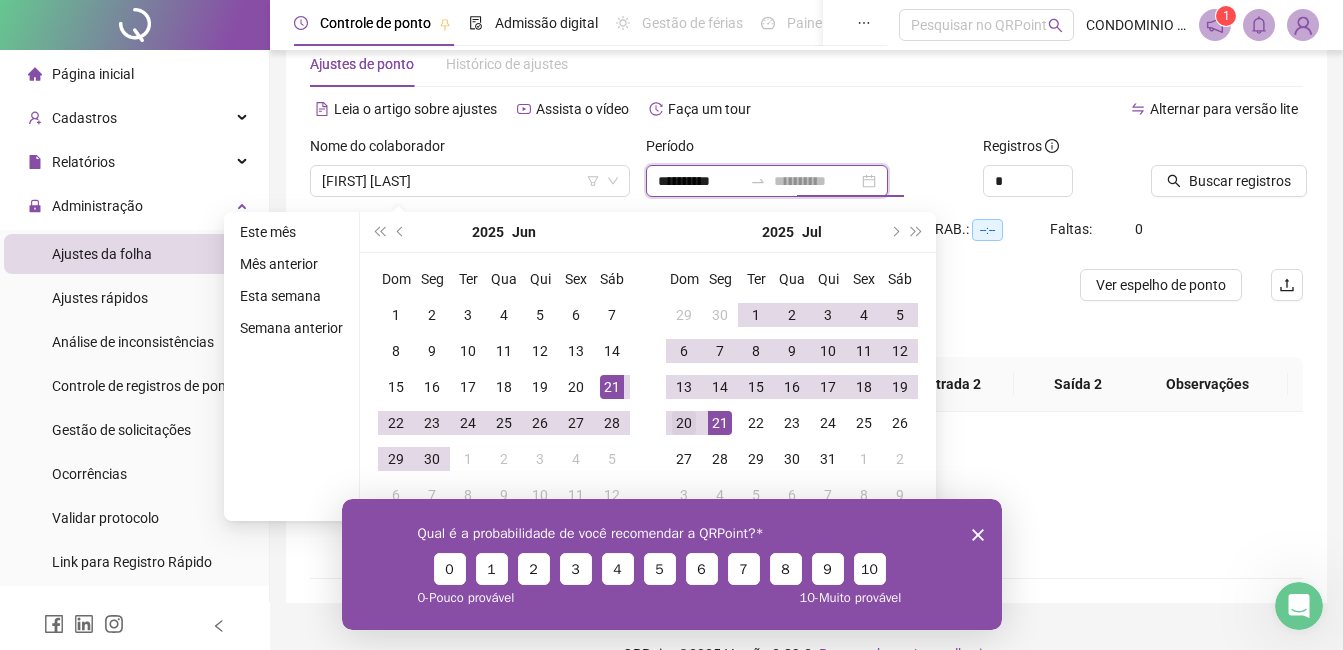 type on "**********" 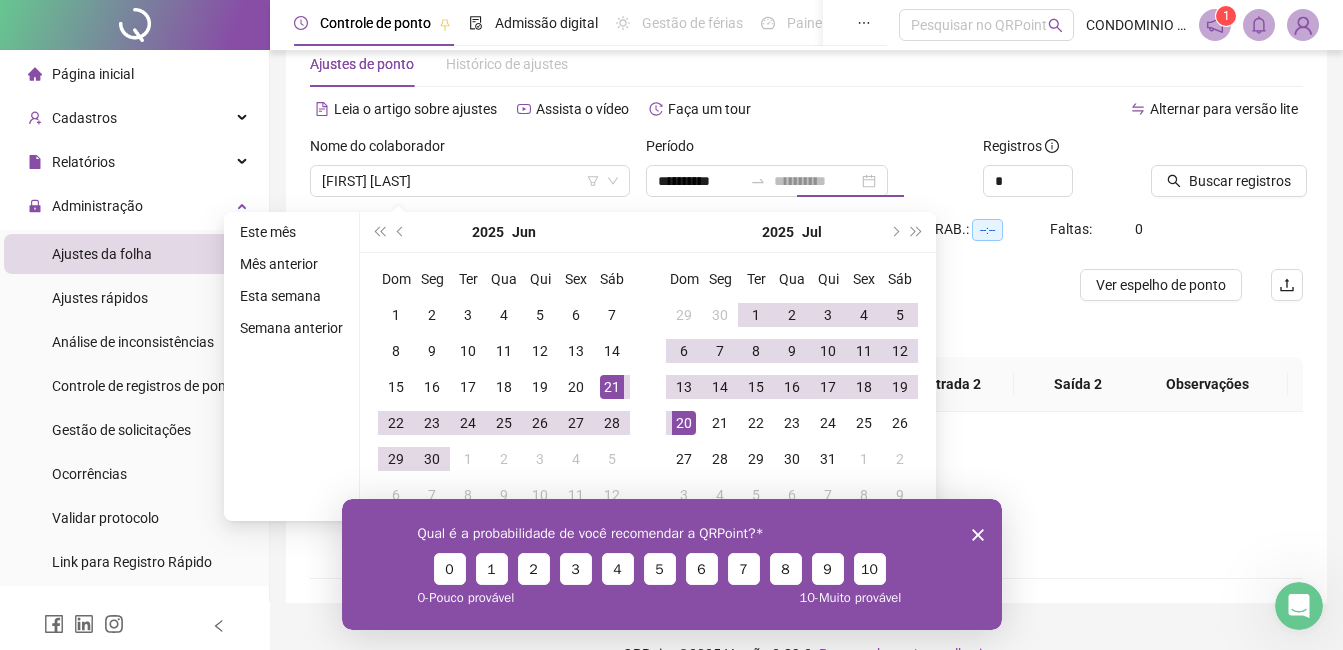 click on "20" at bounding box center [684, 423] 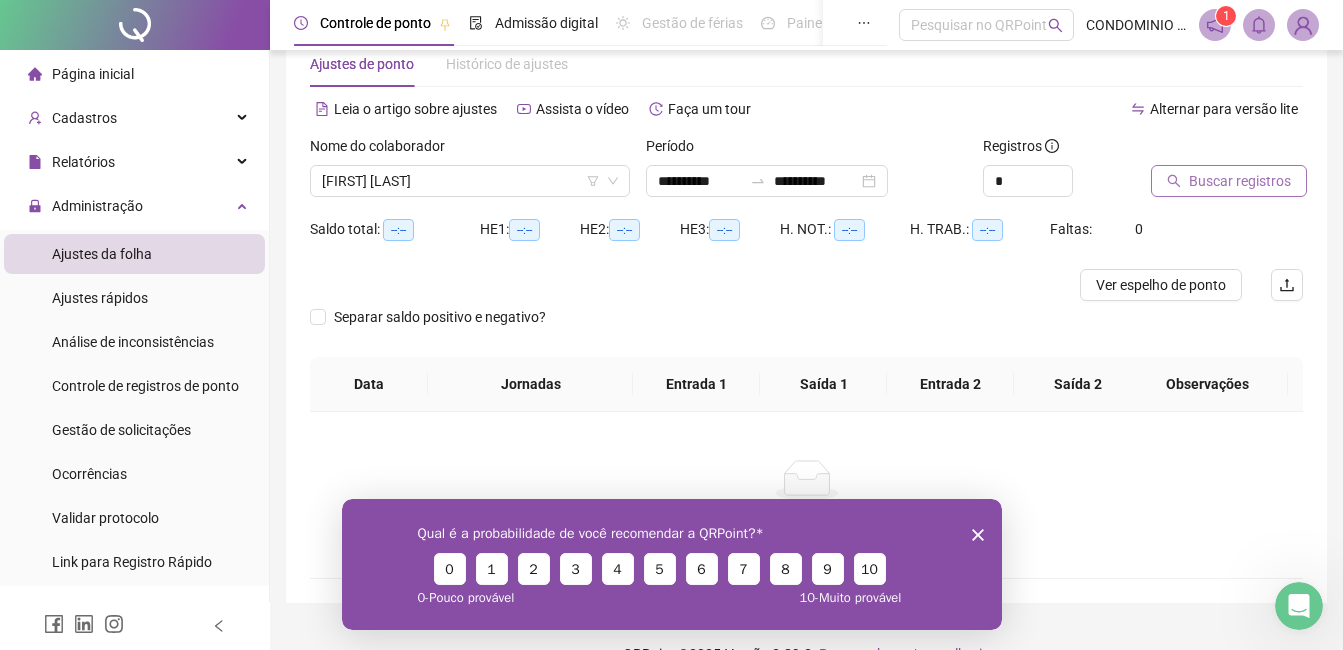 click on "Buscar registros" at bounding box center (1240, 181) 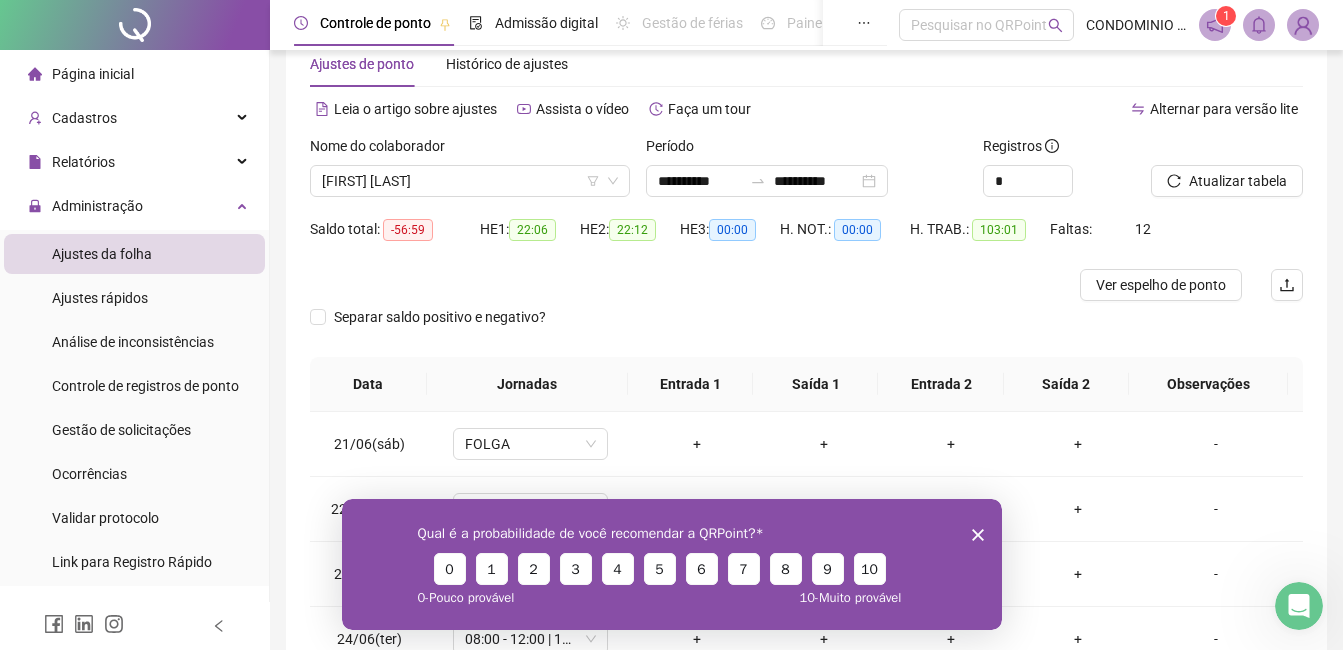 click on "Qual é a probabilidade de você recomendar a QRPoint? 0 1 2 3 4 5 6 7 8 9 10 0  -  Pouco provável 10  -  Muito provável" at bounding box center (671, 563) 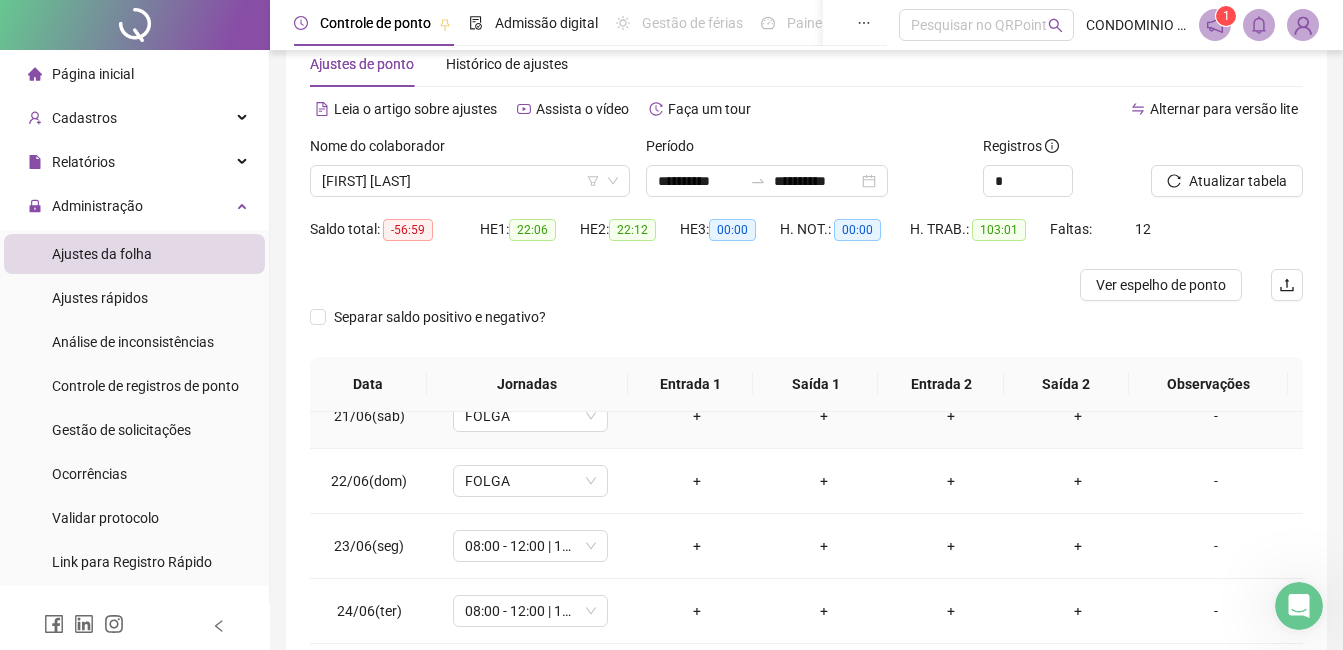 scroll, scrollTop: 0, scrollLeft: 0, axis: both 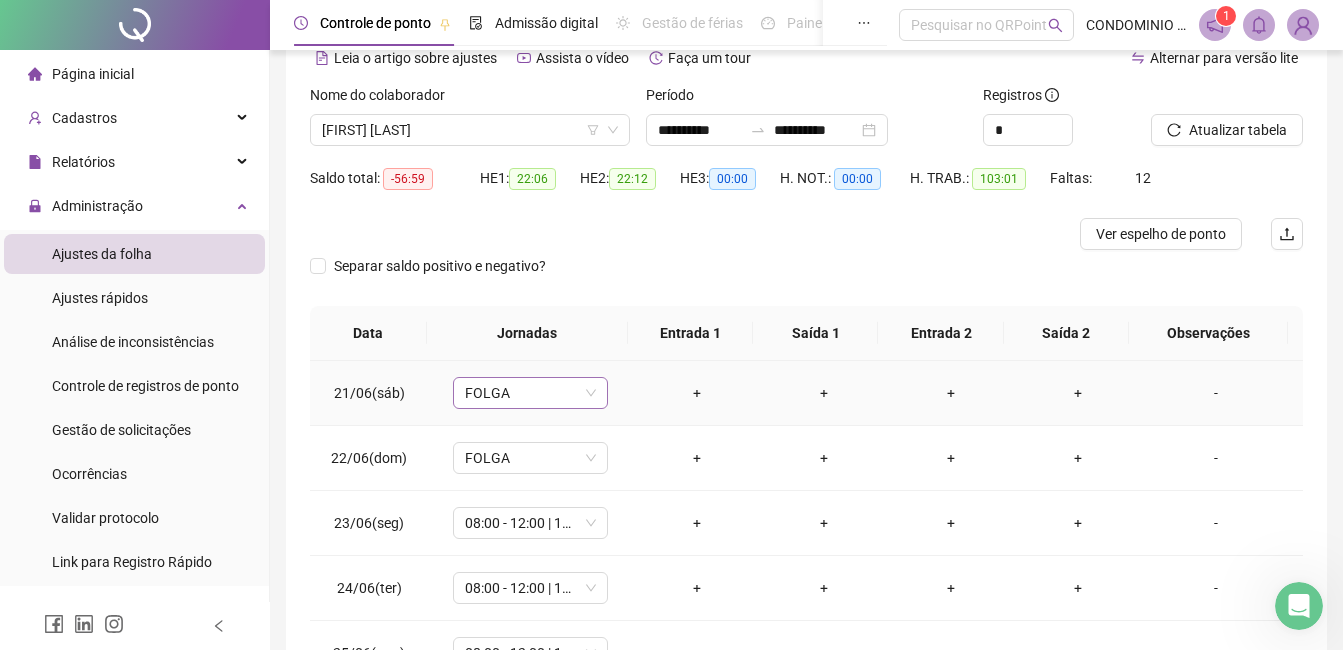 click on "FOLGA" at bounding box center (530, 393) 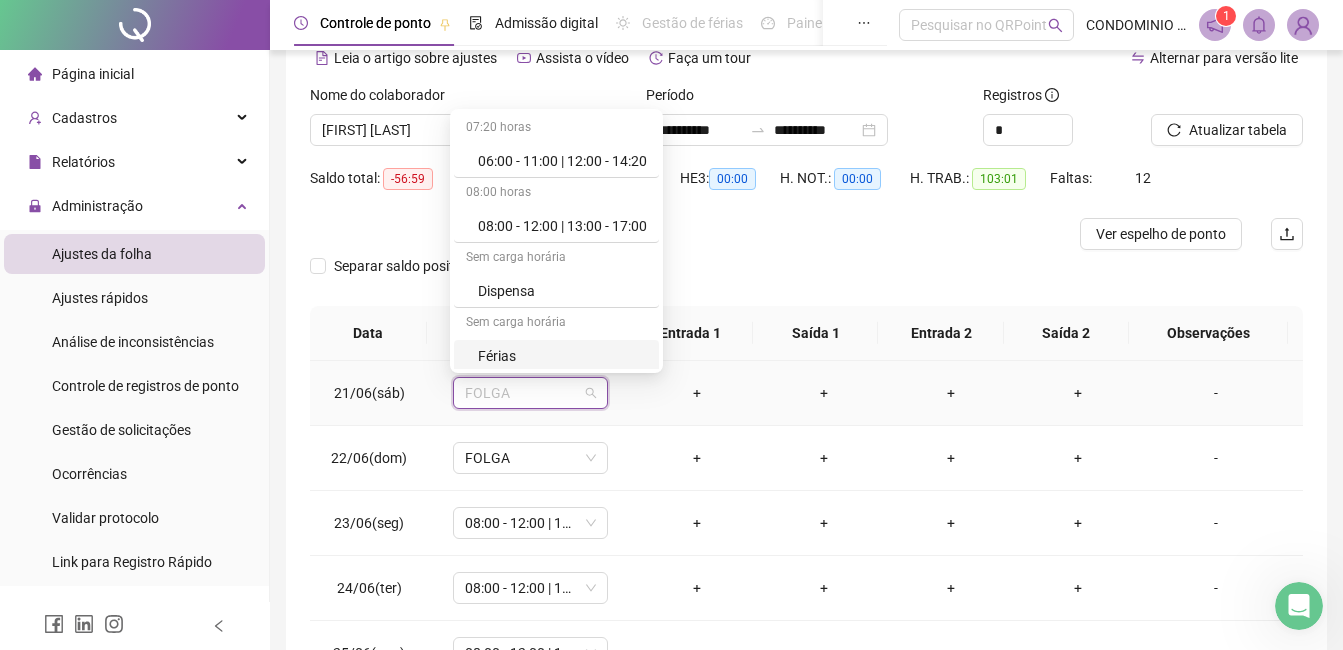 click on "Férias" at bounding box center [562, 356] 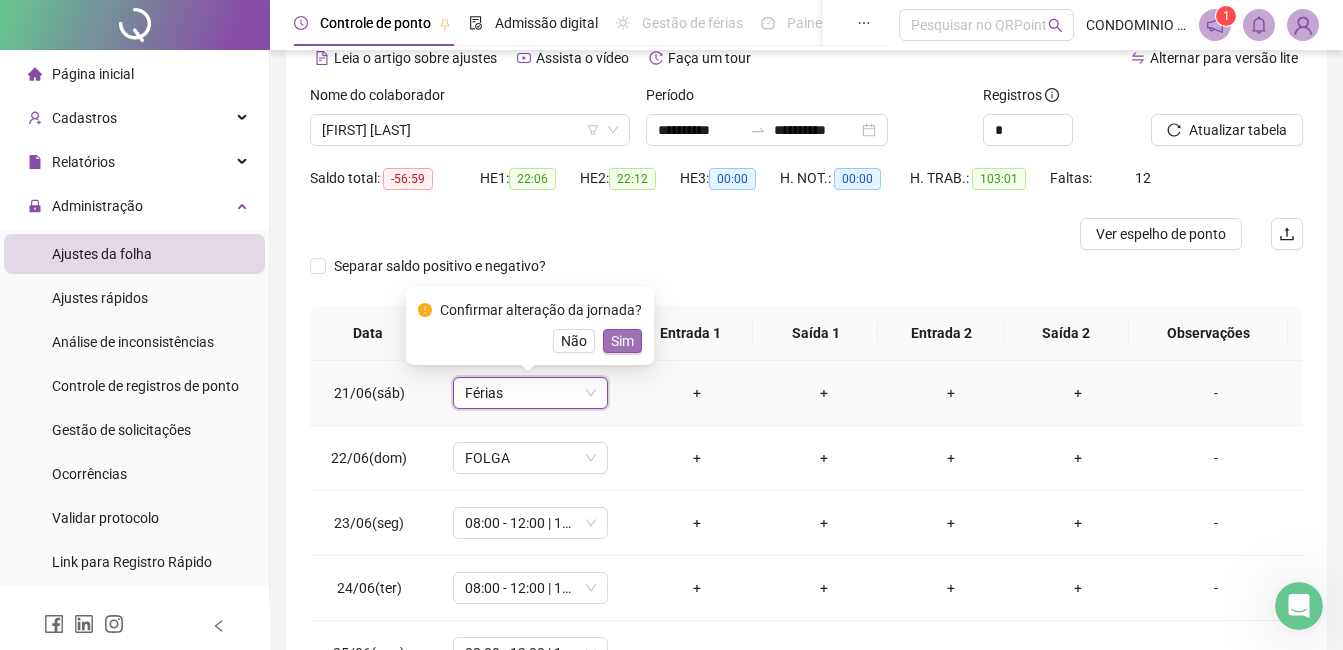 click on "Sim" at bounding box center [622, 341] 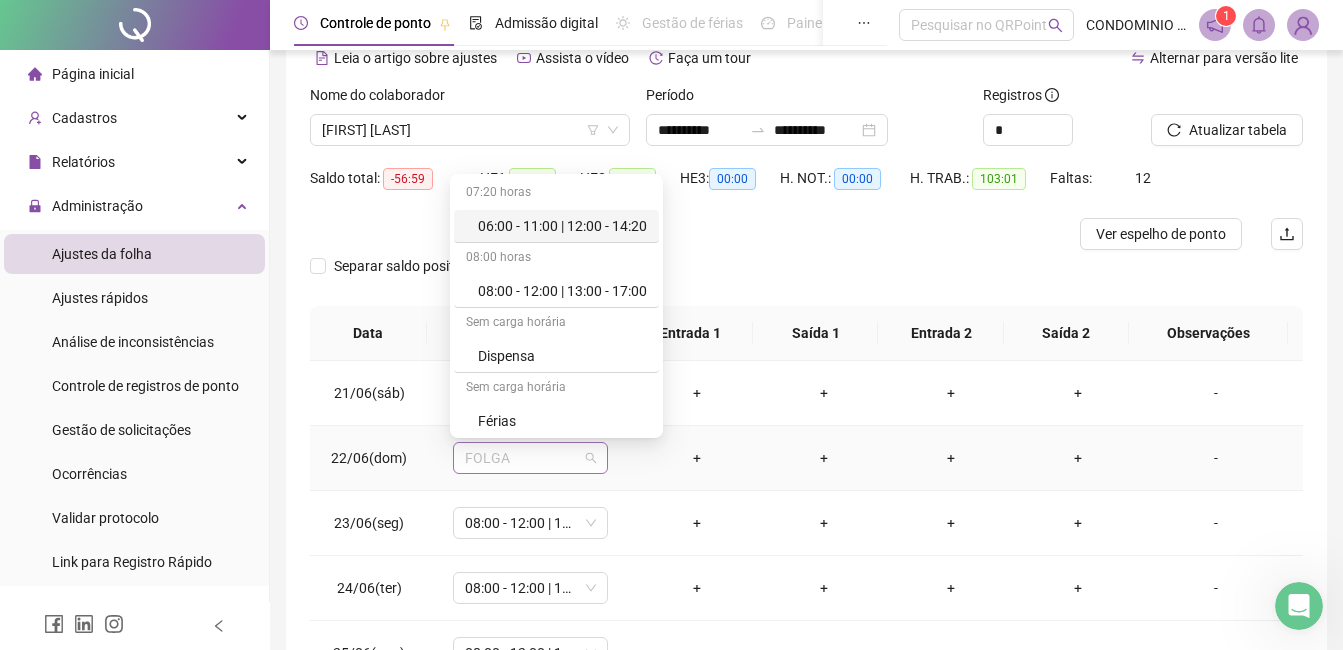 click on "FOLGA" at bounding box center [530, 458] 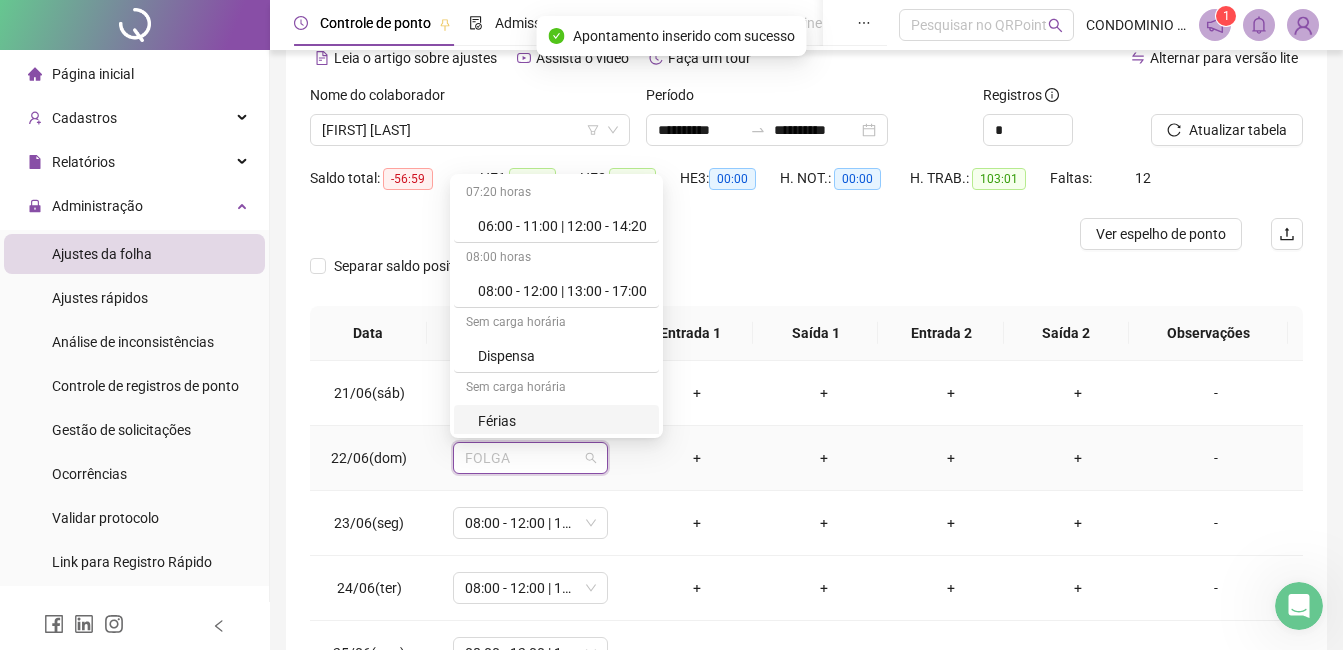 click on "Férias" at bounding box center [562, 421] 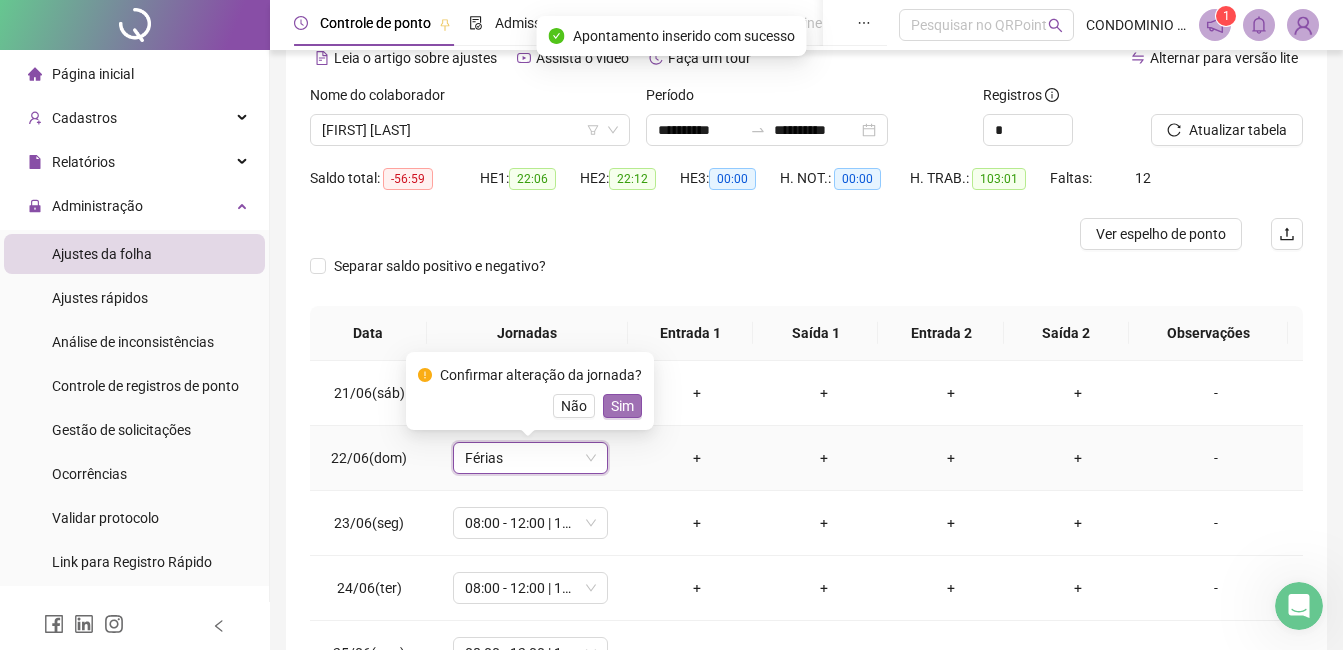 click on "Sim" at bounding box center [622, 406] 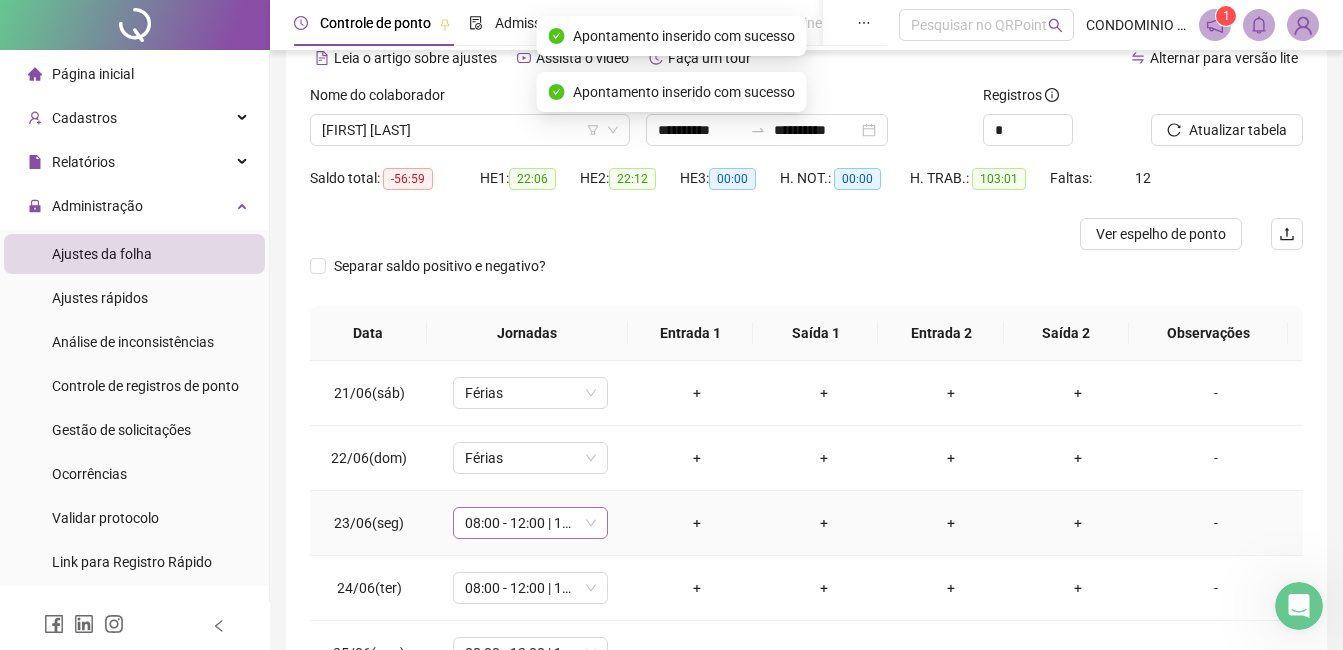 click on "08:00 - 12:00 | 13:00 - 17:00" at bounding box center (530, 523) 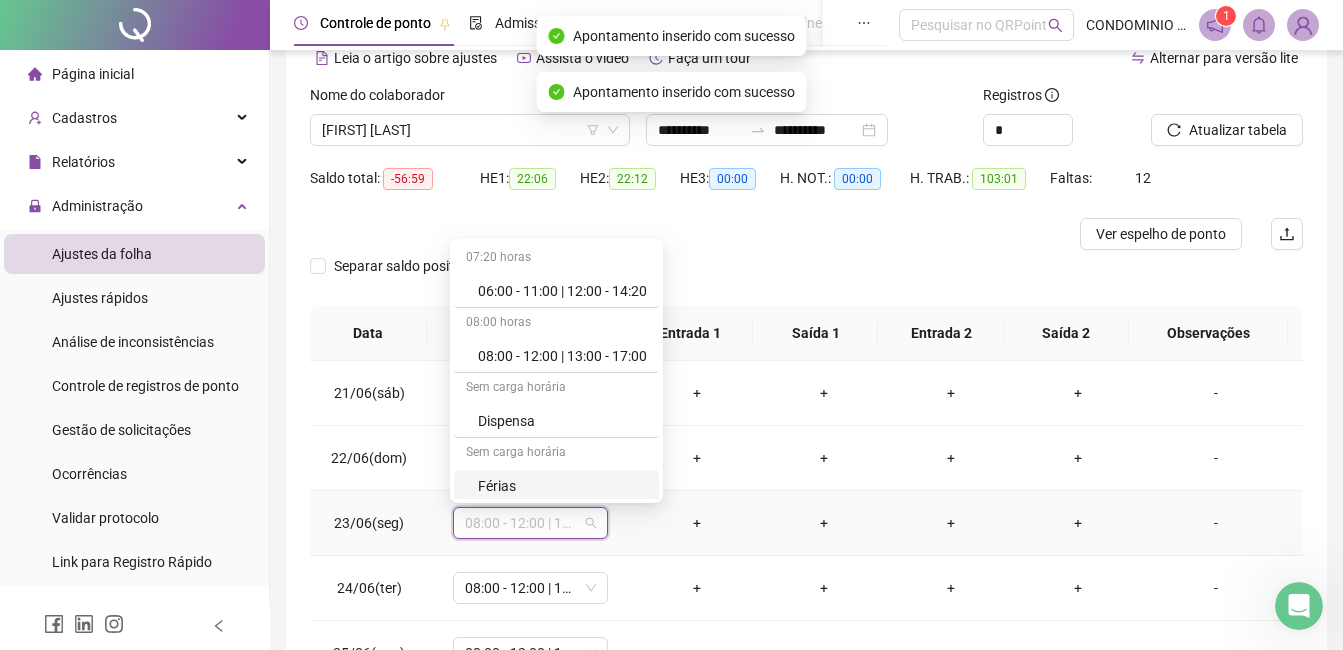 click on "Férias" at bounding box center [562, 486] 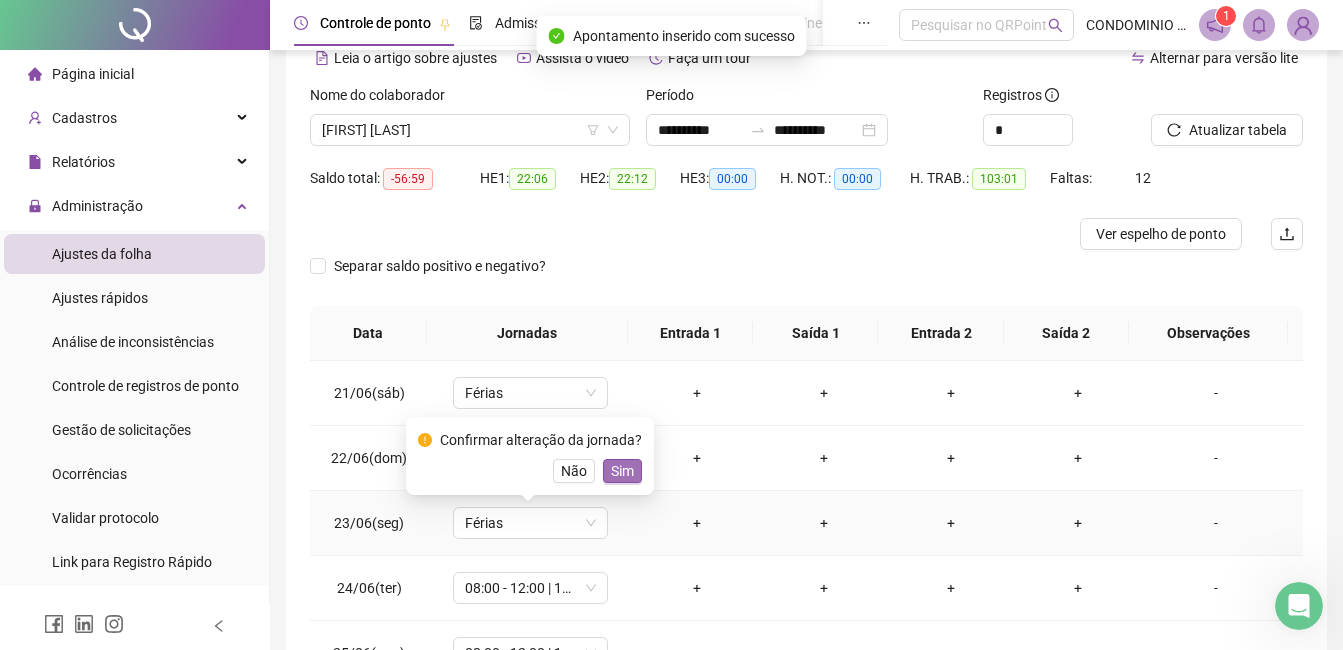 click on "Sim" at bounding box center (622, 471) 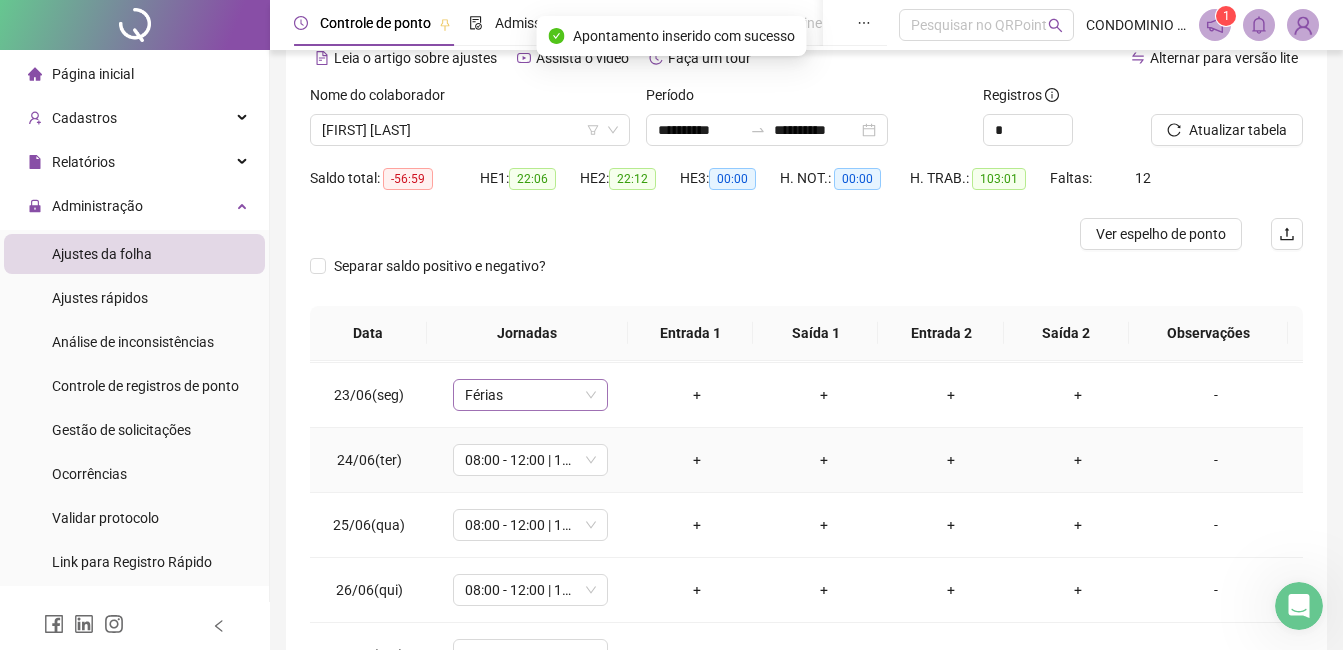 scroll, scrollTop: 100, scrollLeft: 0, axis: vertical 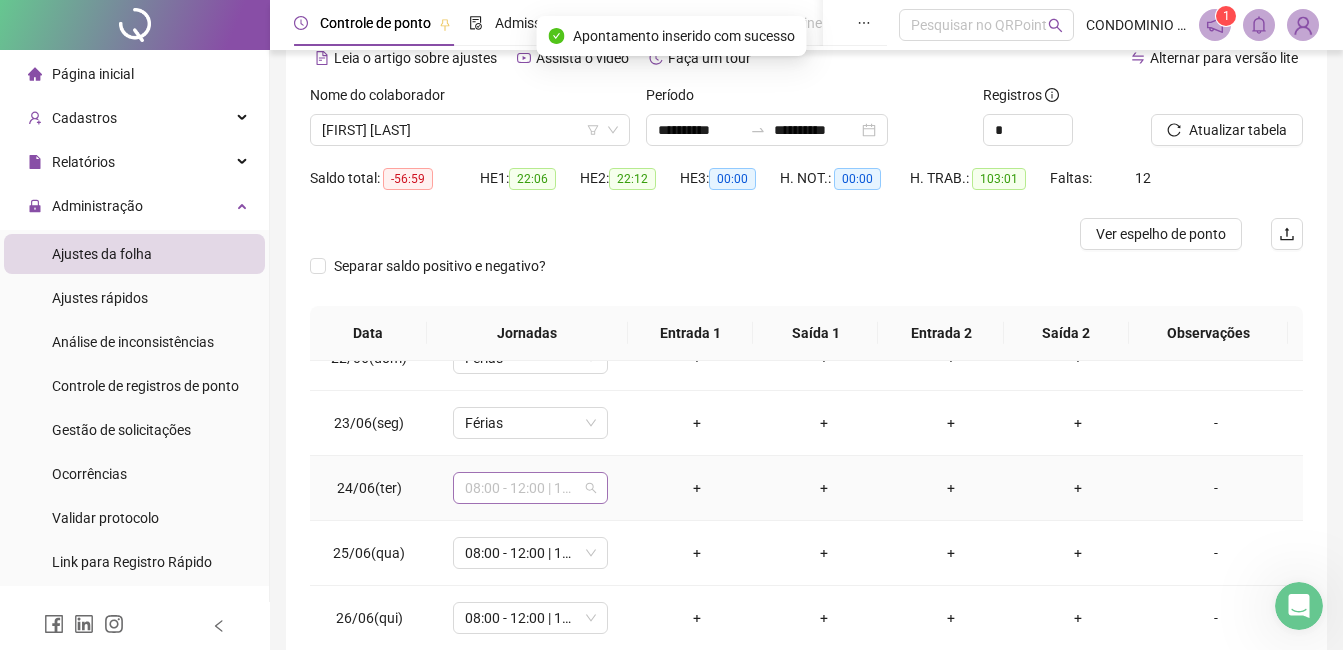 click on "08:00 - 12:00 | 13:00 - 17:00" at bounding box center (530, 488) 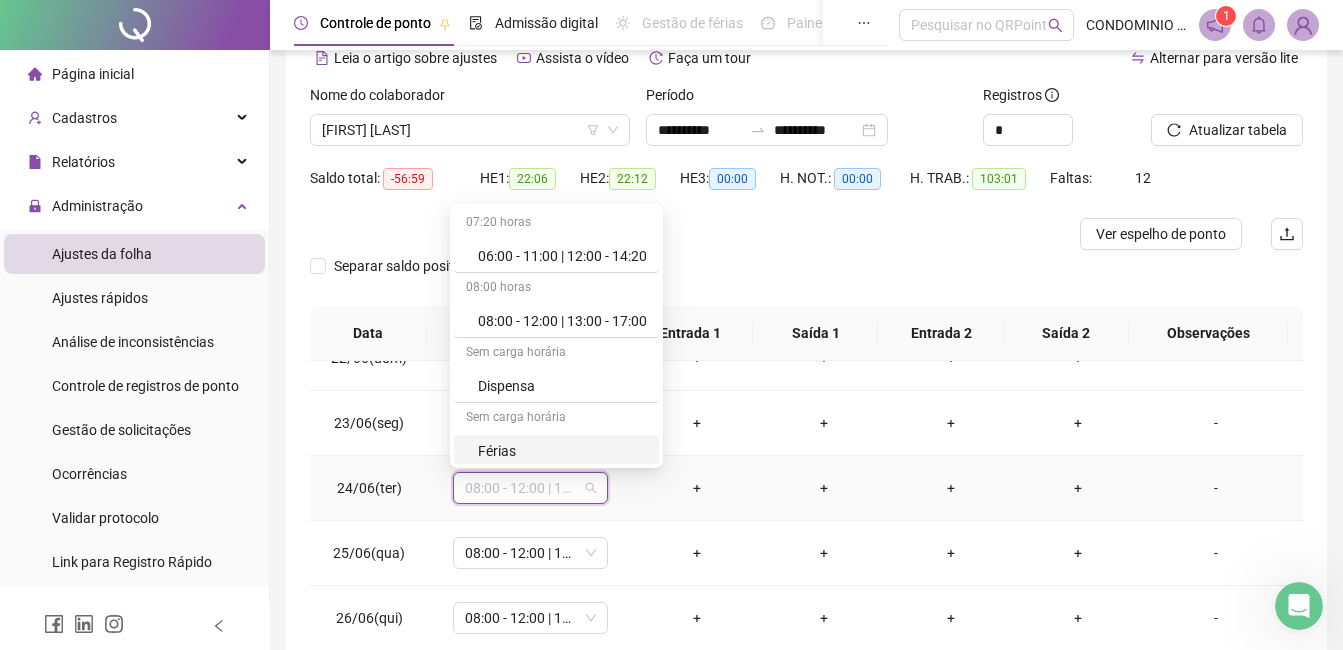 click on "Férias" at bounding box center (562, 451) 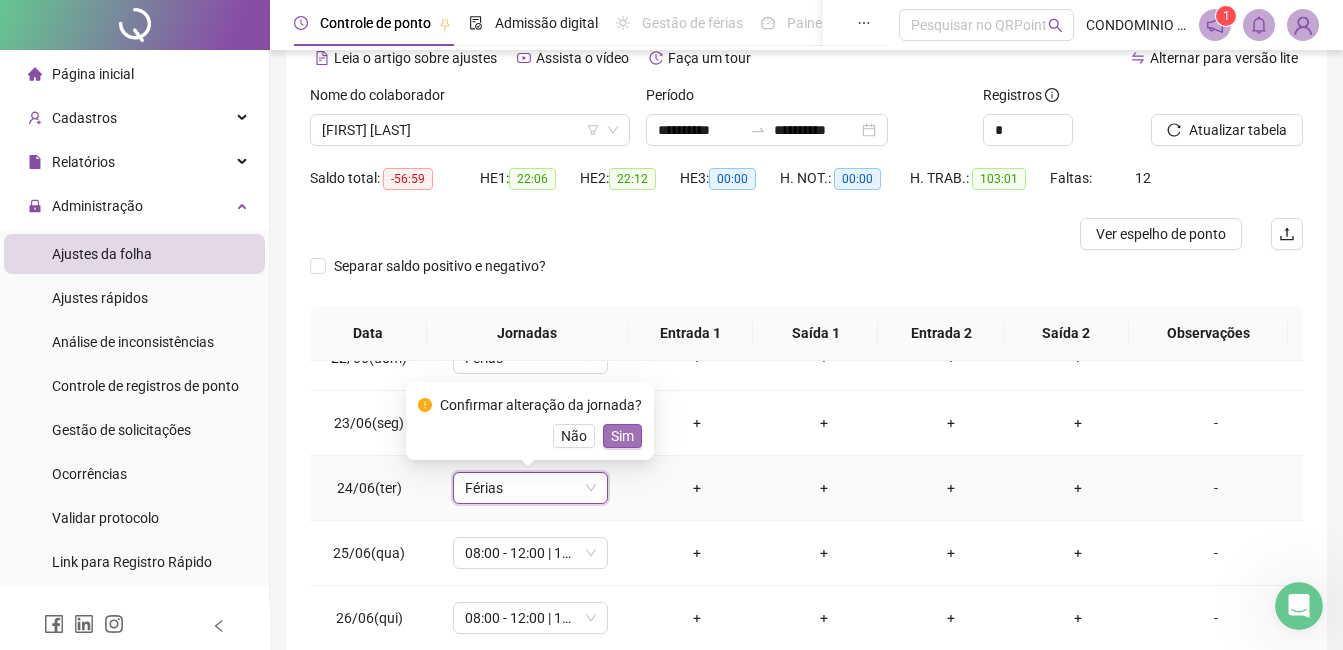 click on "Sim" at bounding box center [622, 436] 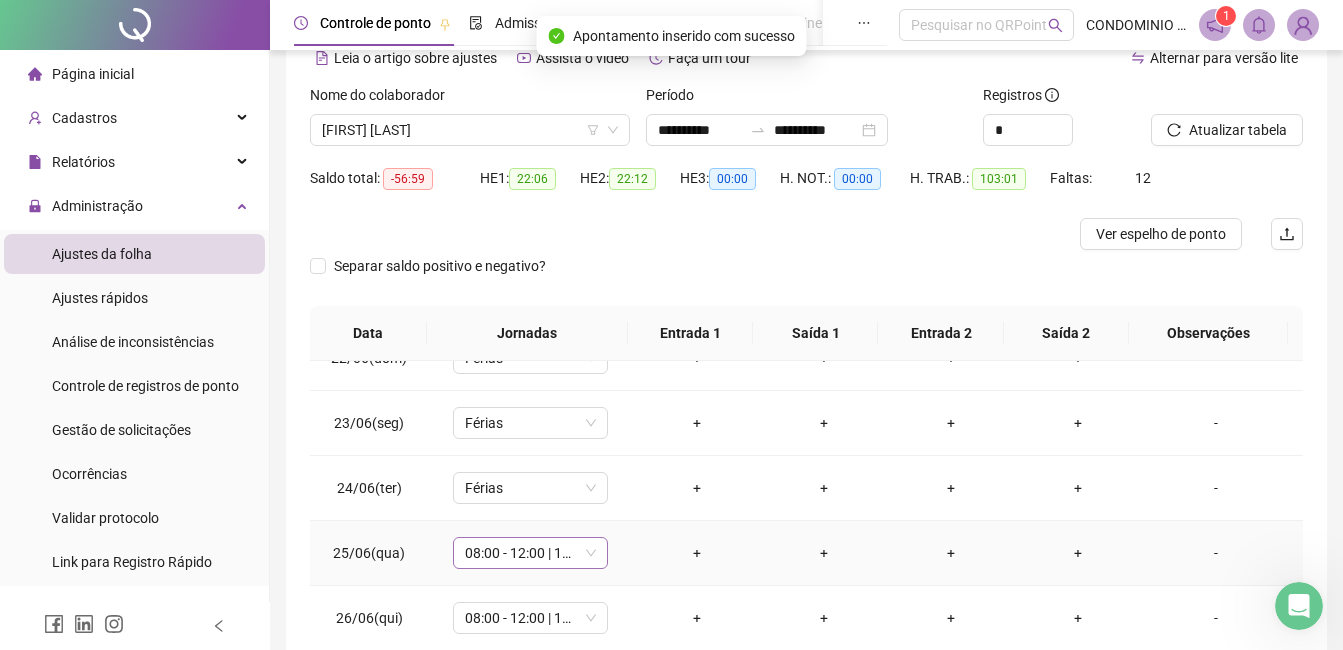 click on "08:00 - 12:00 | 13:00 - 17:00" at bounding box center [530, 553] 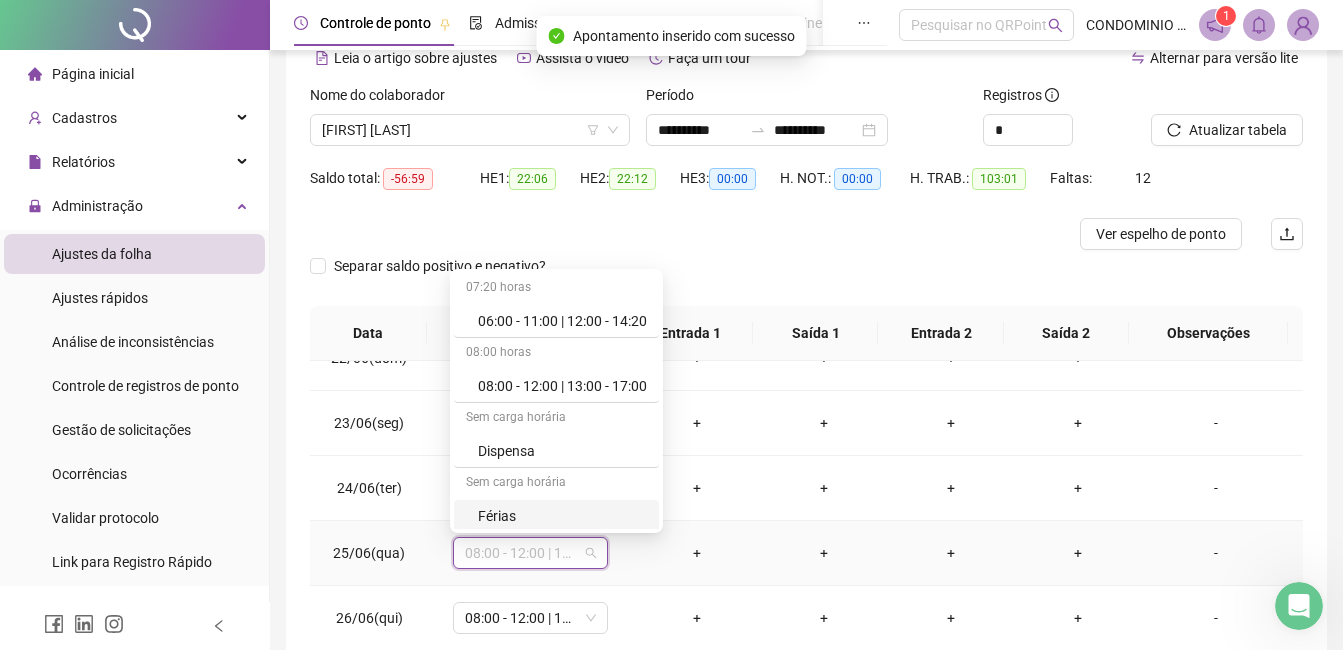 click on "Férias" at bounding box center (562, 516) 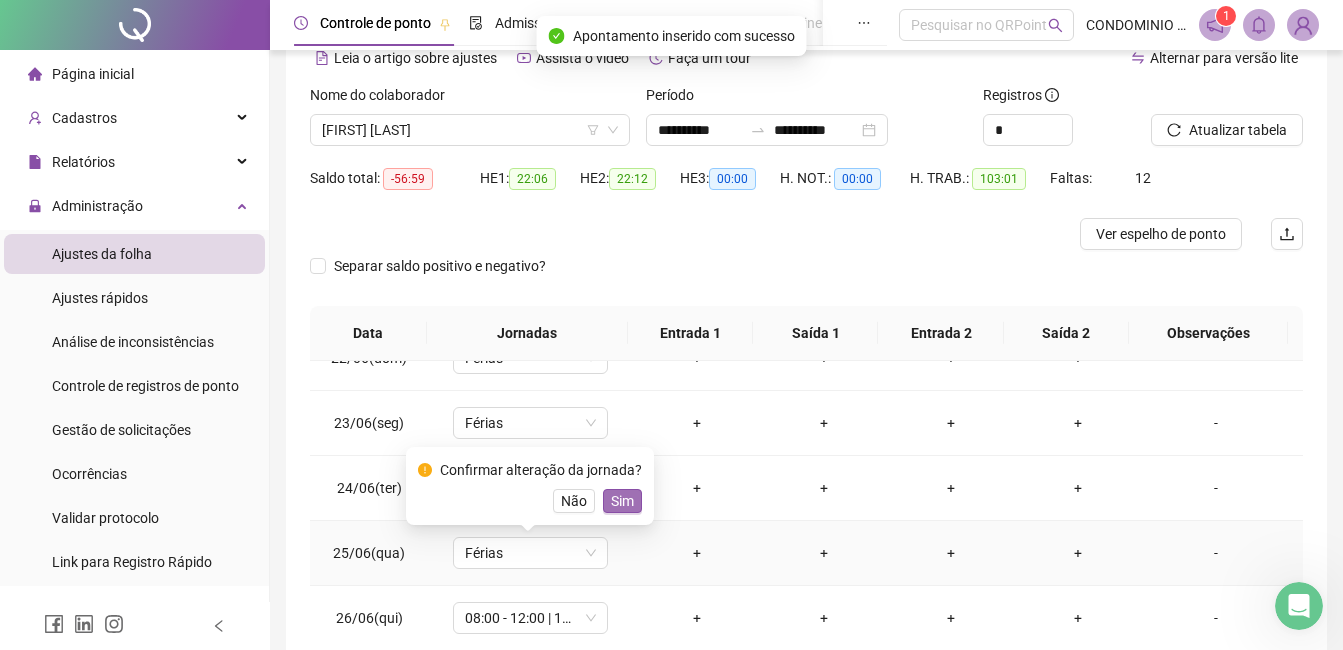 click on "Sim" at bounding box center (622, 501) 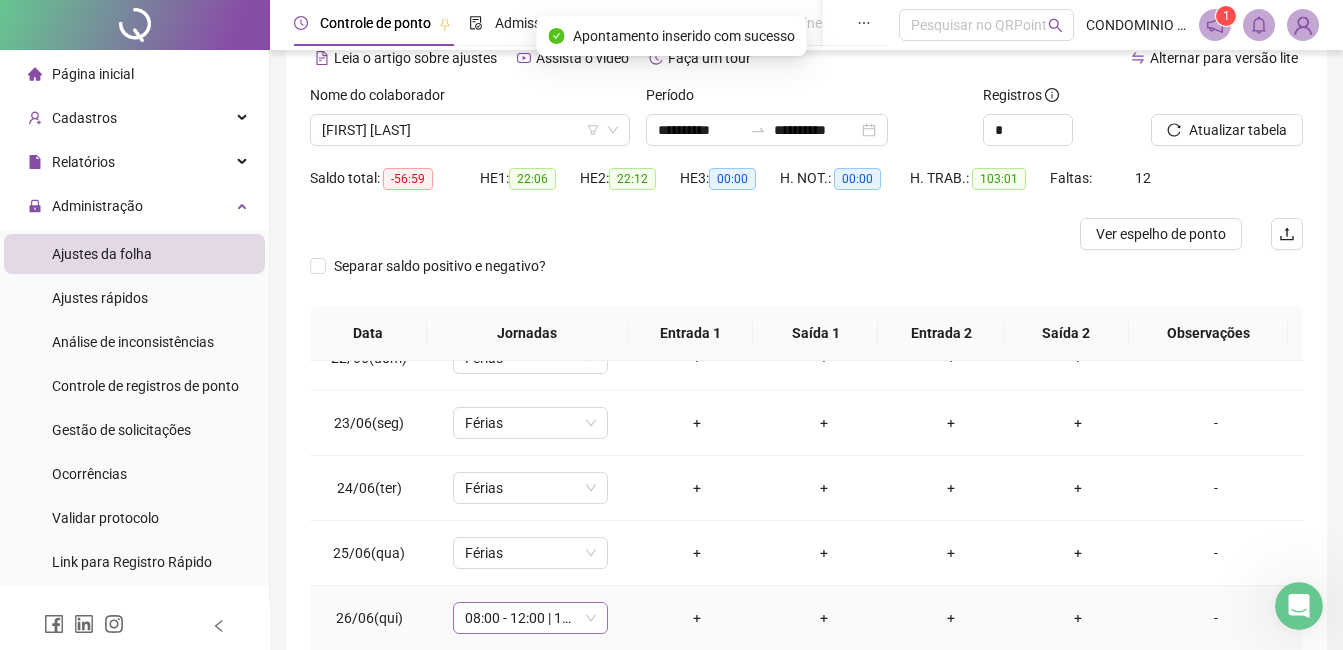 click on "08:00 - 12:00 | 13:00 - 17:00" at bounding box center (530, 618) 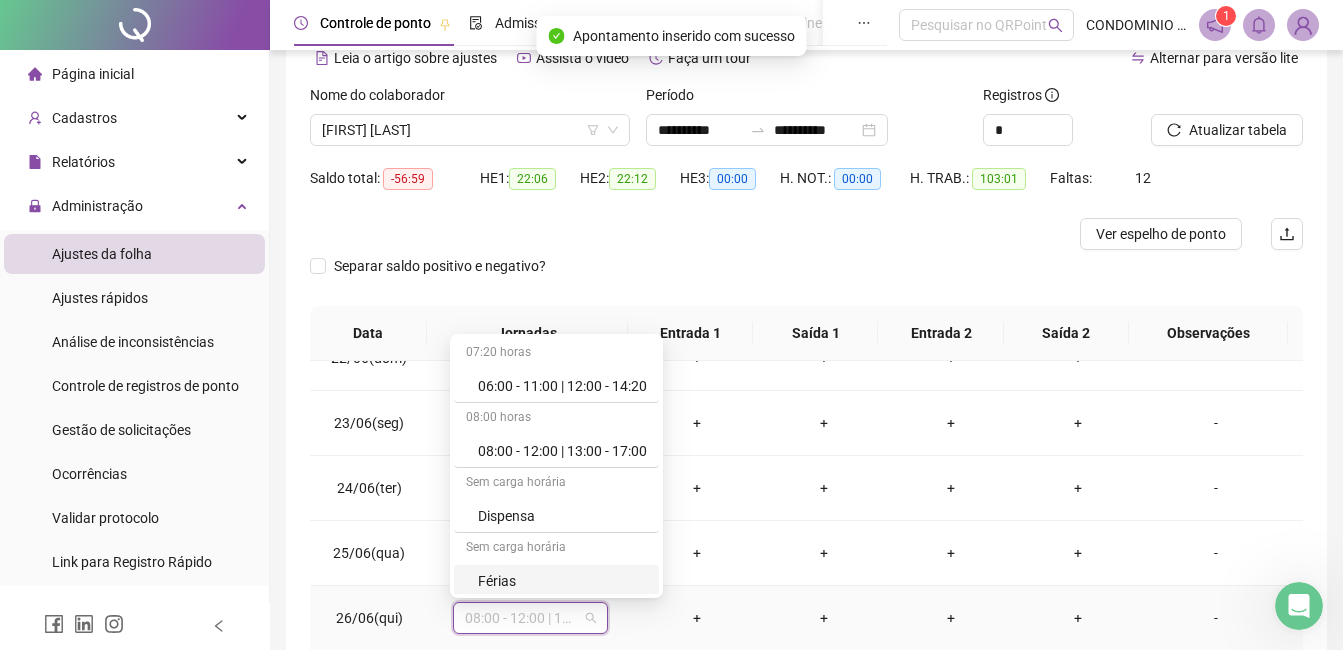 click on "Férias" at bounding box center (562, 581) 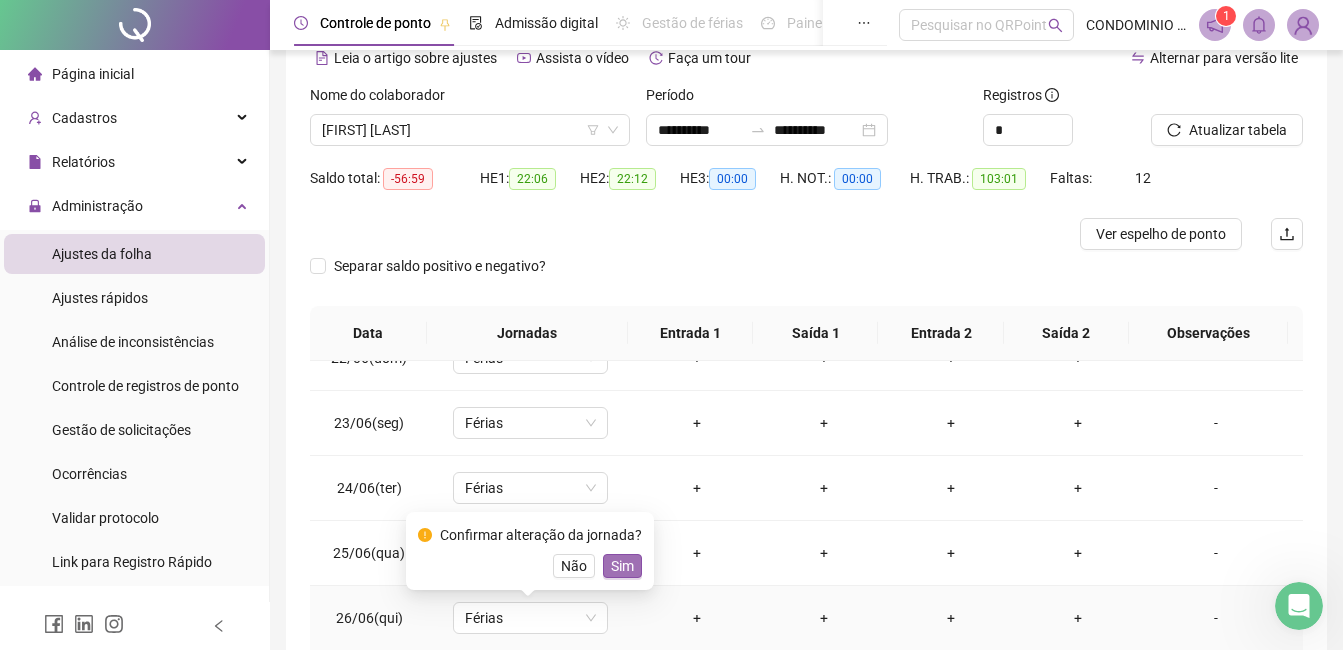click on "Sim" at bounding box center [622, 566] 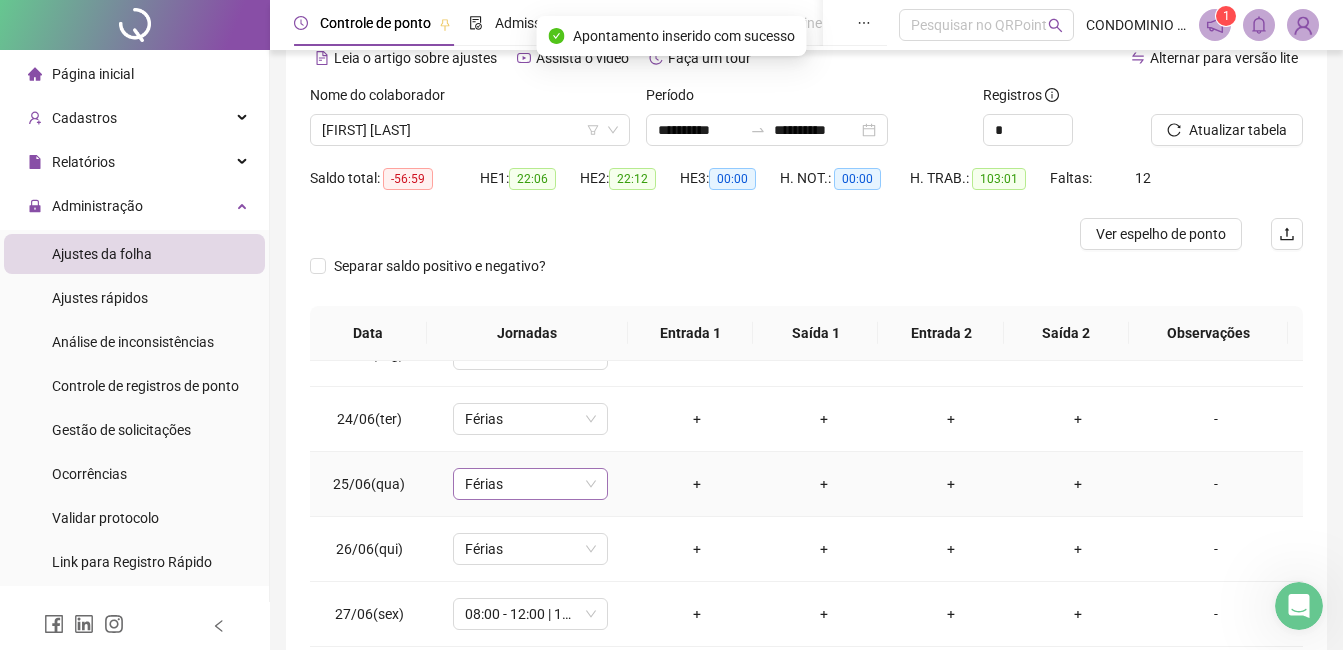 scroll, scrollTop: 300, scrollLeft: 0, axis: vertical 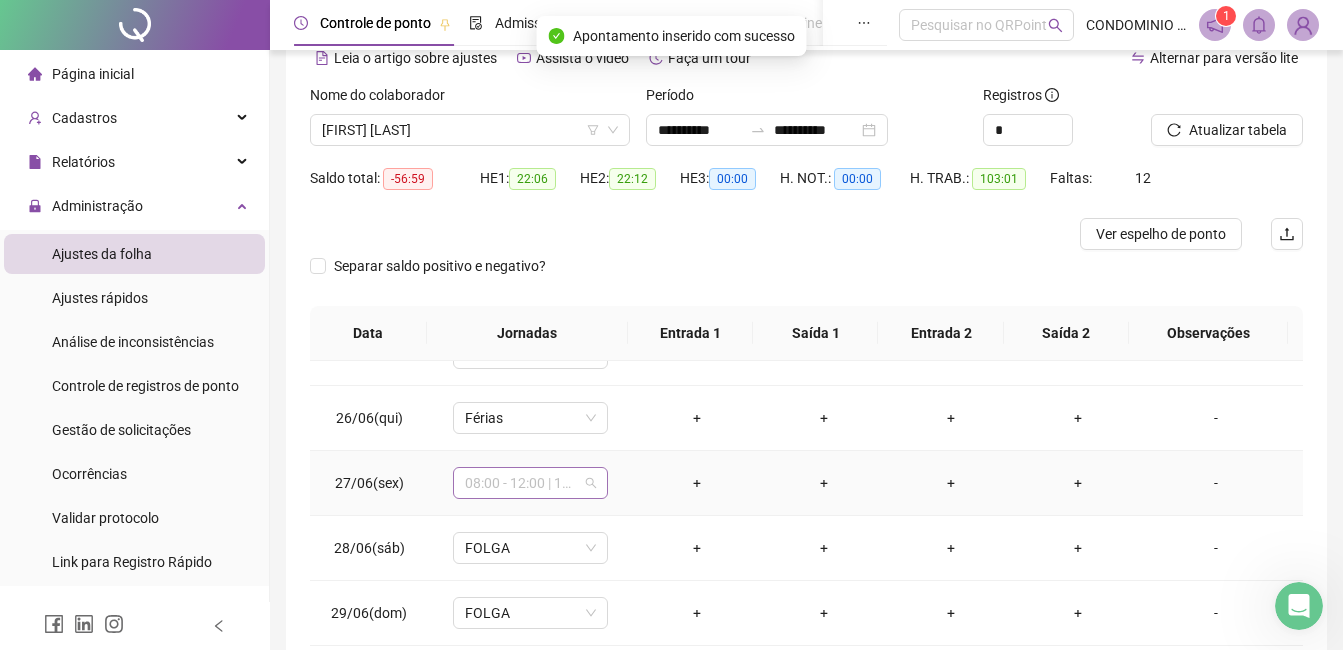 click on "08:00 - 12:00 | 13:00 - 17:00" at bounding box center [530, 483] 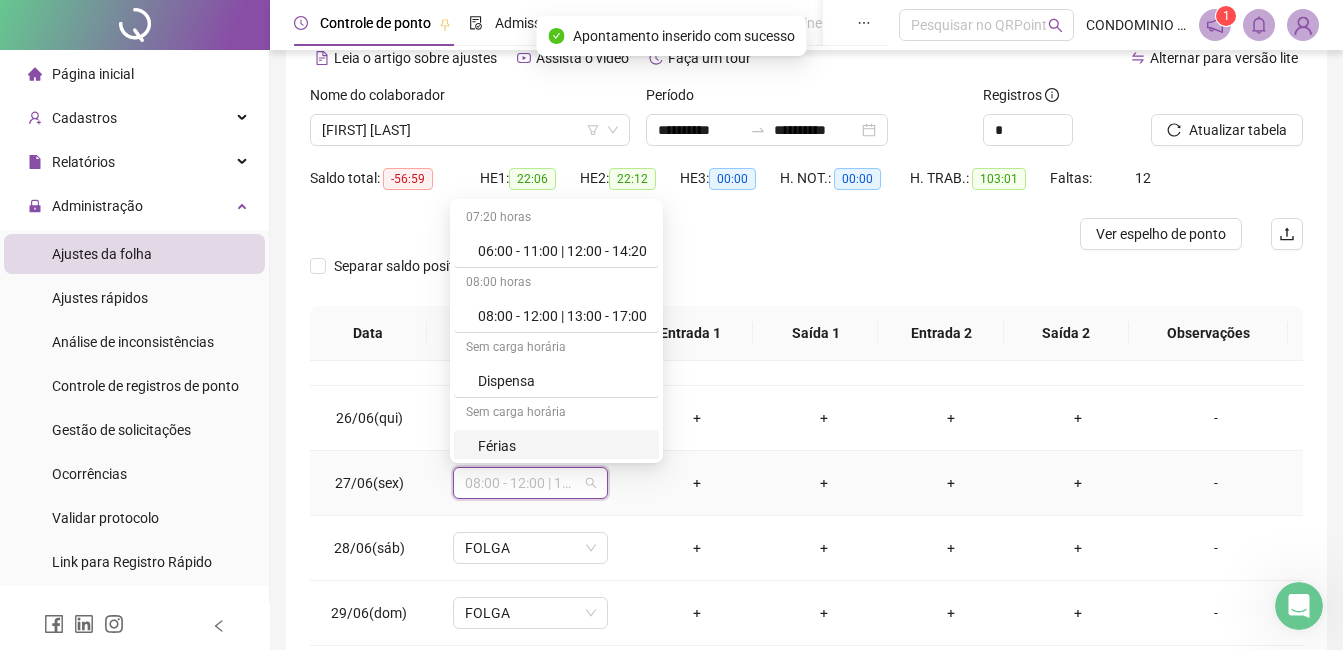 click on "Férias" at bounding box center (562, 446) 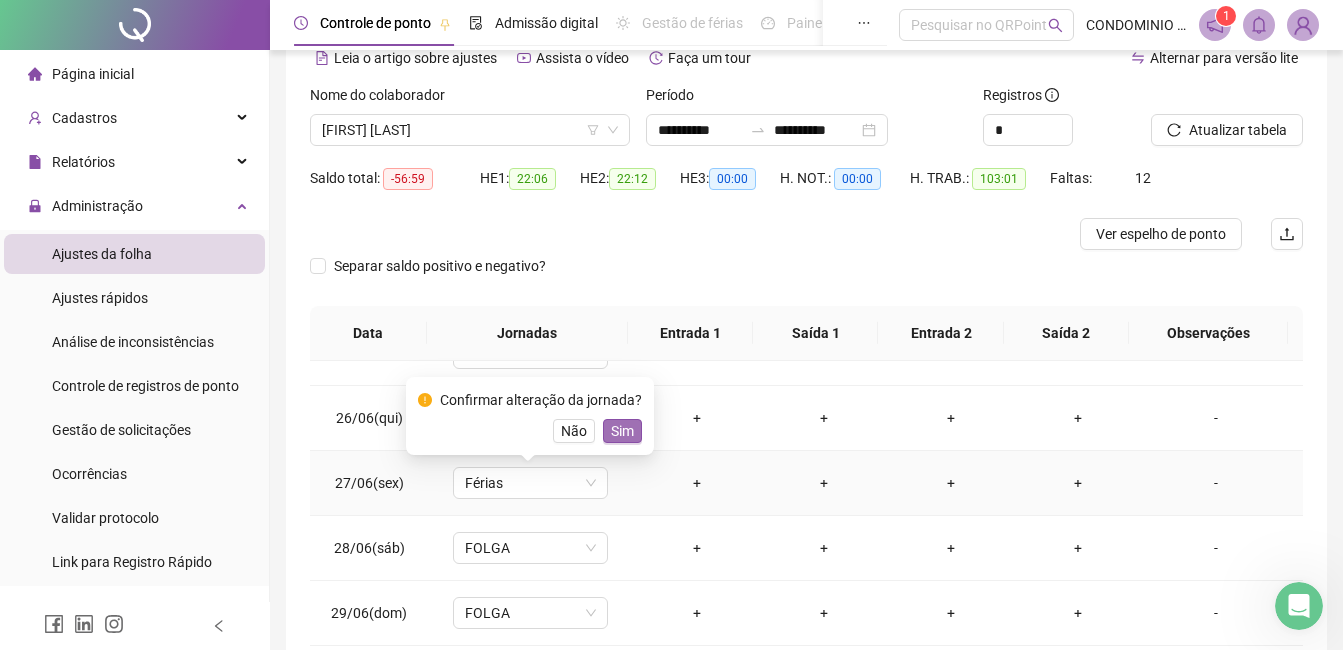 click on "Sim" at bounding box center (622, 431) 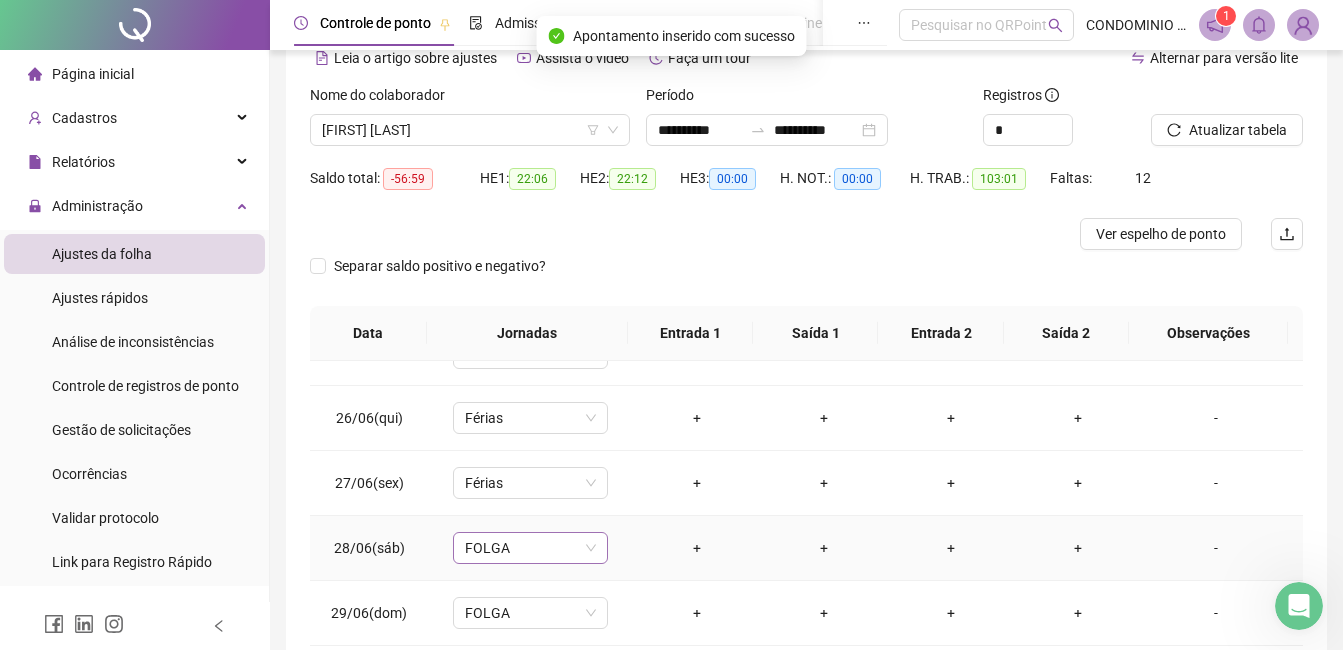 click on "FOLGA" at bounding box center (530, 548) 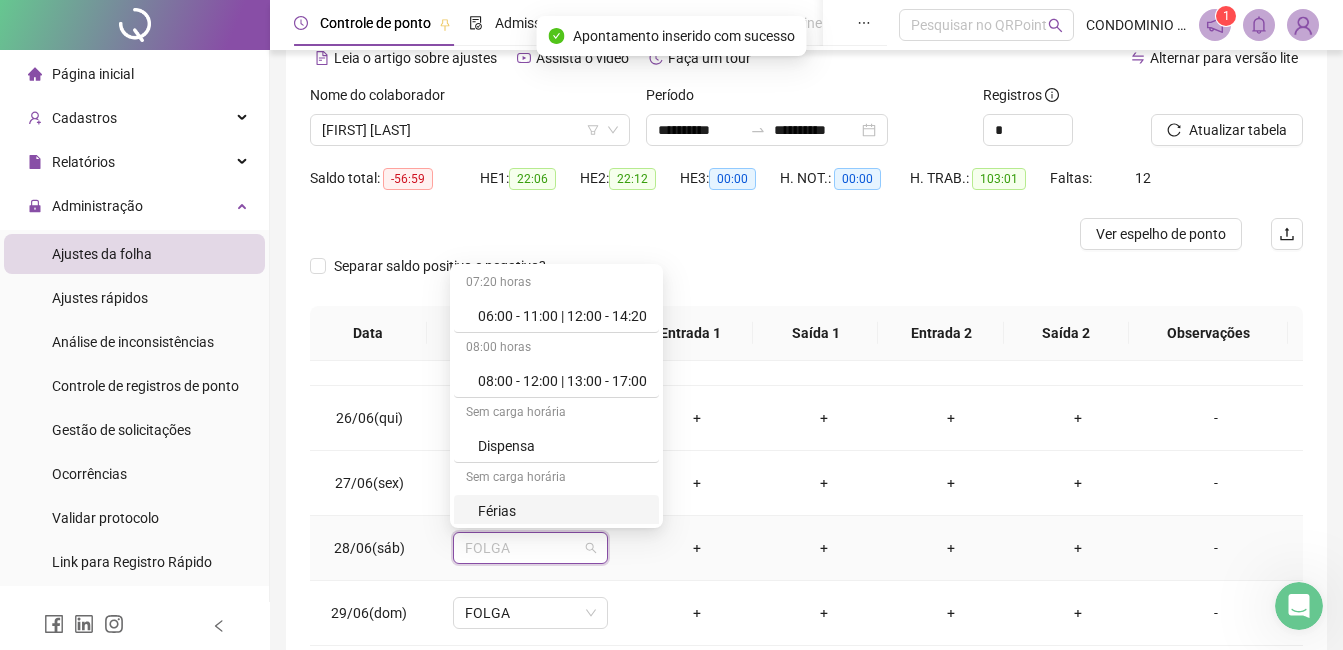 click on "Férias" at bounding box center [562, 511] 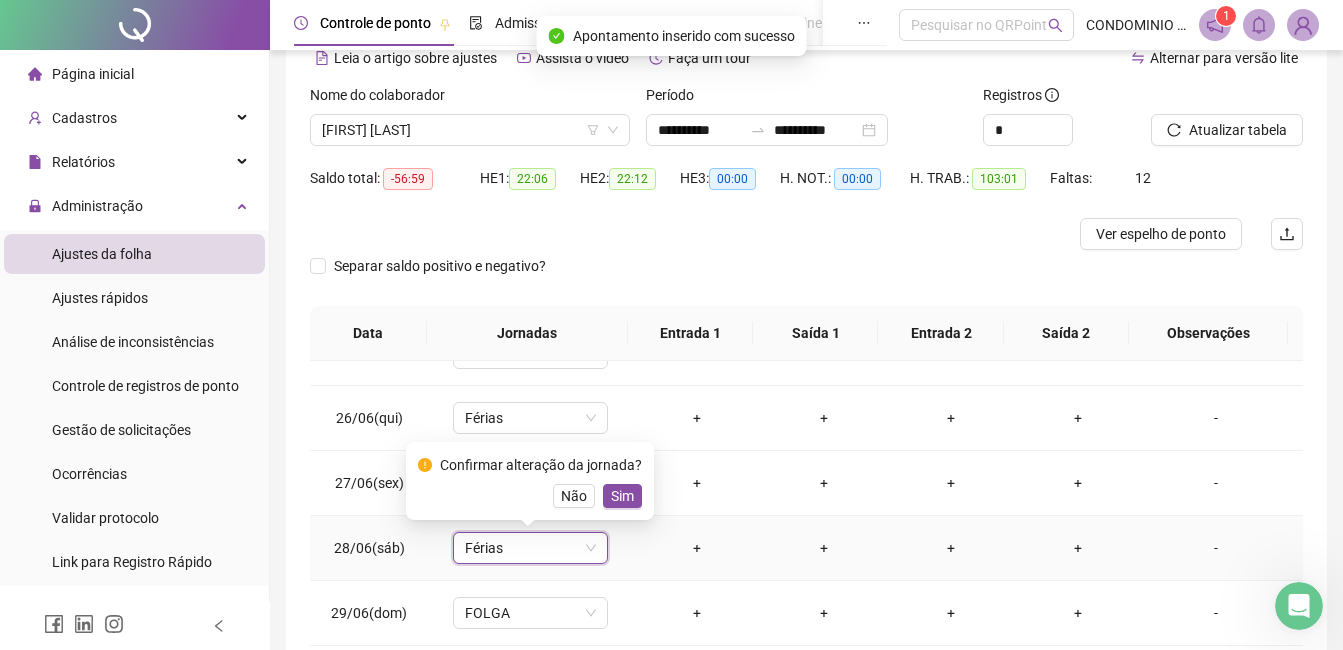 click on "Sim" at bounding box center [622, 496] 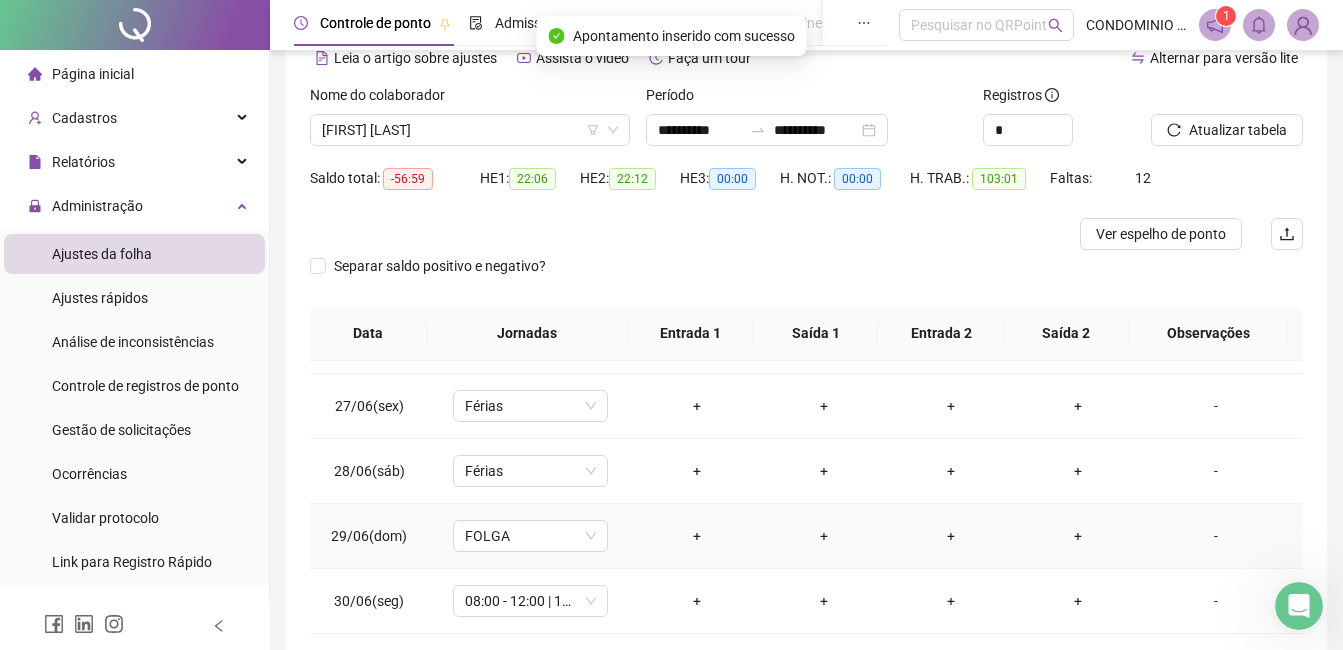 scroll, scrollTop: 500, scrollLeft: 0, axis: vertical 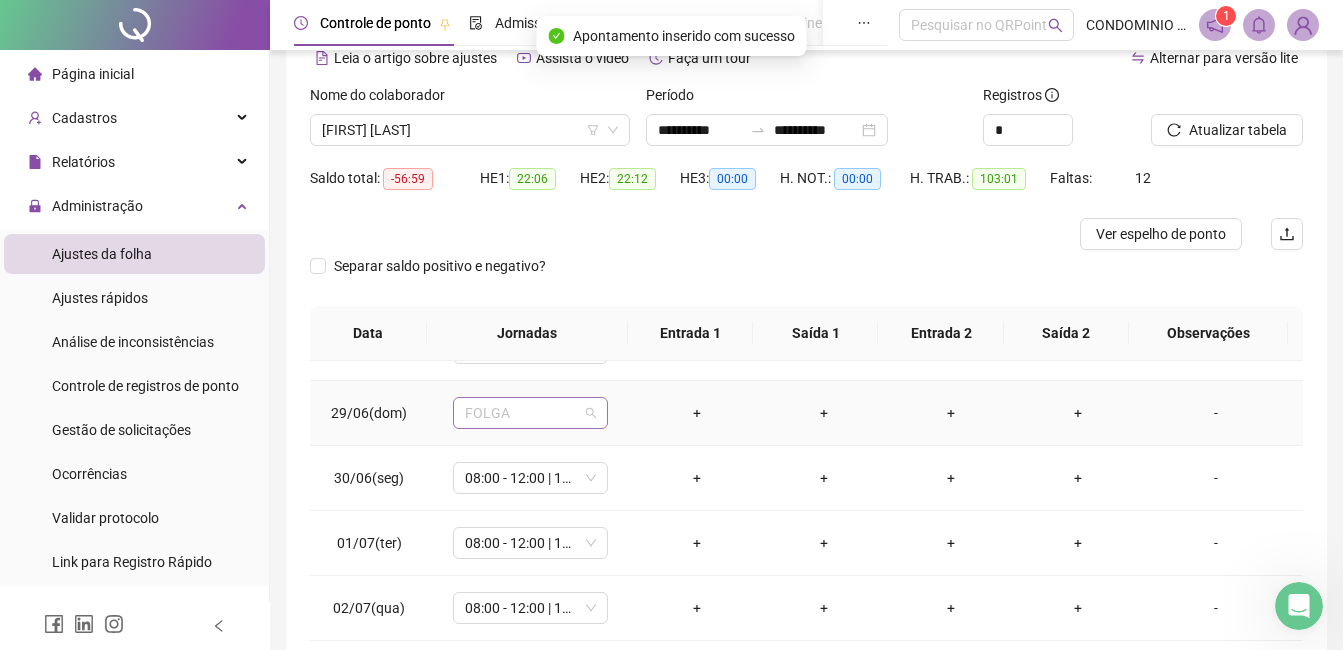 click on "FOLGA" at bounding box center [530, 413] 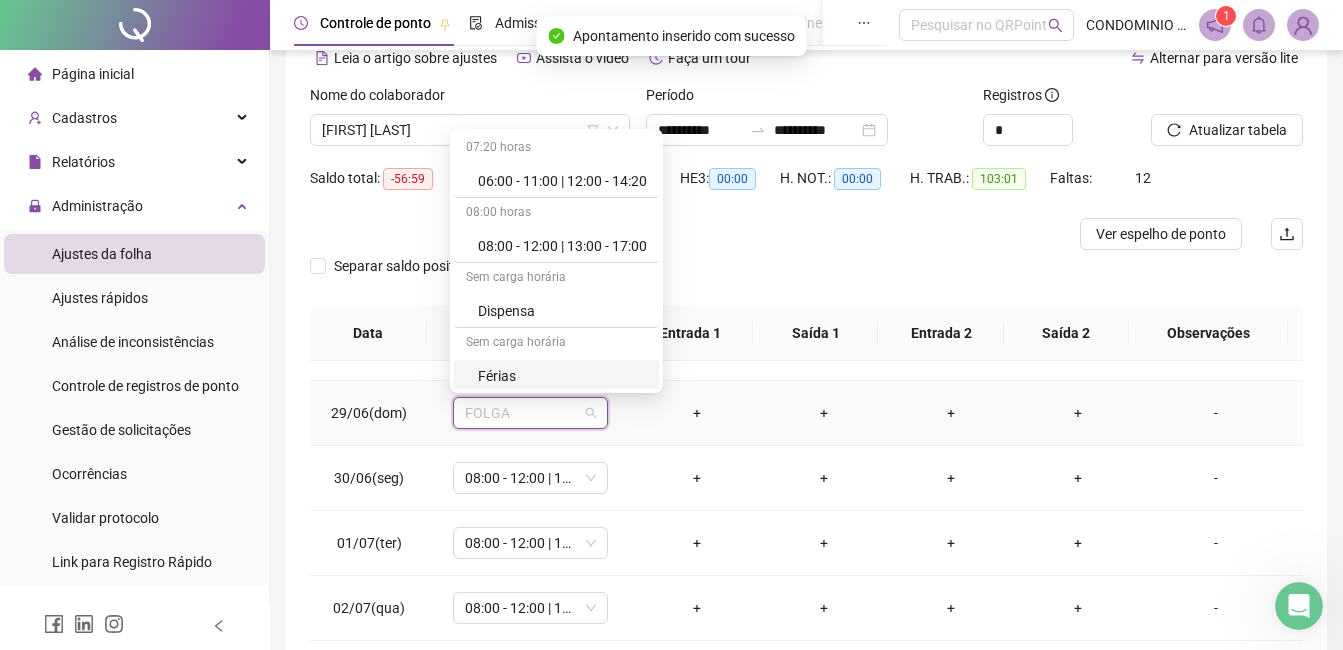 click on "Férias" at bounding box center (562, 376) 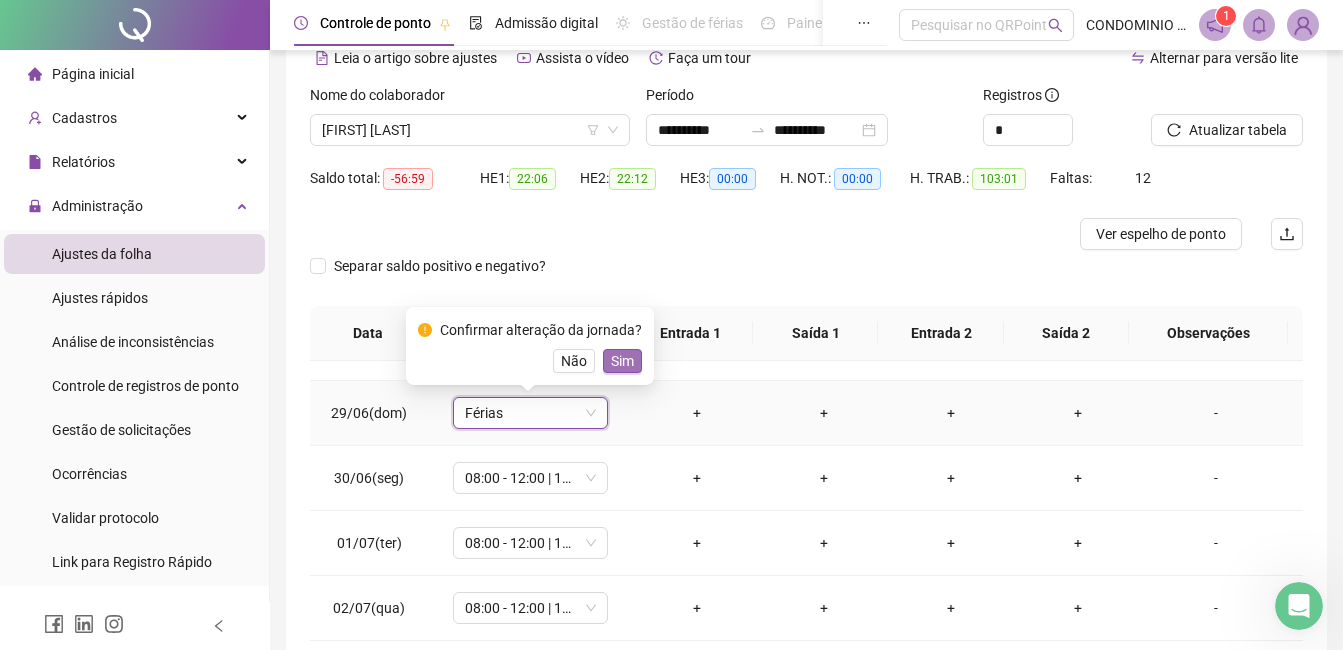 click on "Sim" at bounding box center (622, 361) 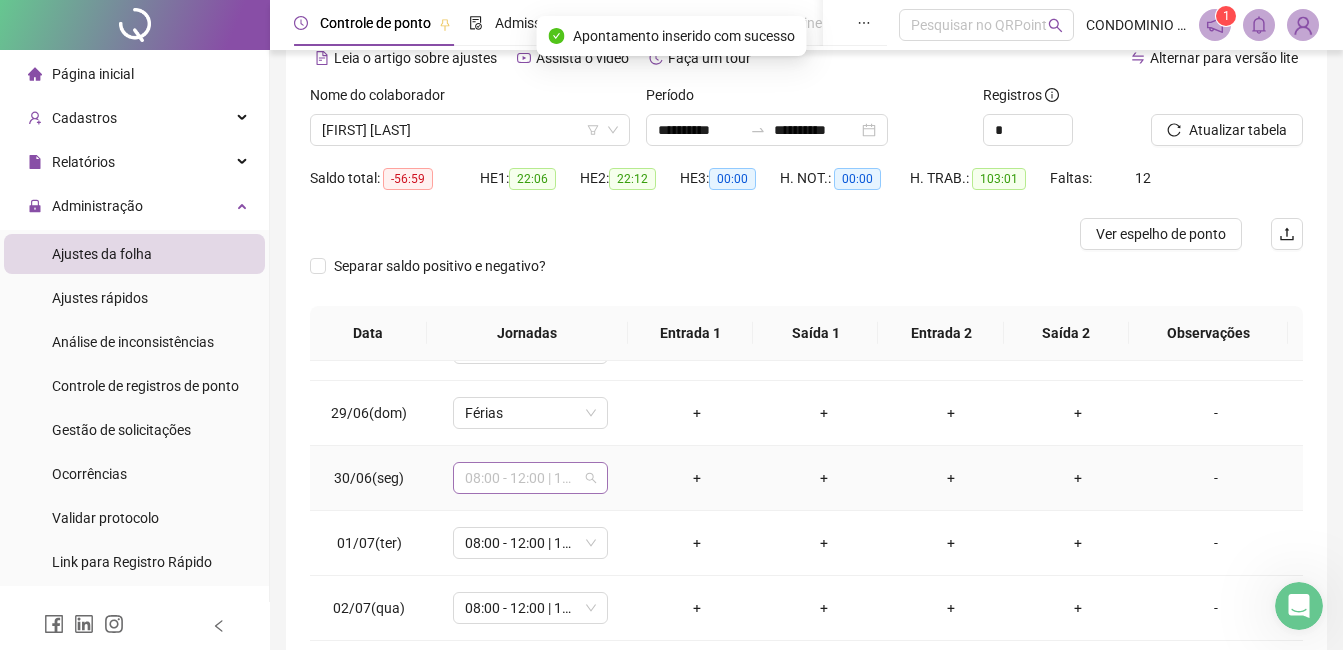 click on "08:00 - 12:00 | 13:00 - 17:00" at bounding box center [530, 478] 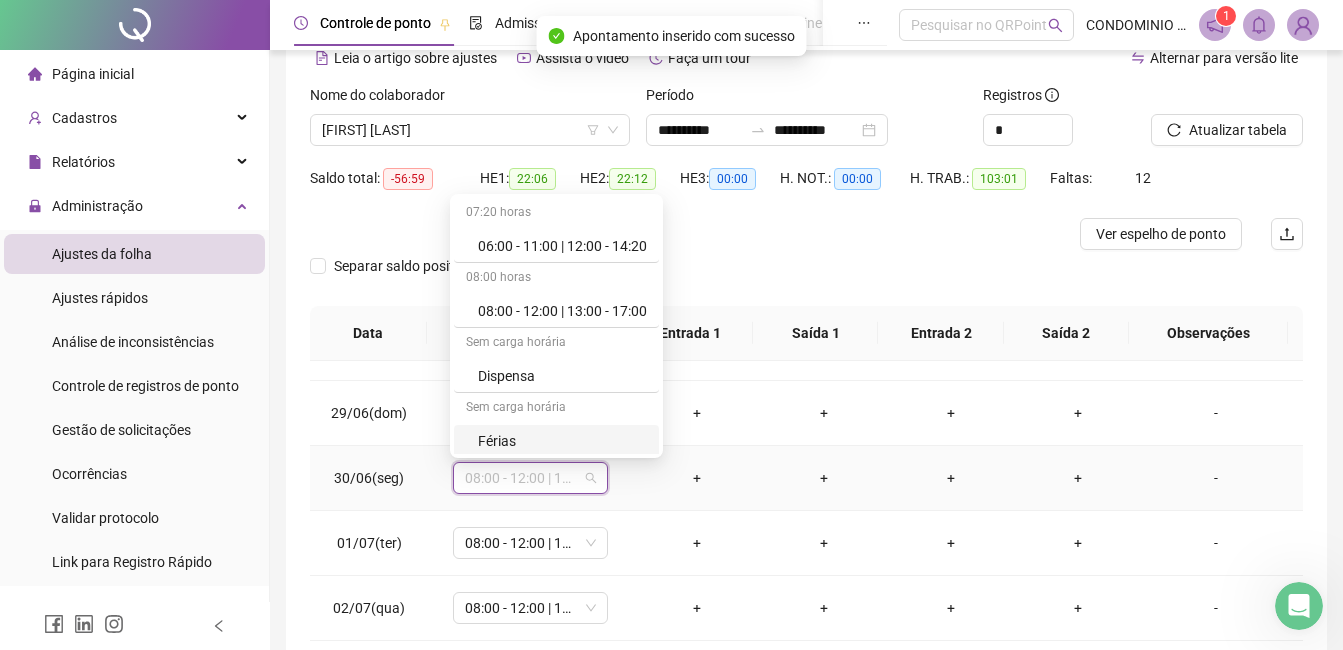 click on "Férias" at bounding box center [562, 441] 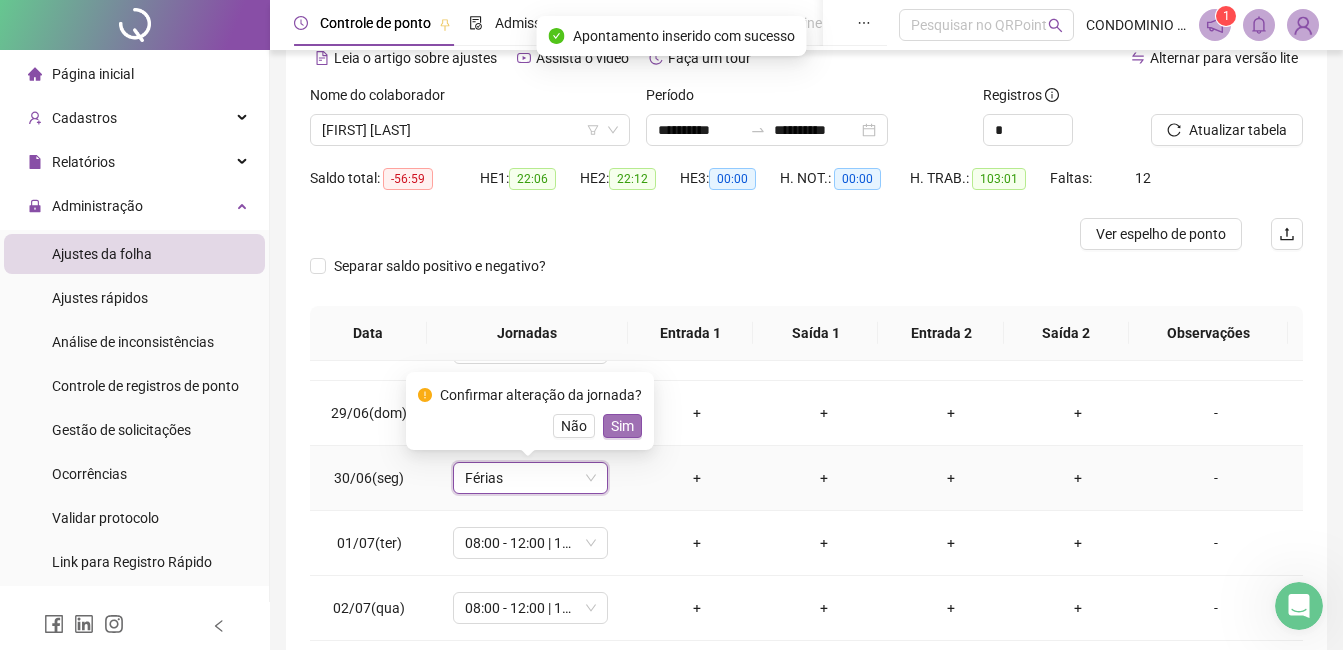click on "Sim" at bounding box center [622, 426] 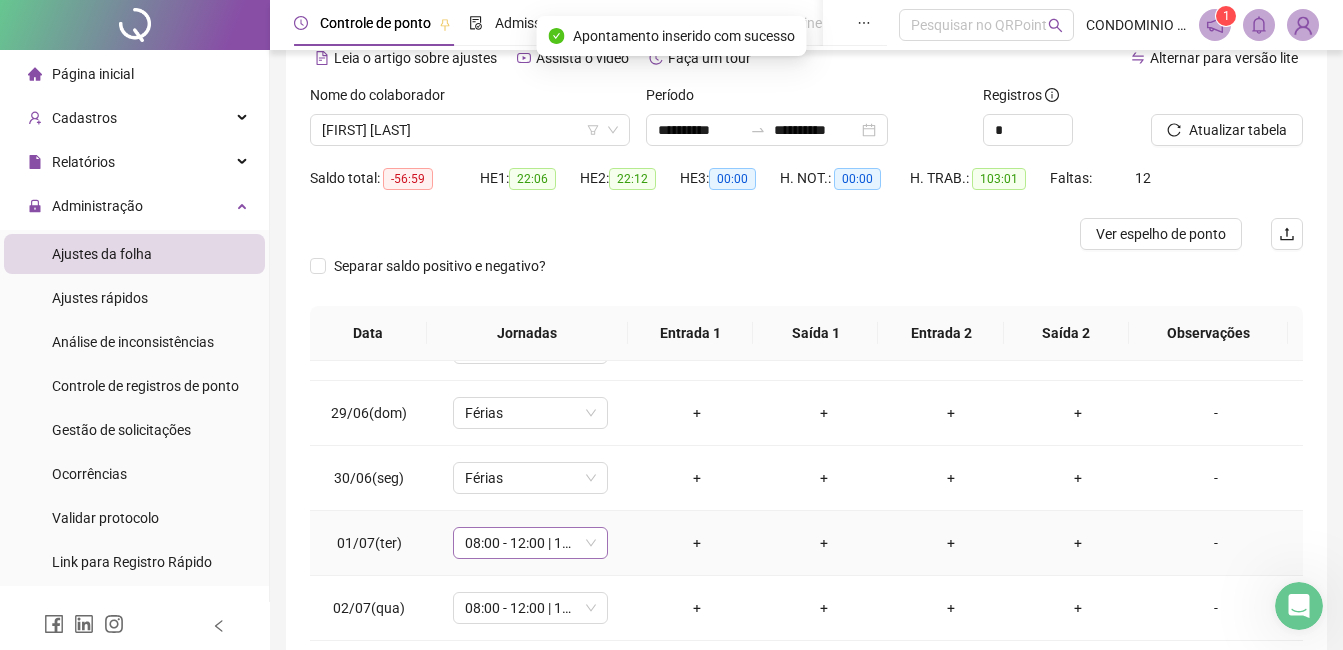 click on "08:00 - 12:00 | 13:00 - 17:00" at bounding box center (530, 543) 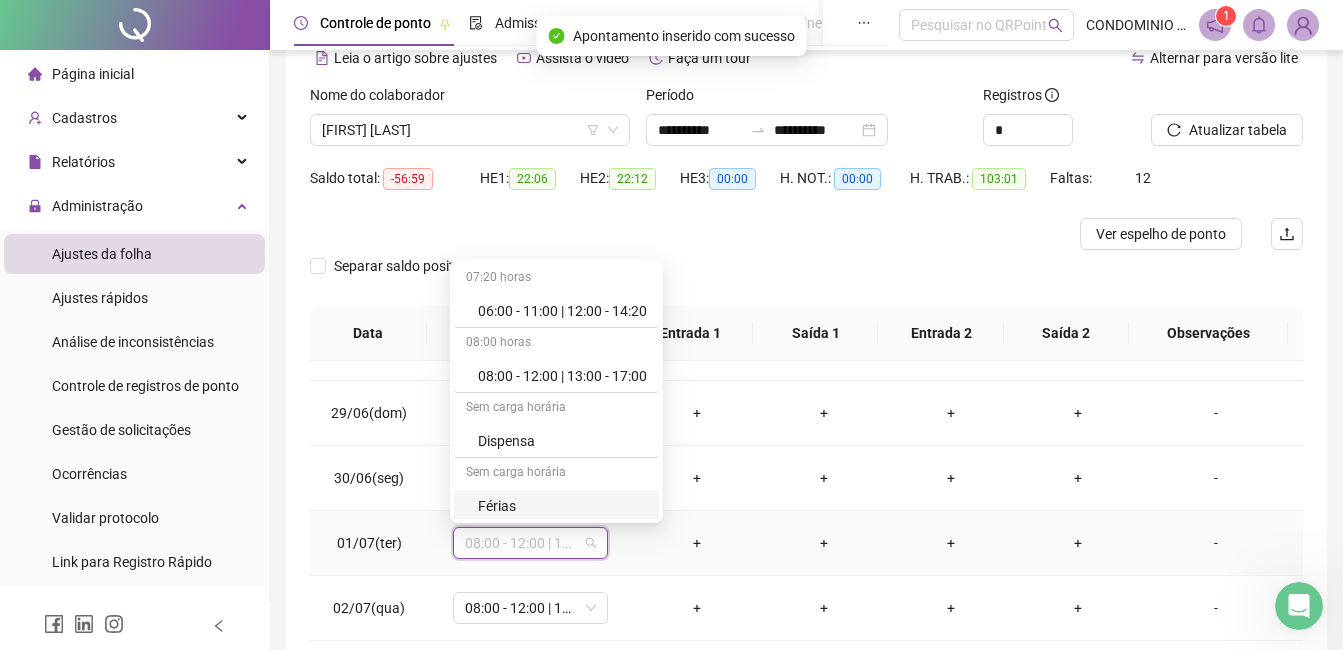 click on "Férias" at bounding box center (562, 506) 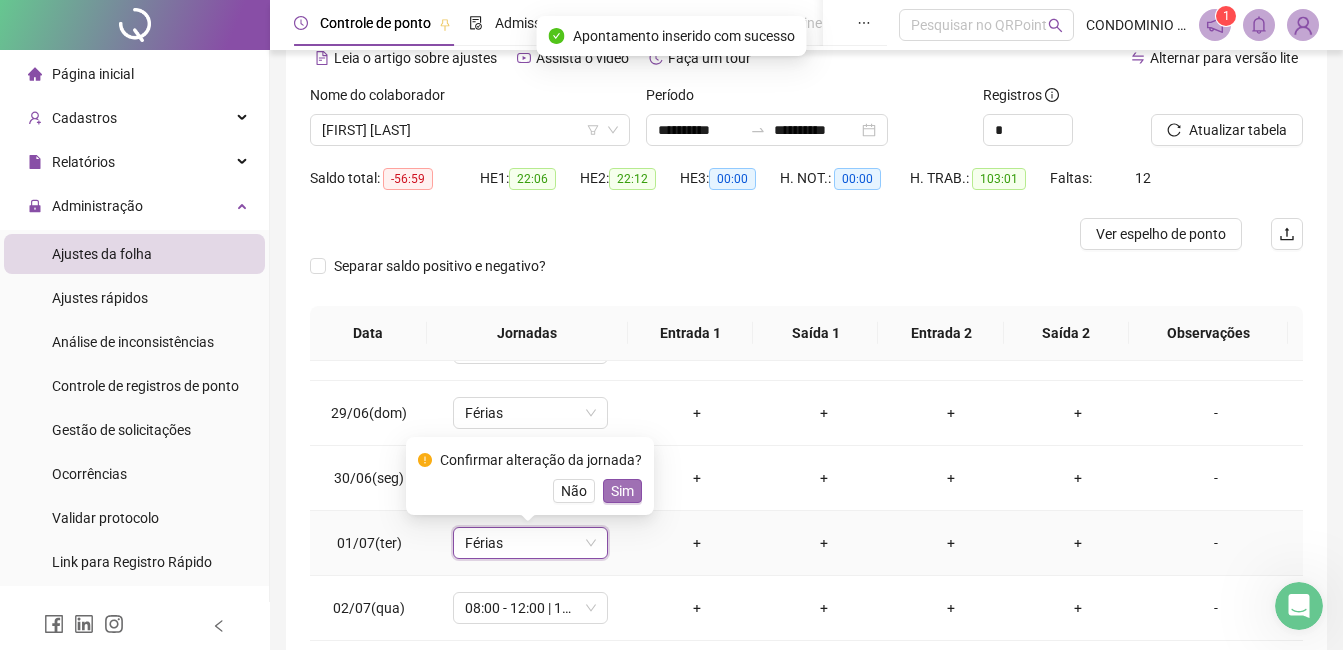 click on "Sim" at bounding box center [622, 491] 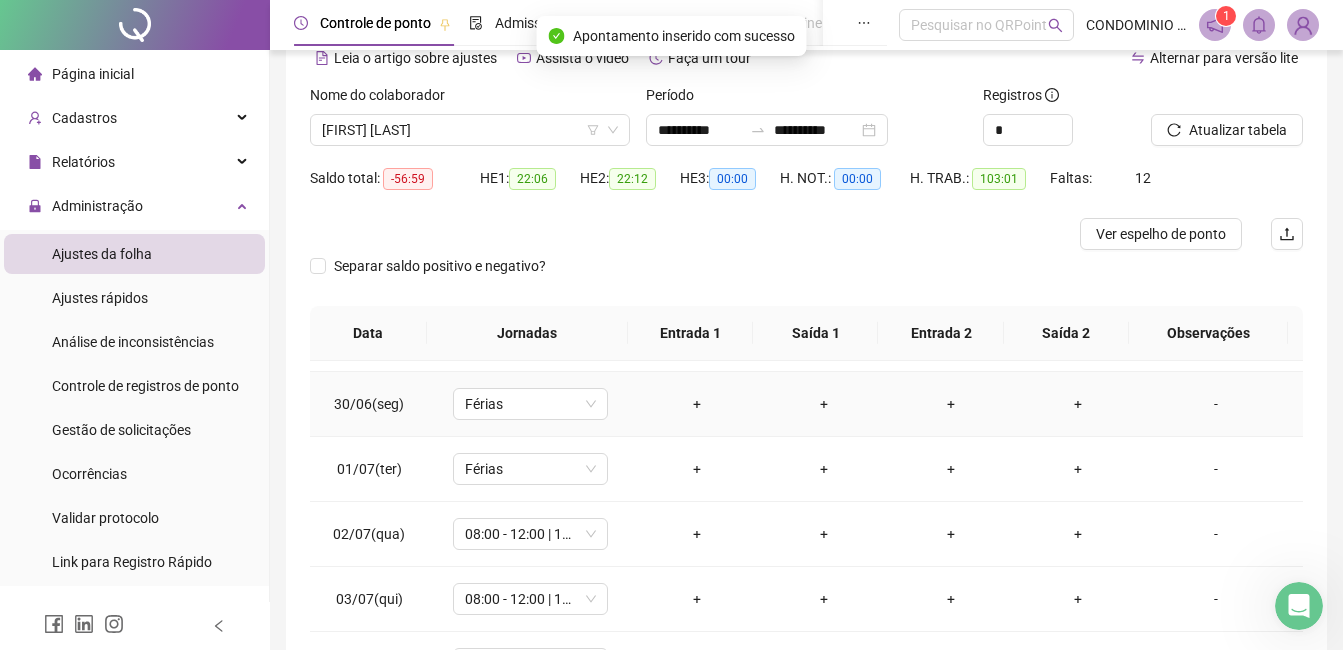 scroll, scrollTop: 600, scrollLeft: 0, axis: vertical 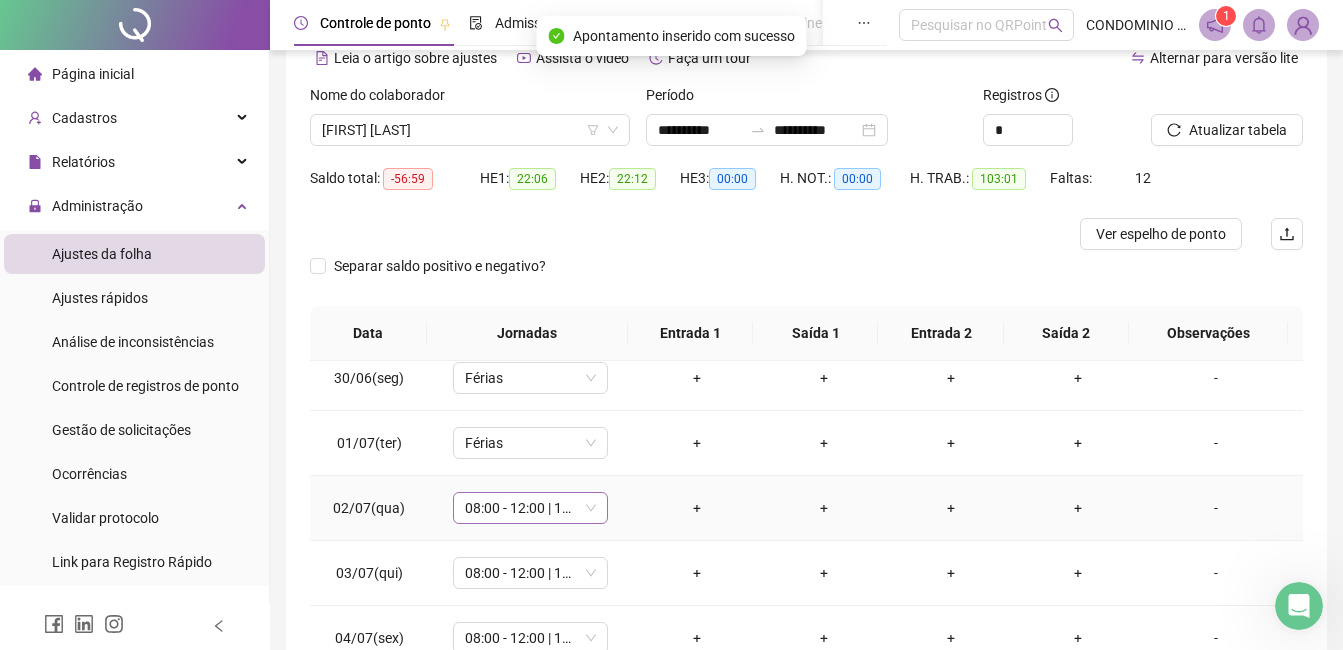 click on "08:00 - 12:00 | 13:00 - 17:00" at bounding box center (530, 508) 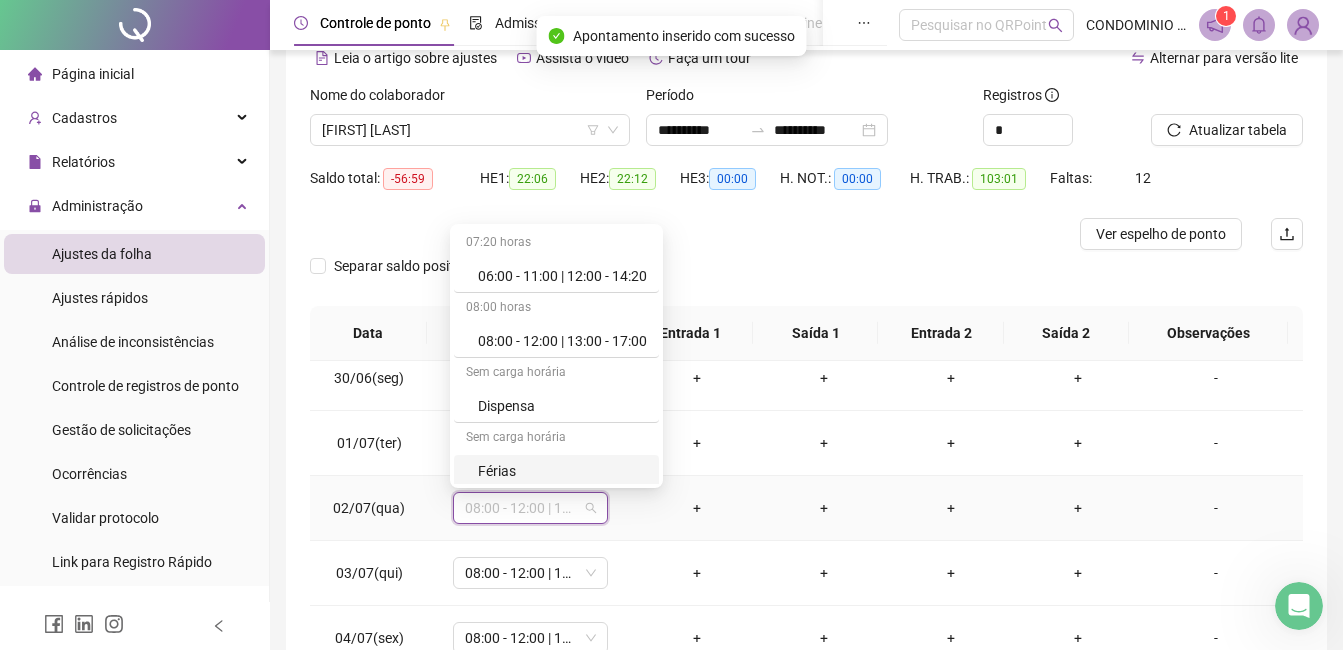 click on "Férias" at bounding box center [562, 471] 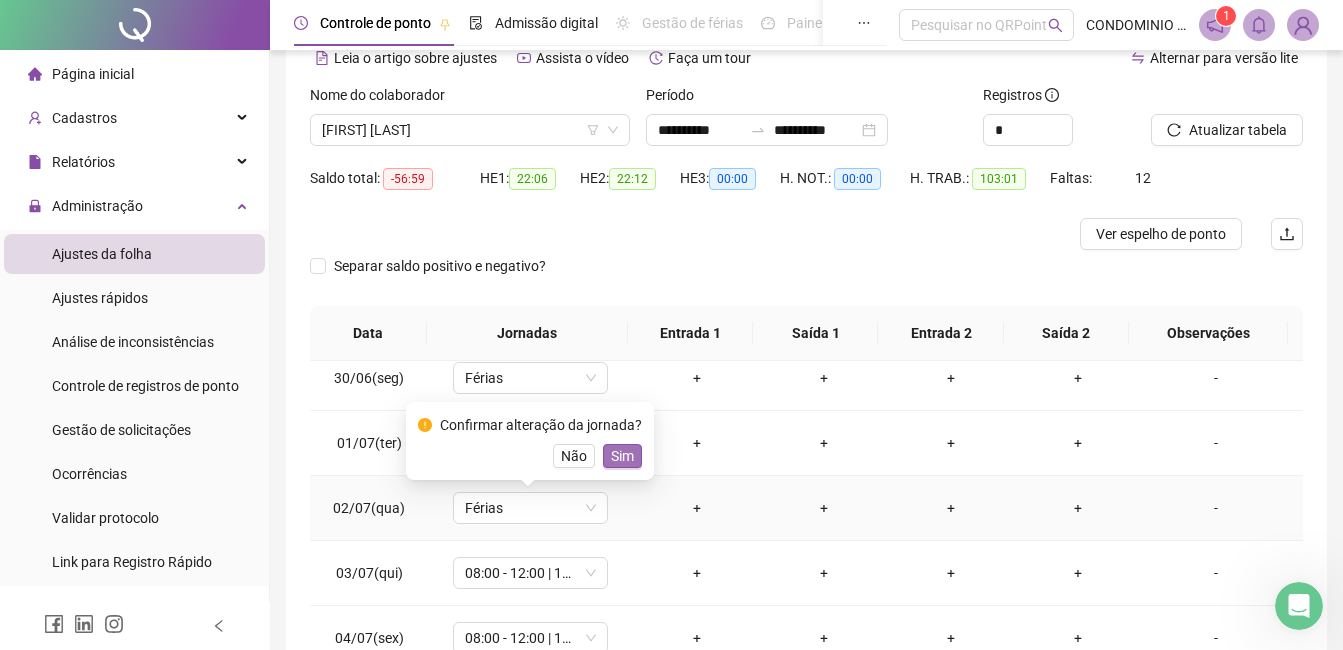 click on "Sim" at bounding box center [622, 456] 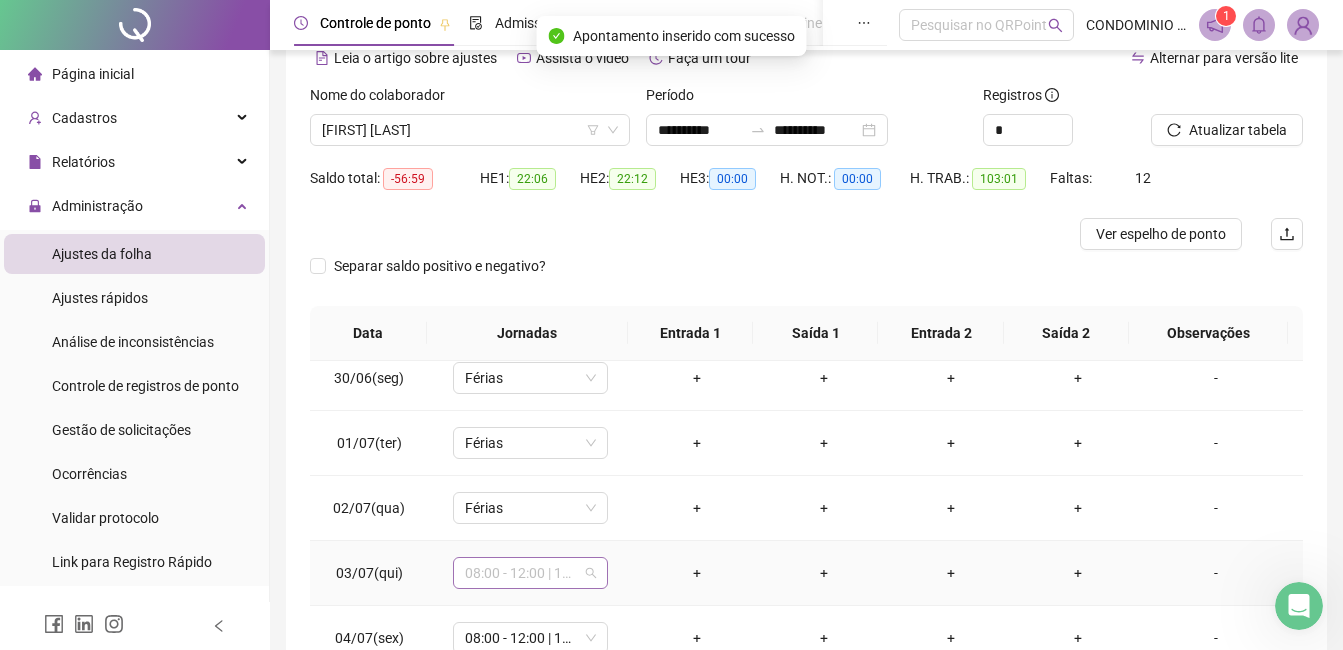 click on "08:00 - 12:00 | 13:00 - 17:00" at bounding box center [530, 573] 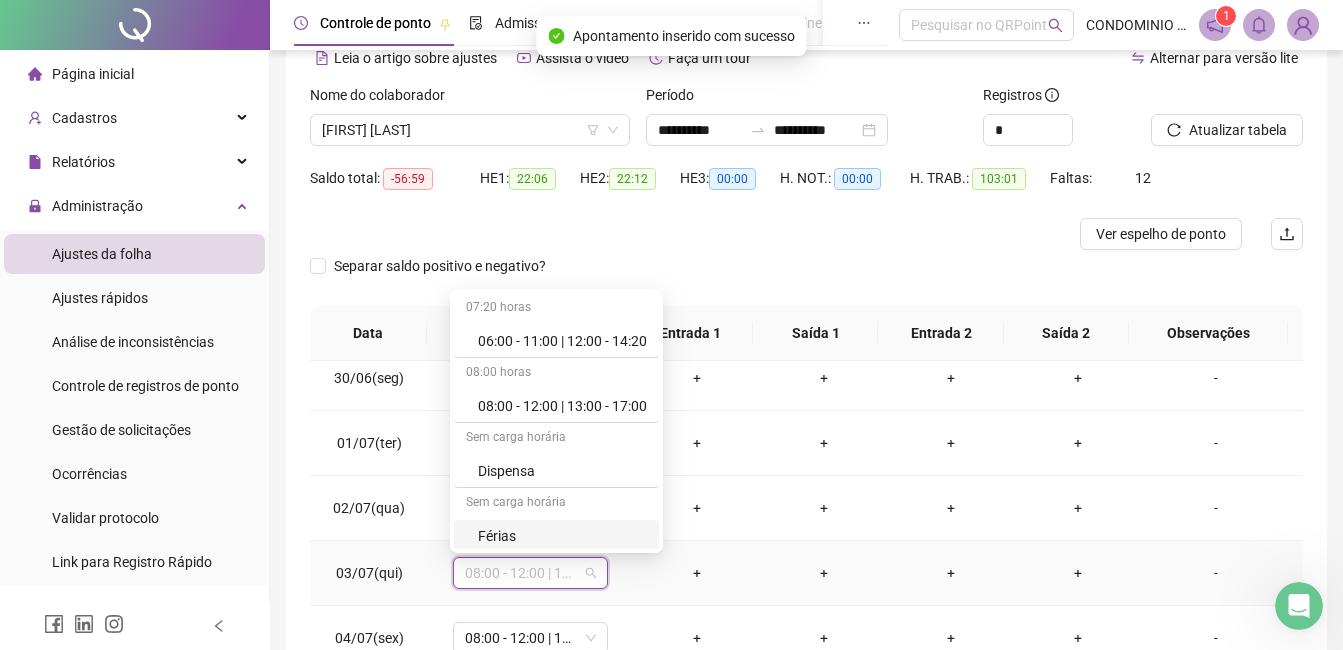 click on "Férias" at bounding box center (562, 536) 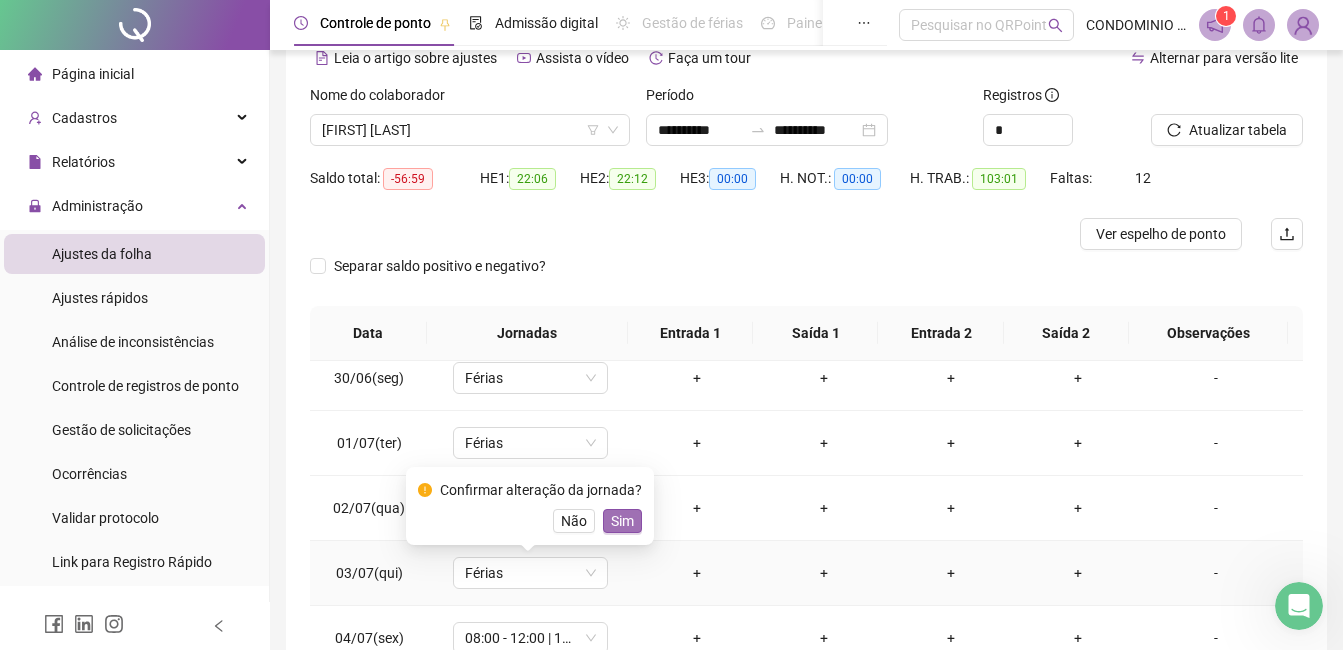 click on "Sim" at bounding box center [622, 521] 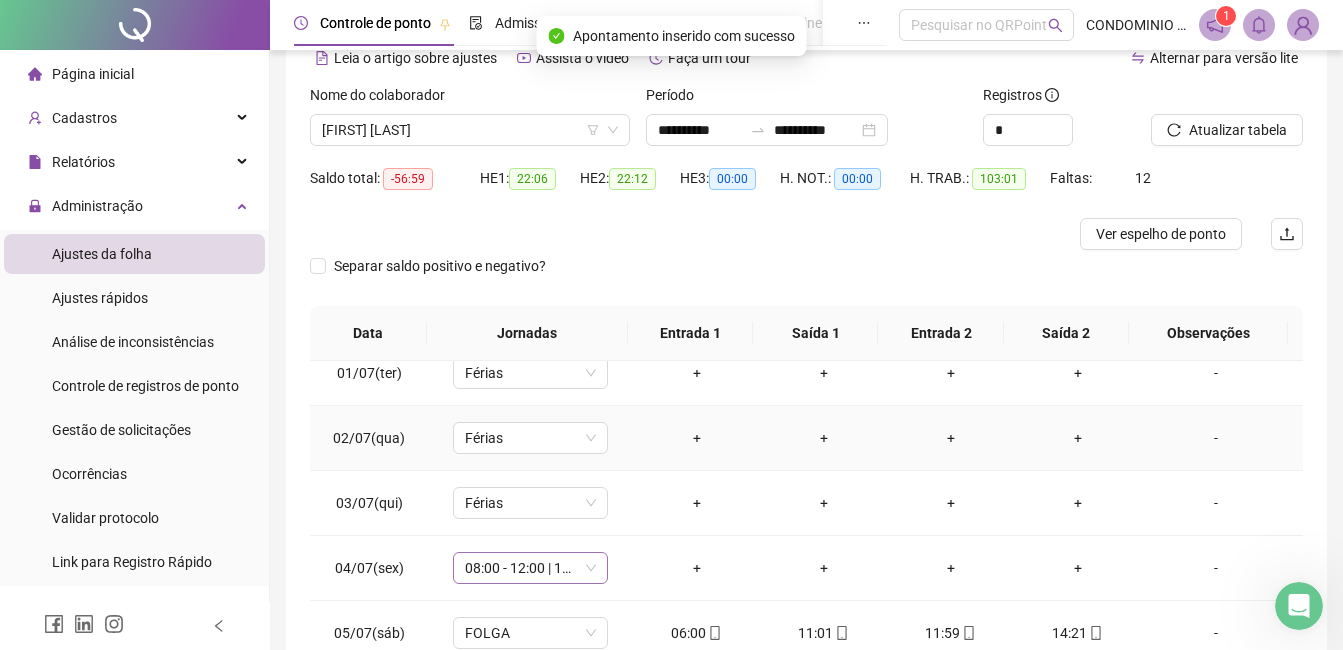 scroll, scrollTop: 700, scrollLeft: 0, axis: vertical 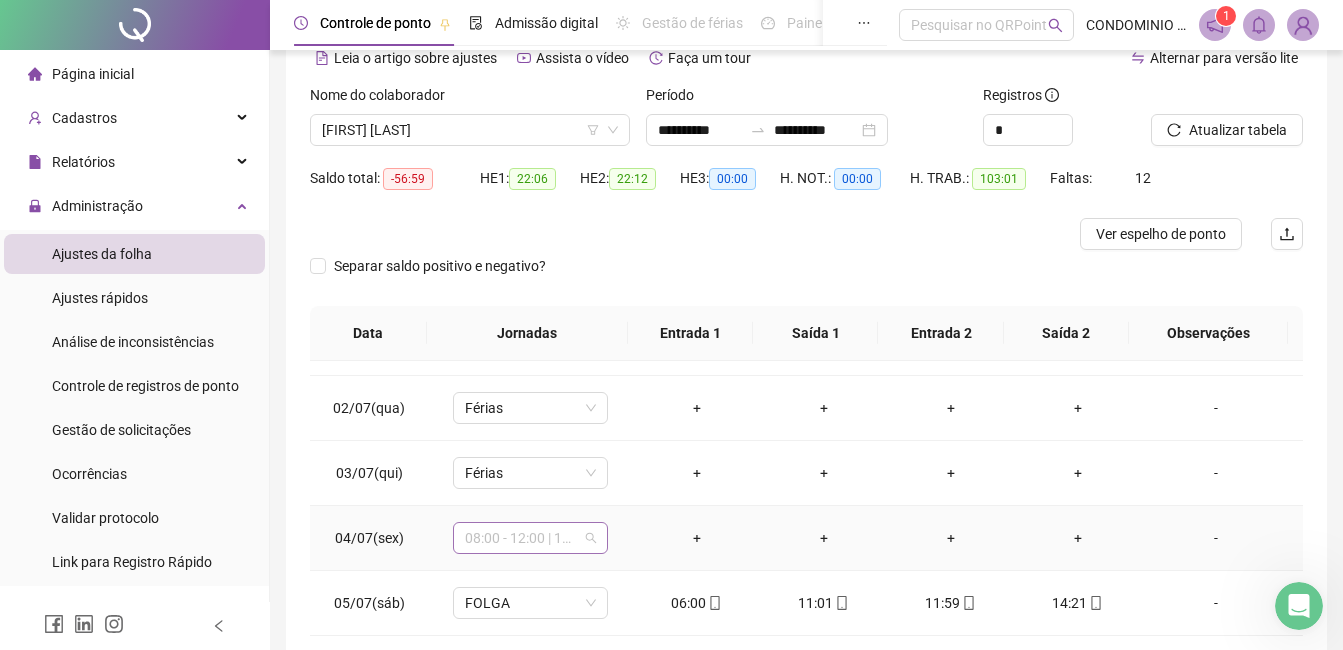 click on "08:00 - 12:00 | 13:00 - 17:00" at bounding box center [530, 538] 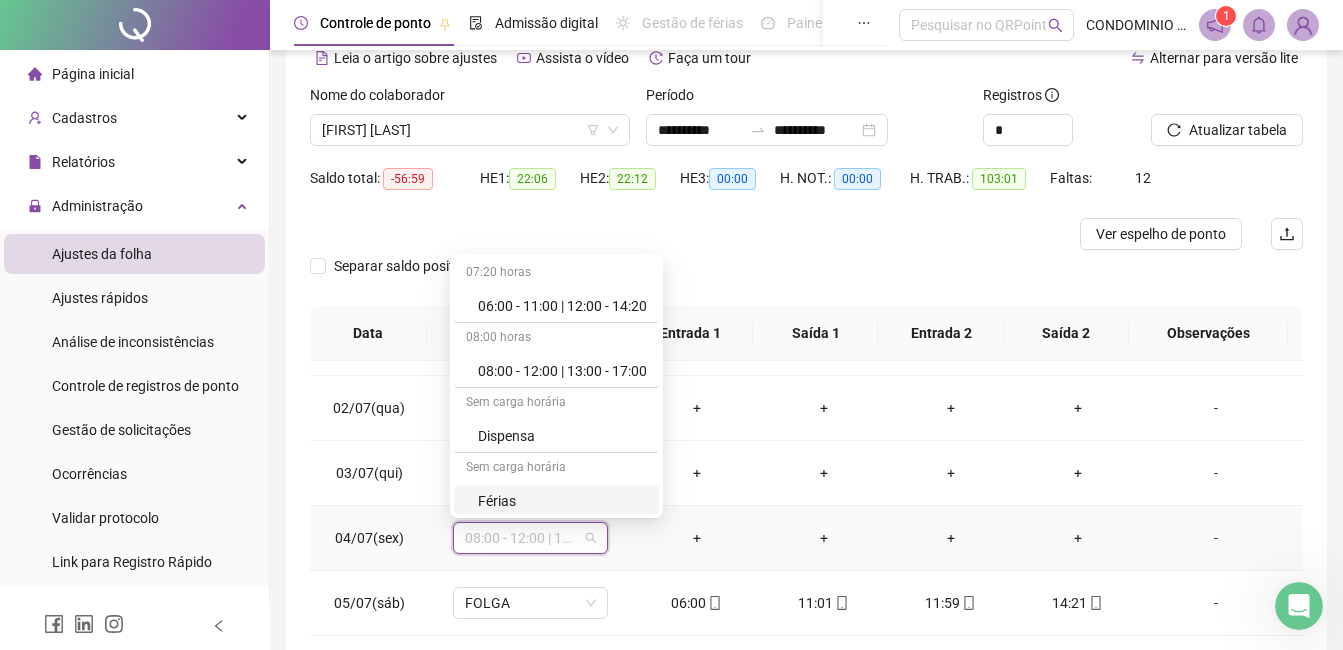 click on "Férias" at bounding box center [556, 501] 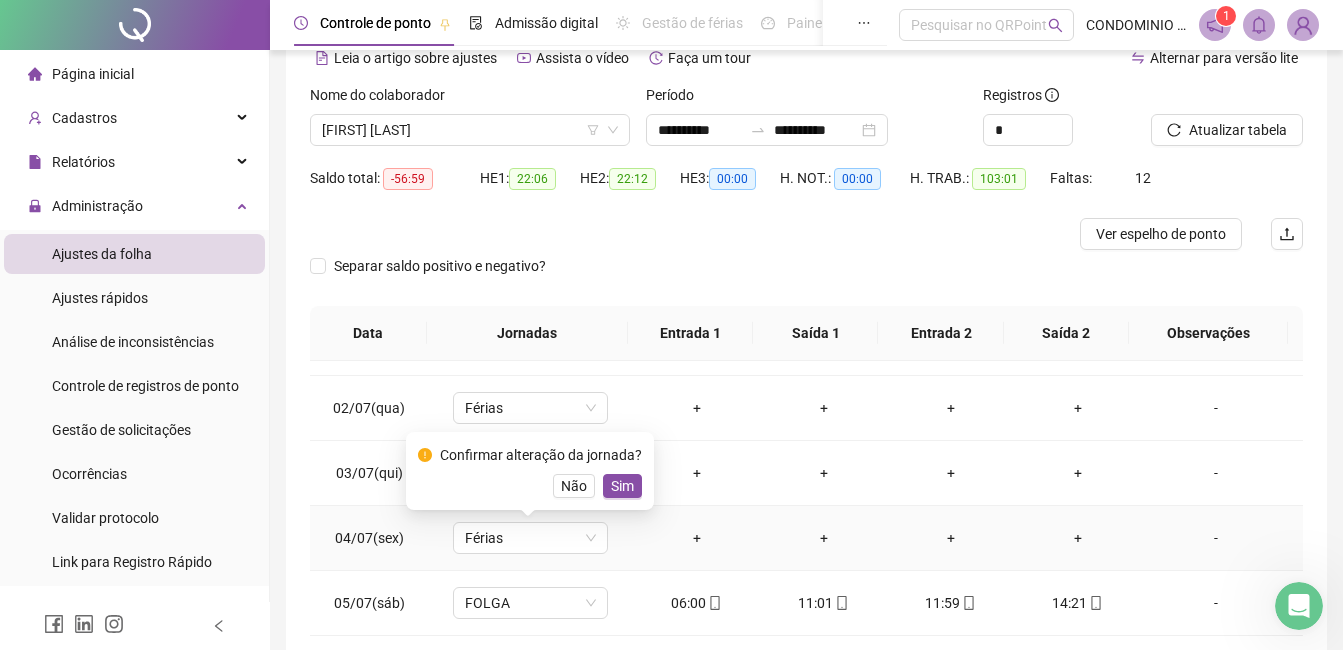 click on "Sim" at bounding box center [622, 486] 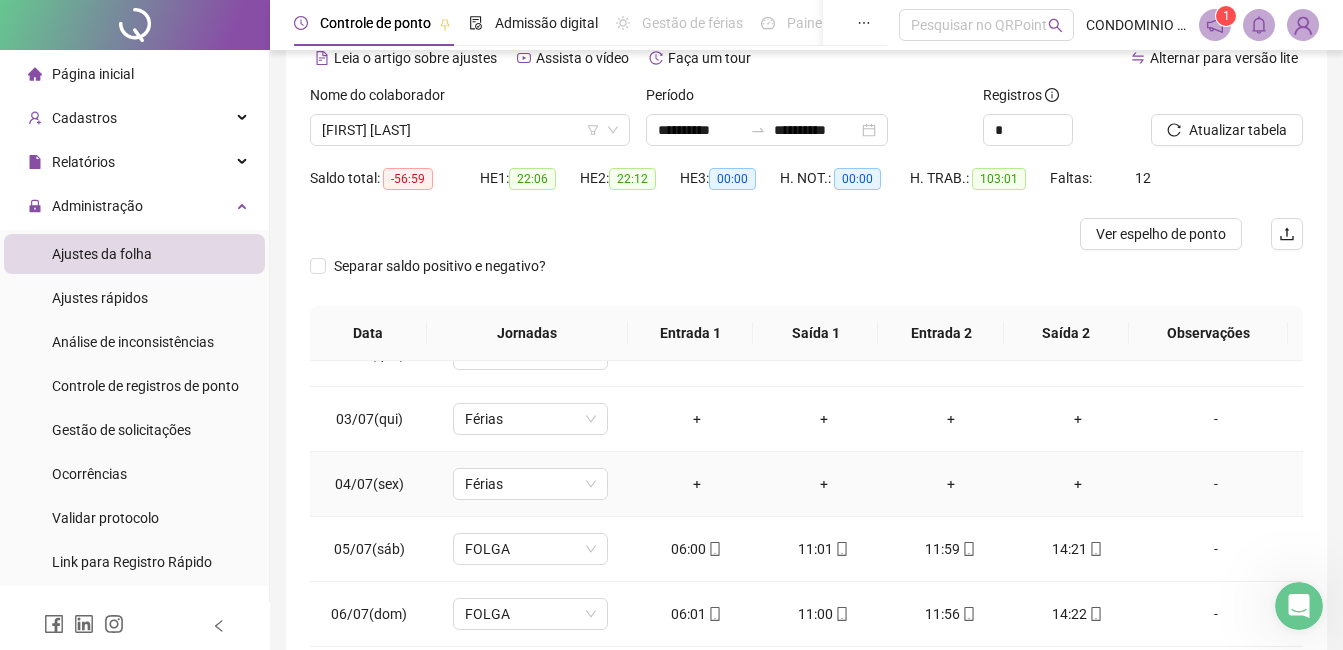 scroll, scrollTop: 800, scrollLeft: 0, axis: vertical 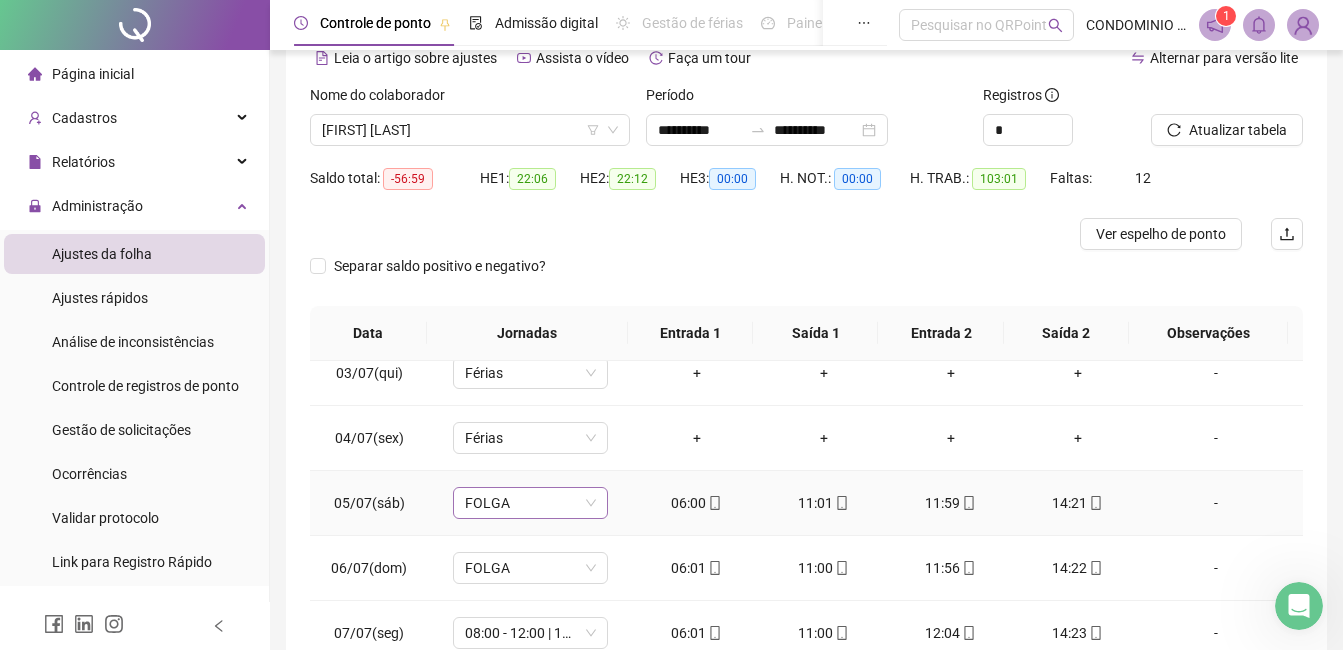 click on "FOLGA" at bounding box center (530, 503) 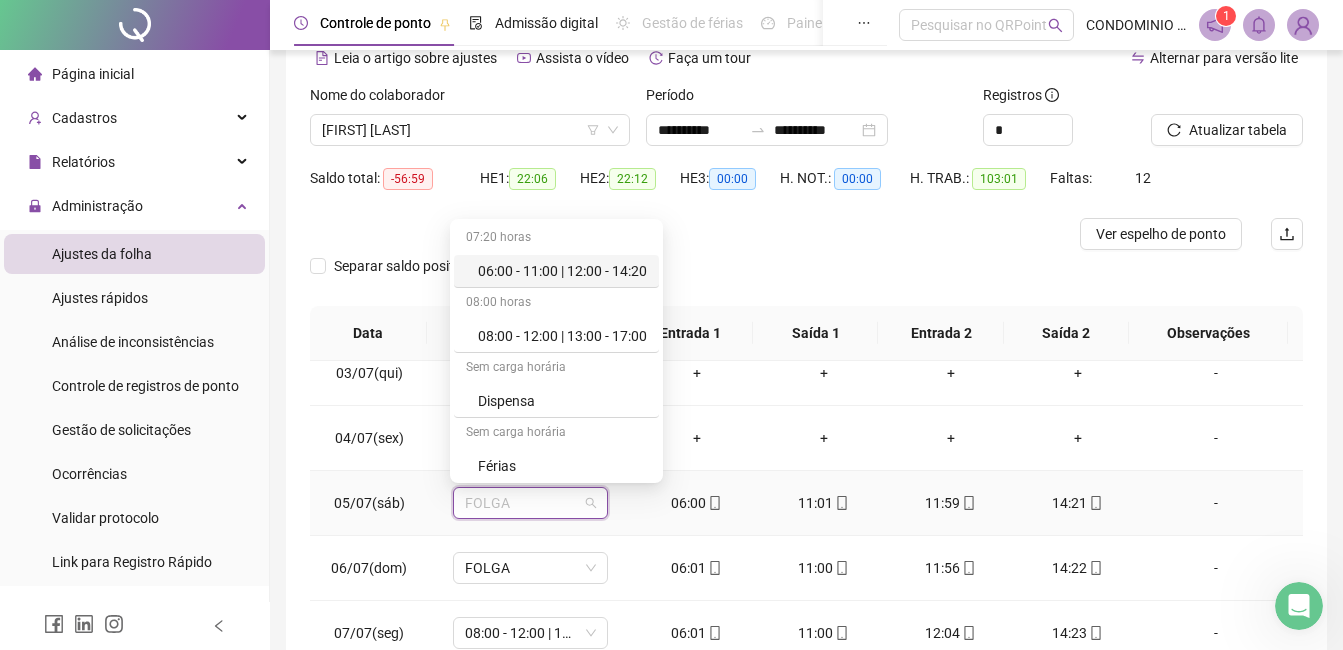 click on "06:00 - 11:00 | 12:00 - 14:20" at bounding box center (562, 271) 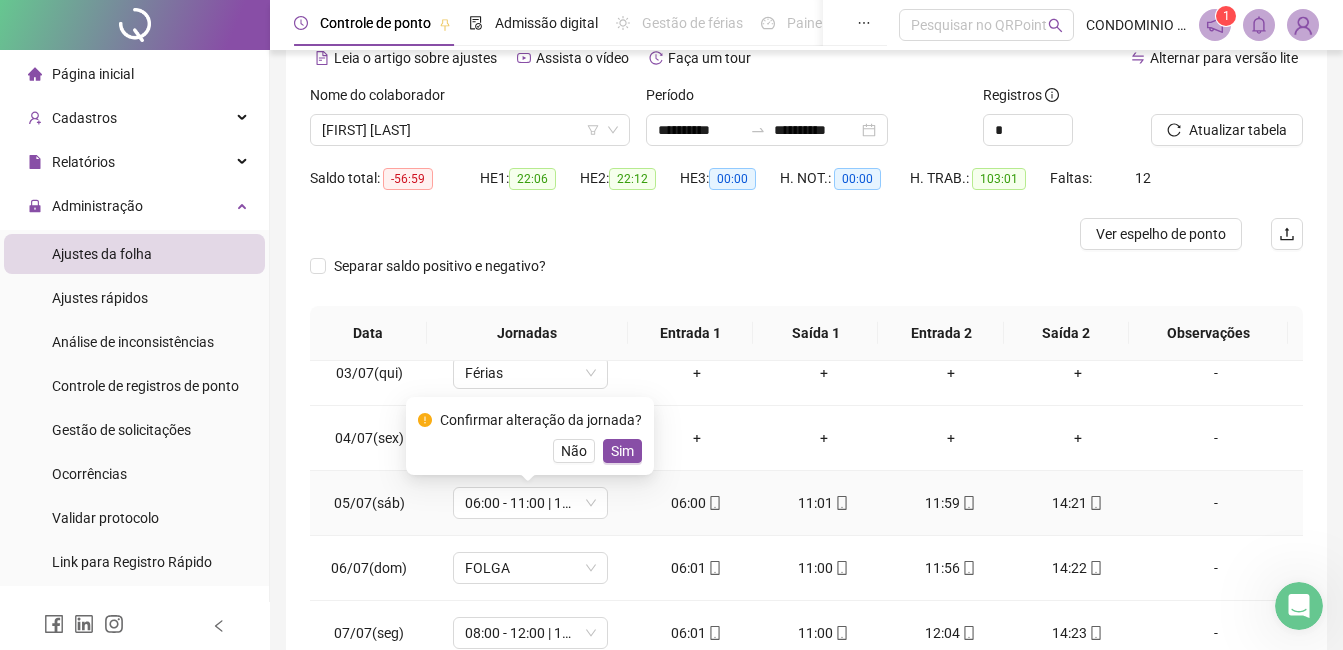 click on "Sim" at bounding box center (622, 451) 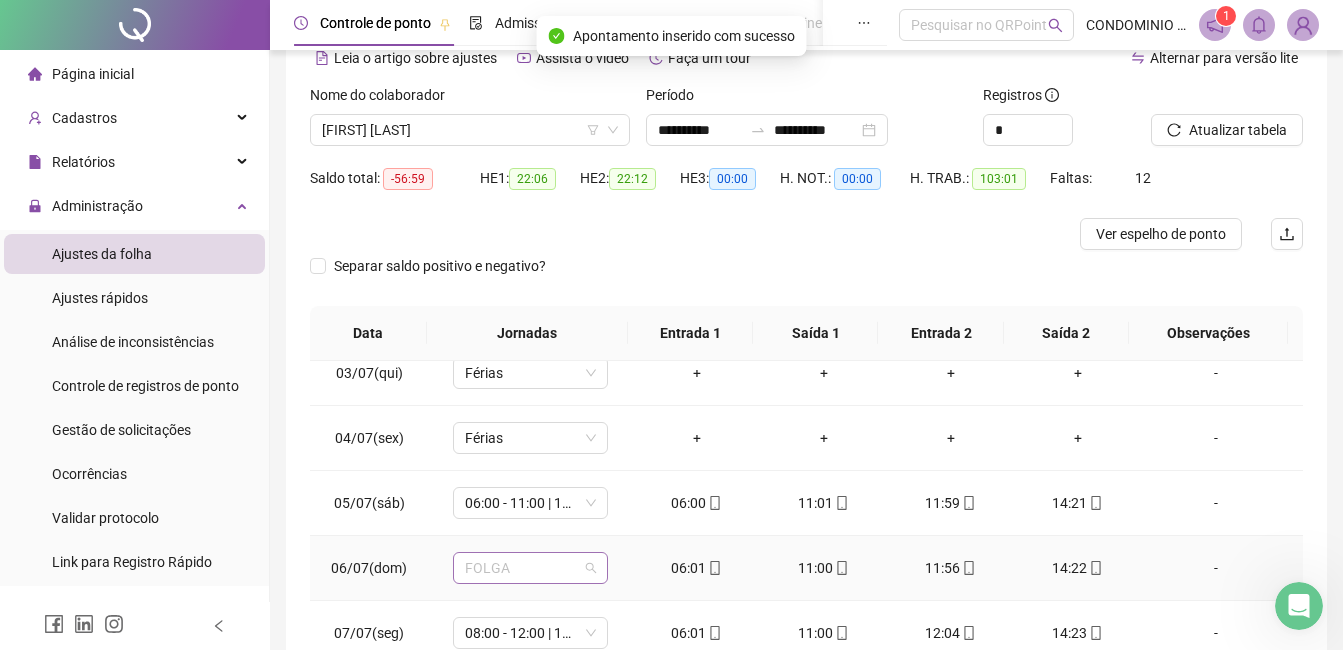 click on "FOLGA" at bounding box center [530, 568] 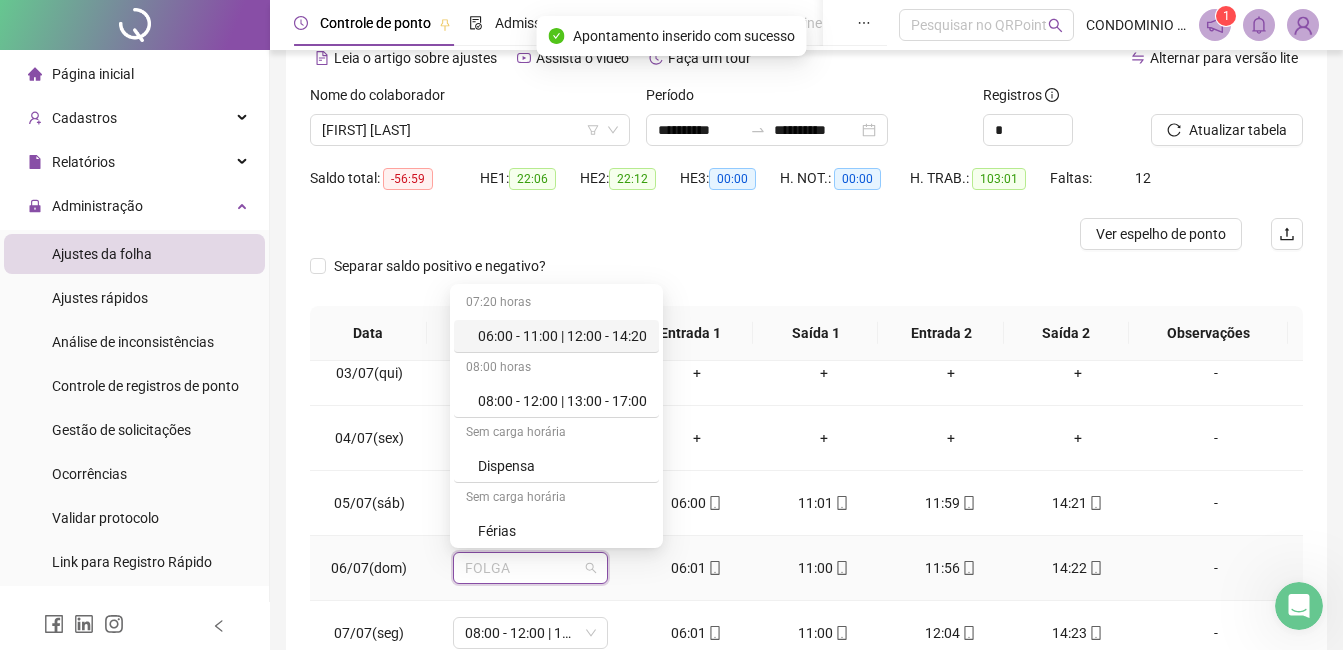 click on "06:00 - 11:00 | 12:00 - 14:20" at bounding box center [562, 336] 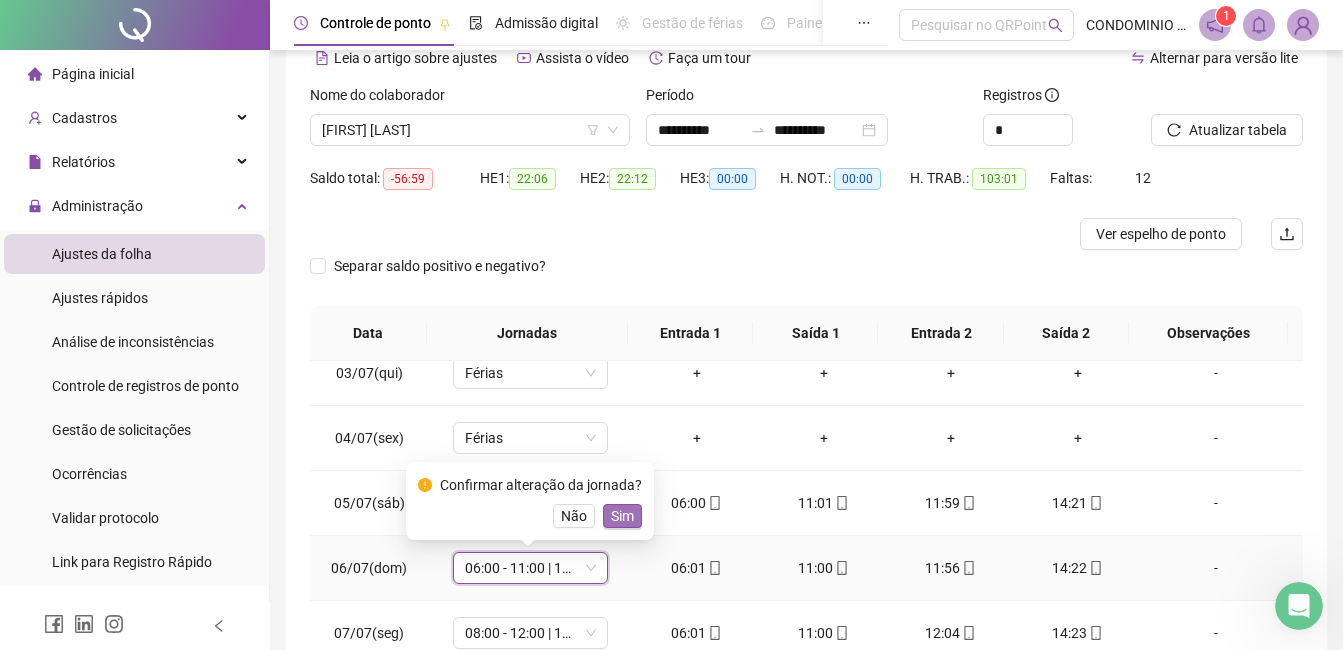click on "Sim" at bounding box center (622, 516) 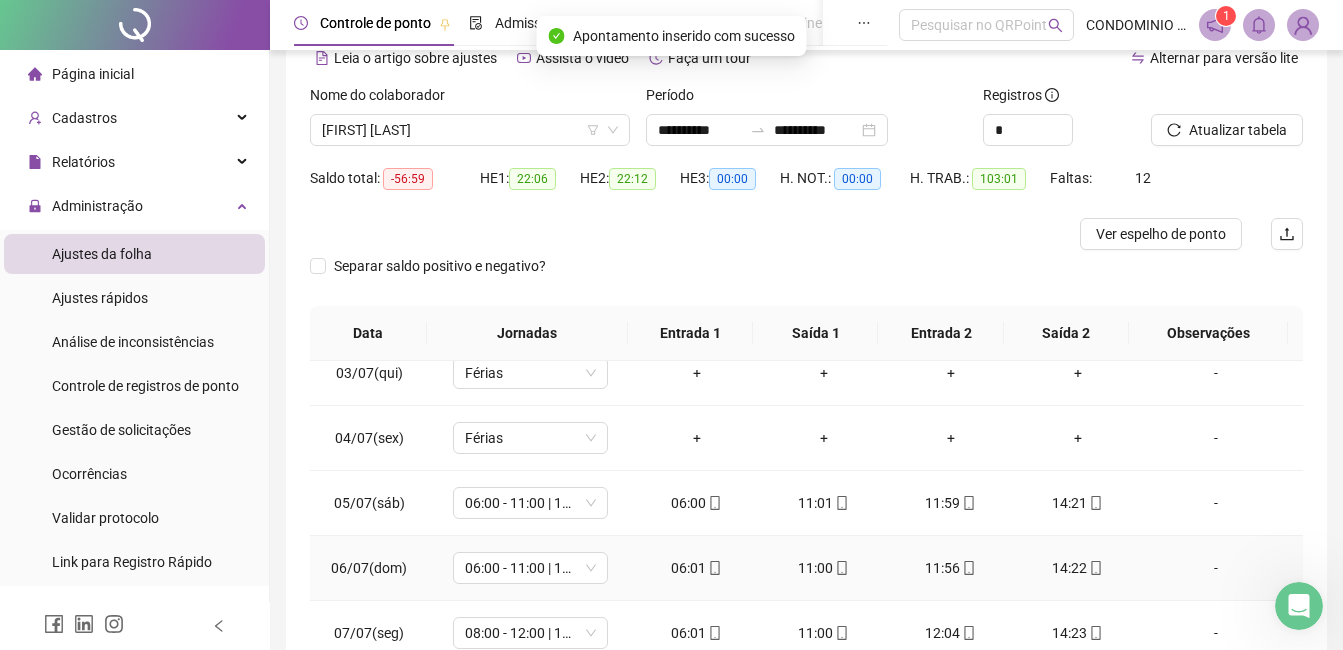 scroll, scrollTop: 1100, scrollLeft: 0, axis: vertical 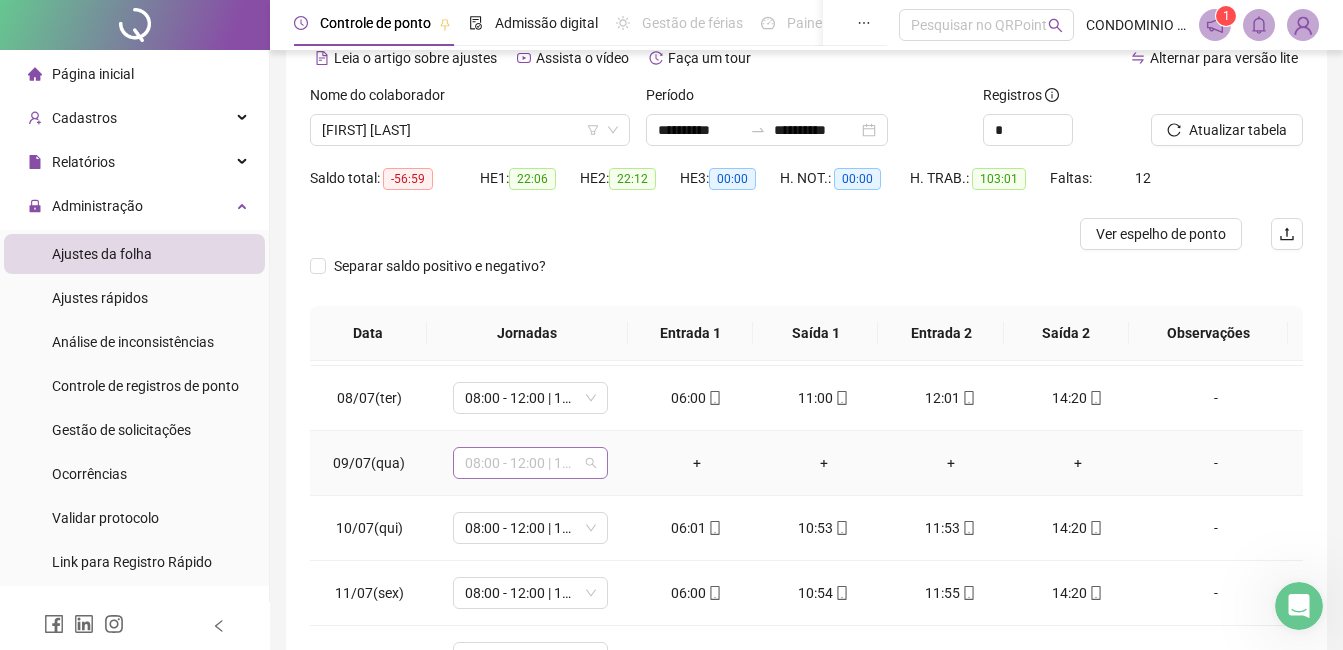 click on "08:00 - 12:00 | 13:00 - 17:00" at bounding box center [530, 463] 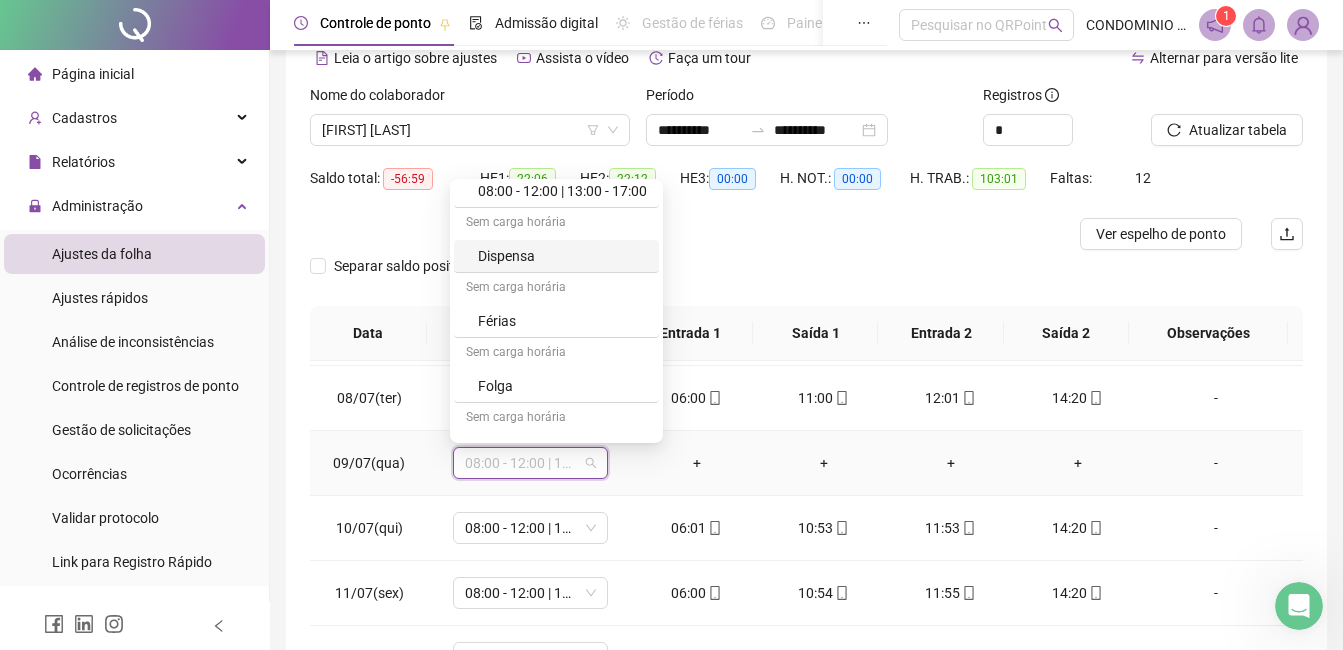 scroll, scrollTop: 199, scrollLeft: 0, axis: vertical 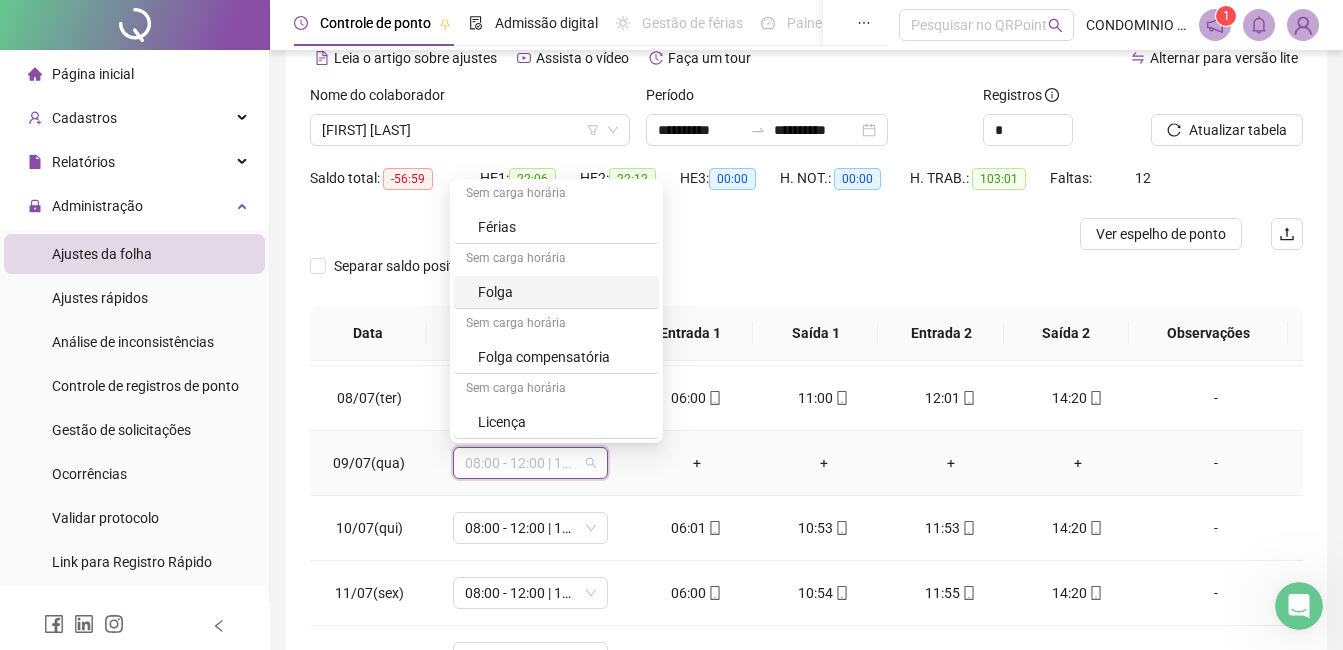 click on "Folga" at bounding box center [556, 292] 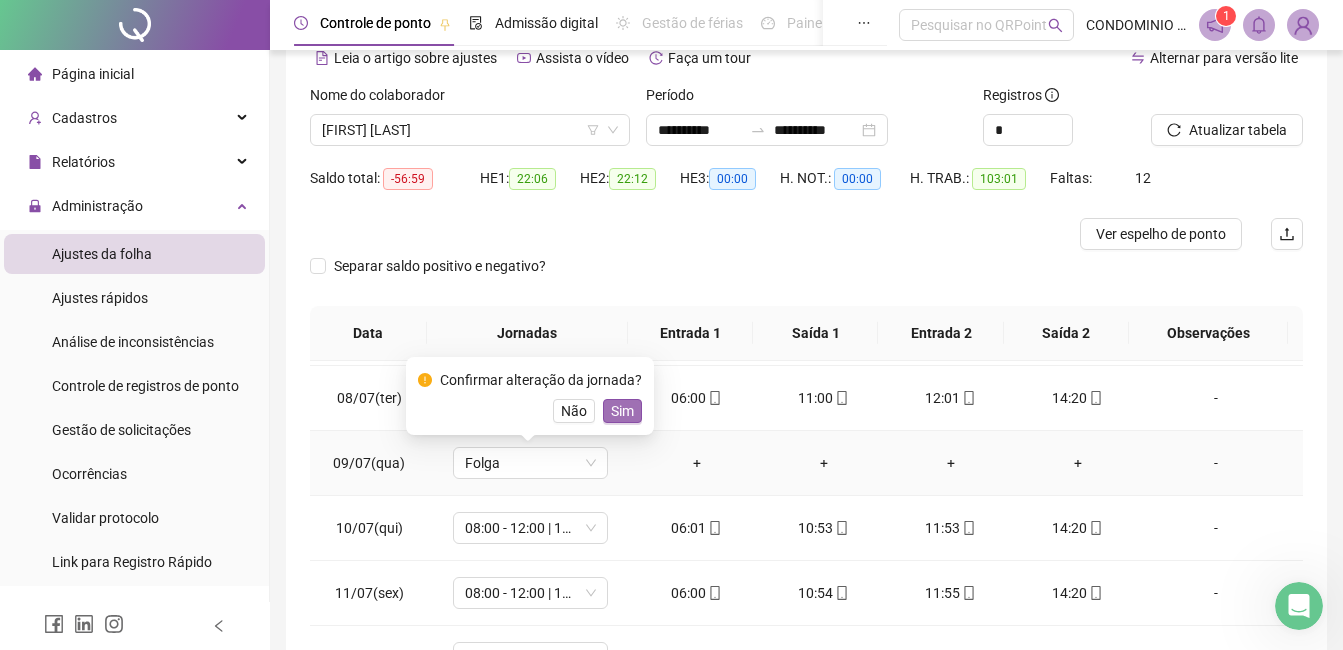 click on "Sim" at bounding box center (622, 411) 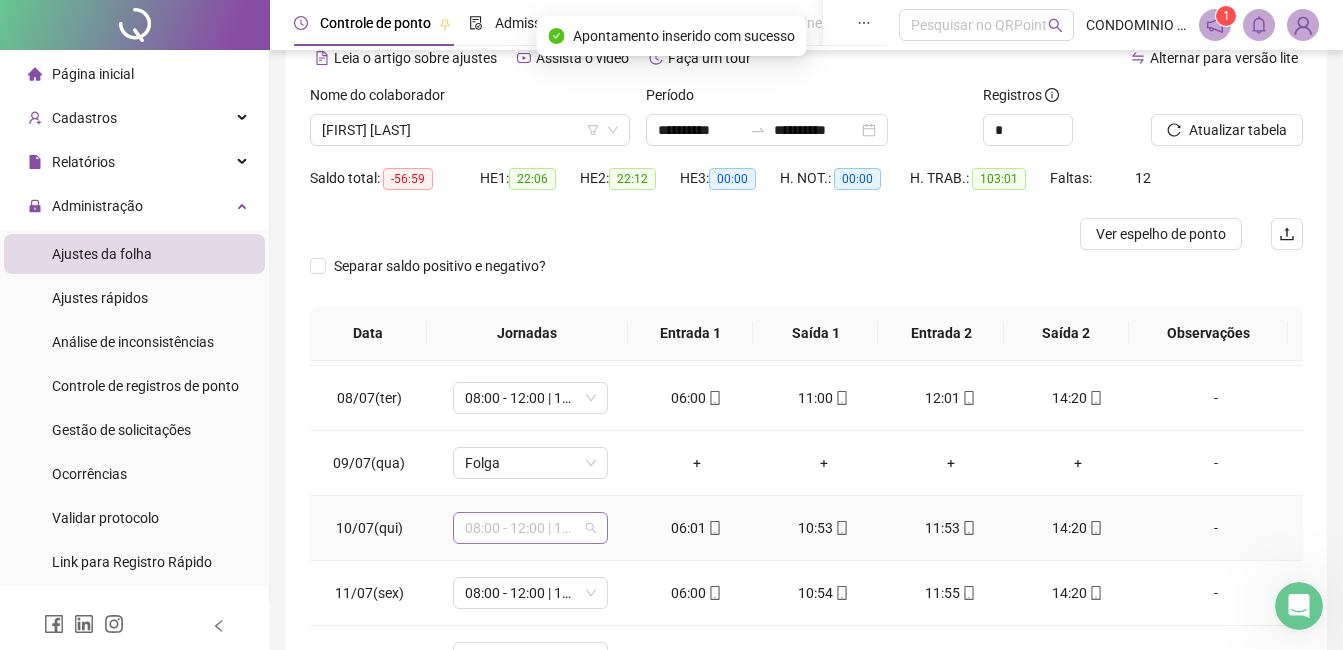 click on "08:00 - 12:00 | 13:00 - 17:00" at bounding box center [530, 528] 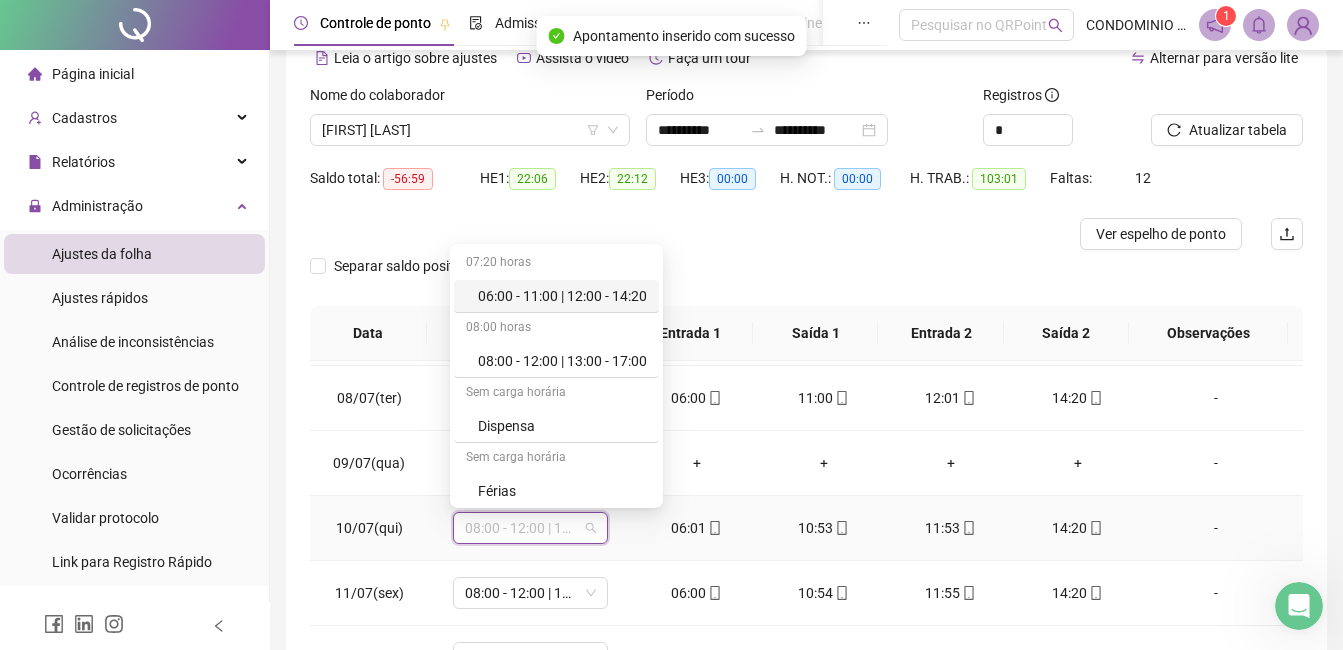 click on "06:00 - 11:00 | 12:00 - 14:20" at bounding box center (562, 296) 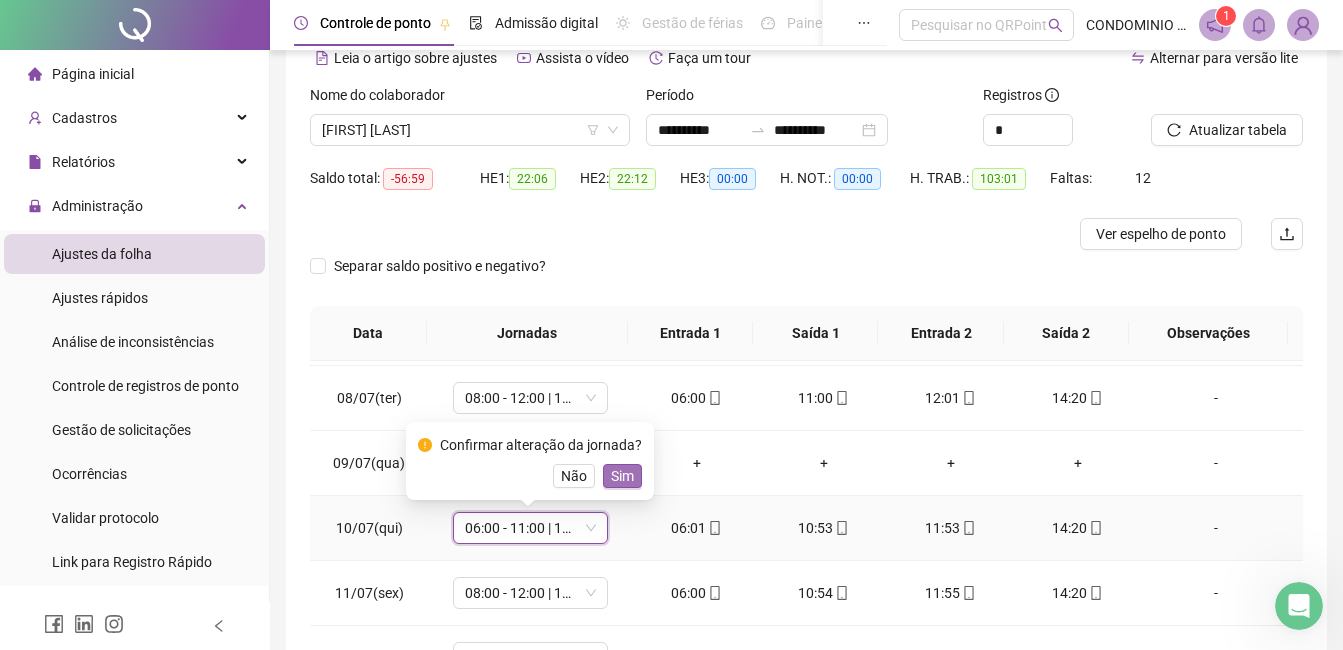 click on "Sim" at bounding box center (622, 476) 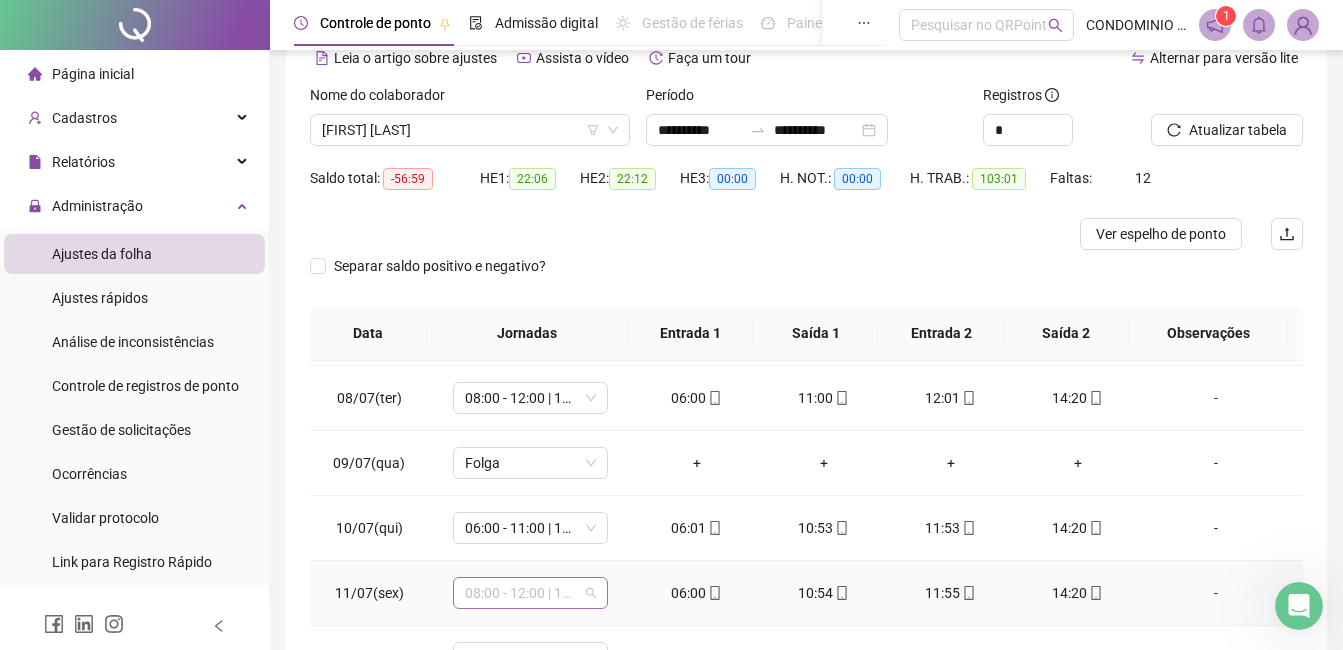 click on "08:00 - 12:00 | 13:00 - 17:00" at bounding box center [530, 593] 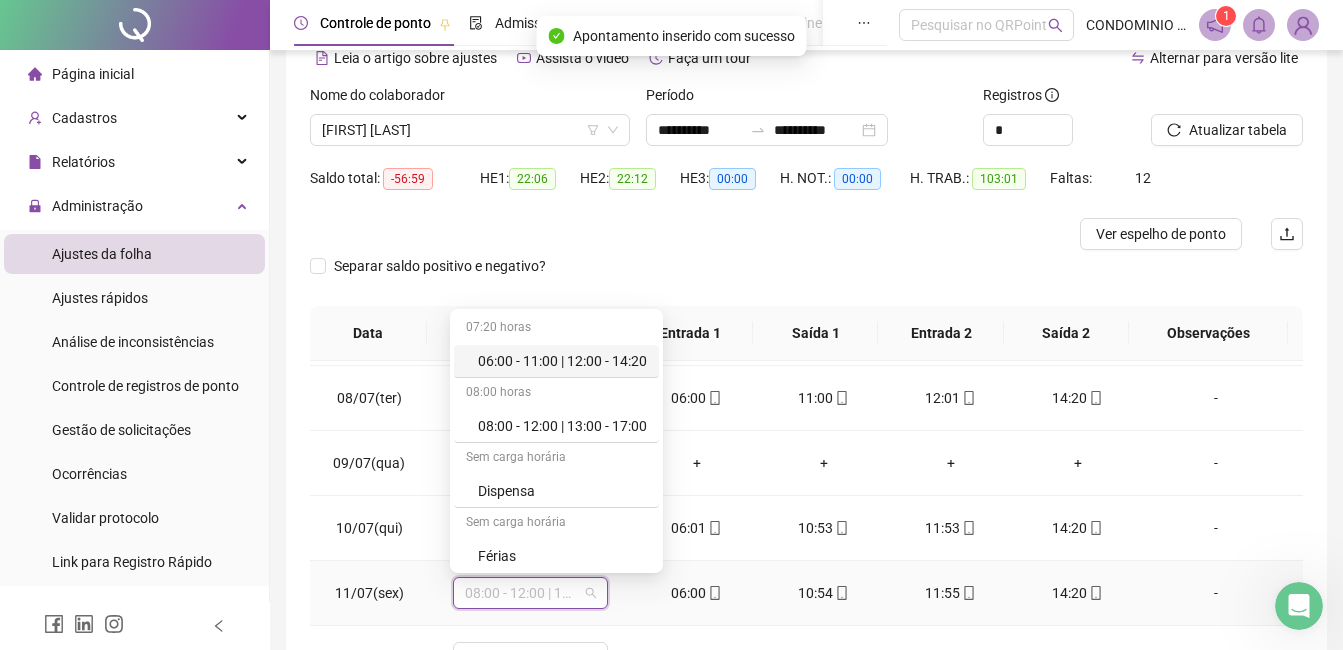 click on "06:00 - 11:00 | 12:00 - 14:20" at bounding box center [562, 361] 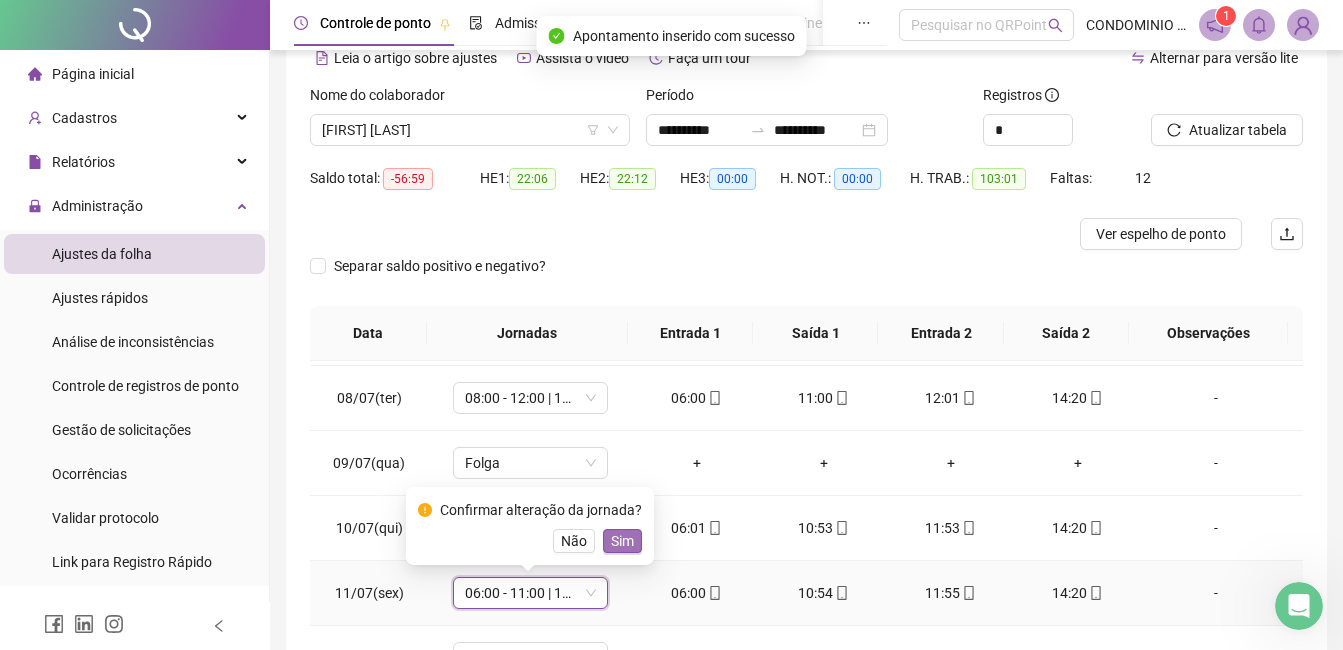 click on "Sim" at bounding box center [622, 541] 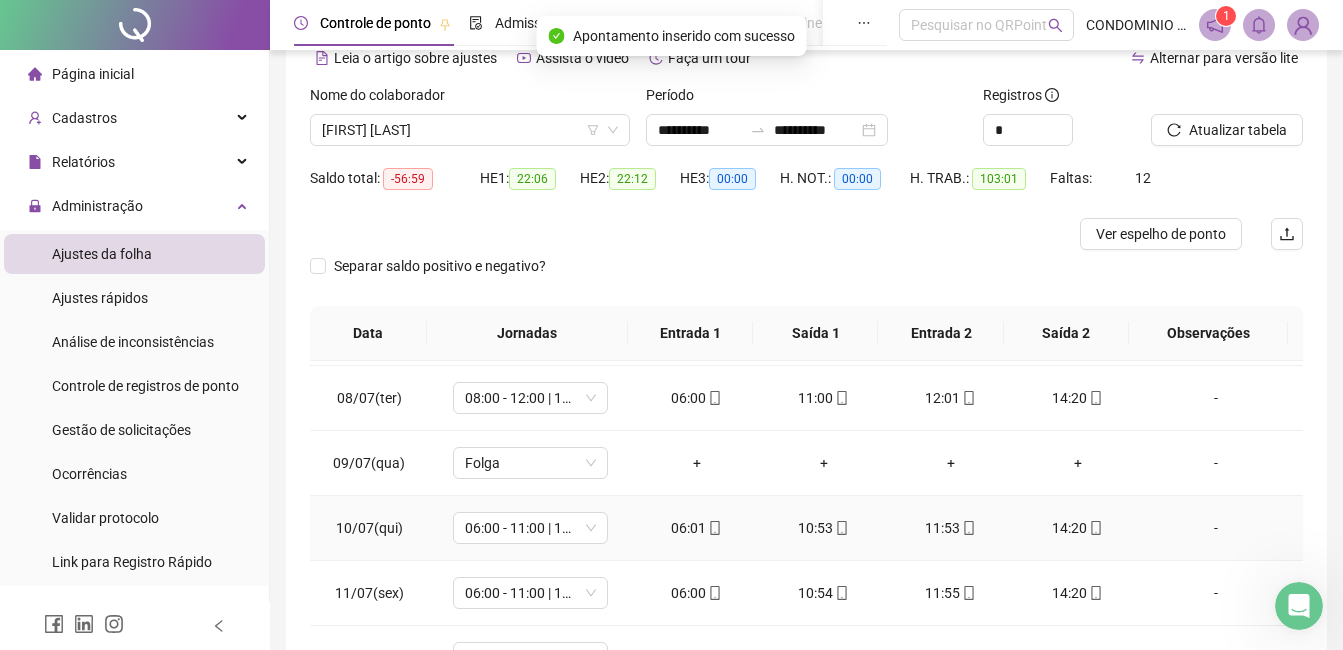scroll, scrollTop: 1300, scrollLeft: 0, axis: vertical 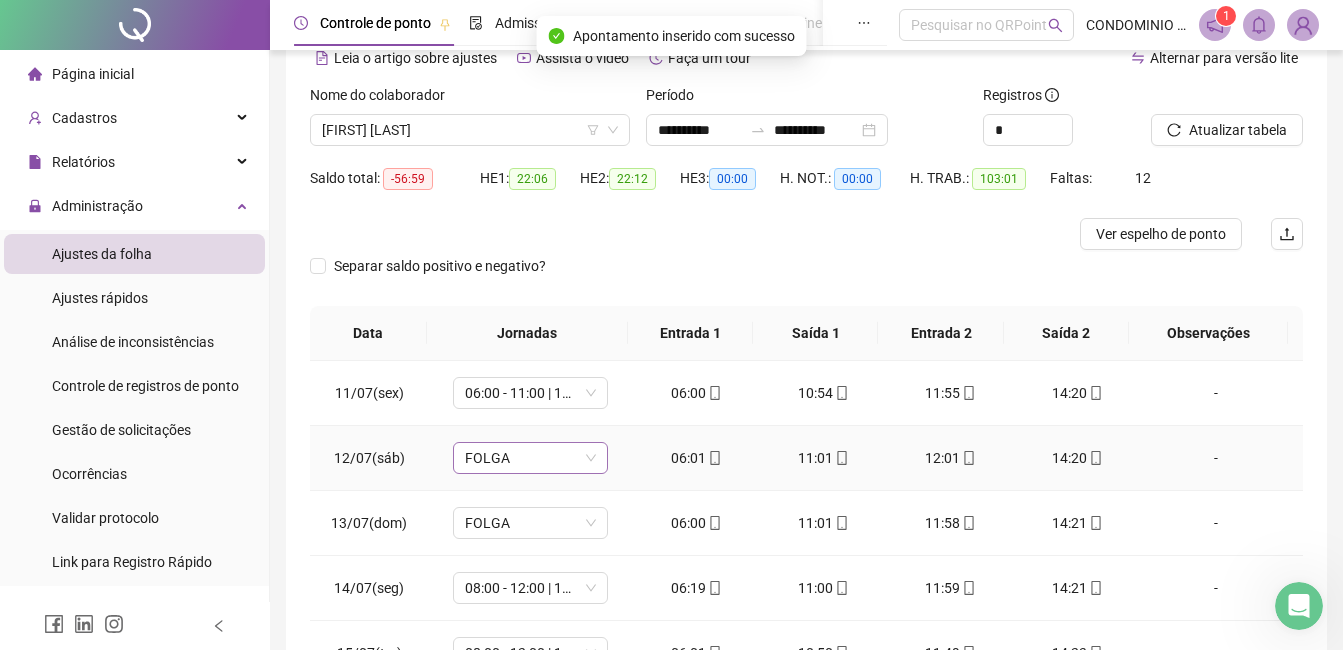 click on "FOLGA" at bounding box center [530, 458] 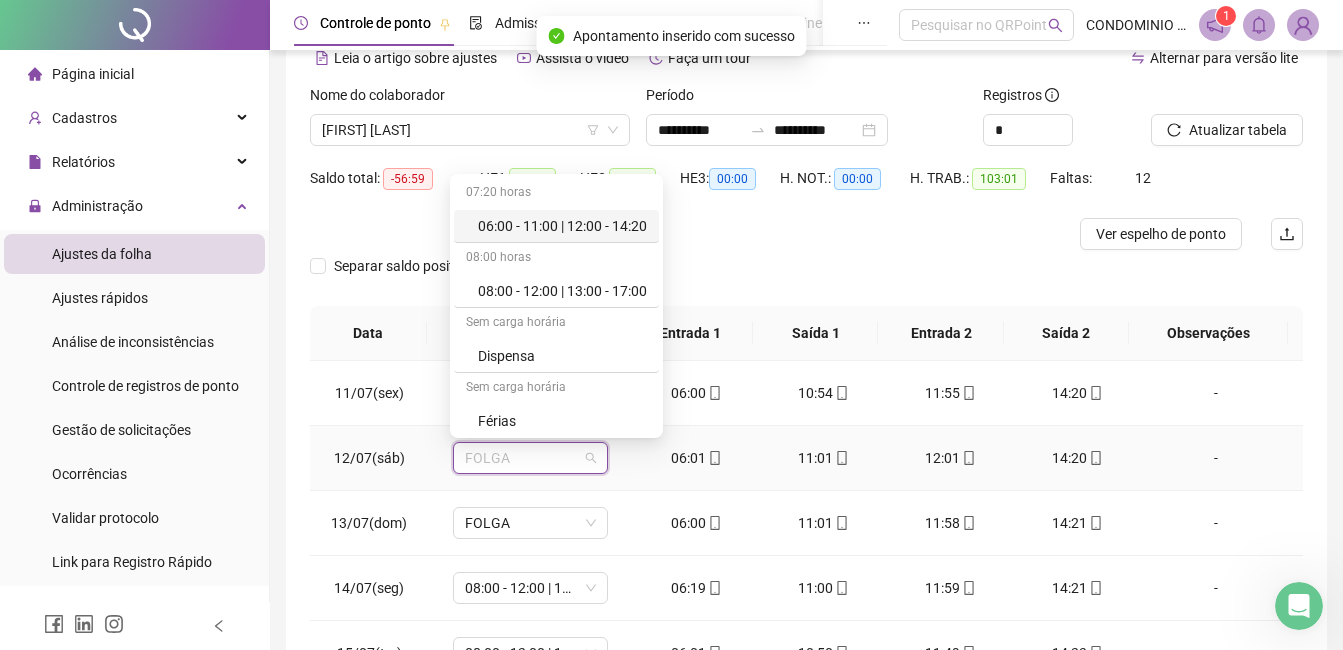 click on "06:00 - 11:00 | 12:00 - 14:20" at bounding box center (562, 226) 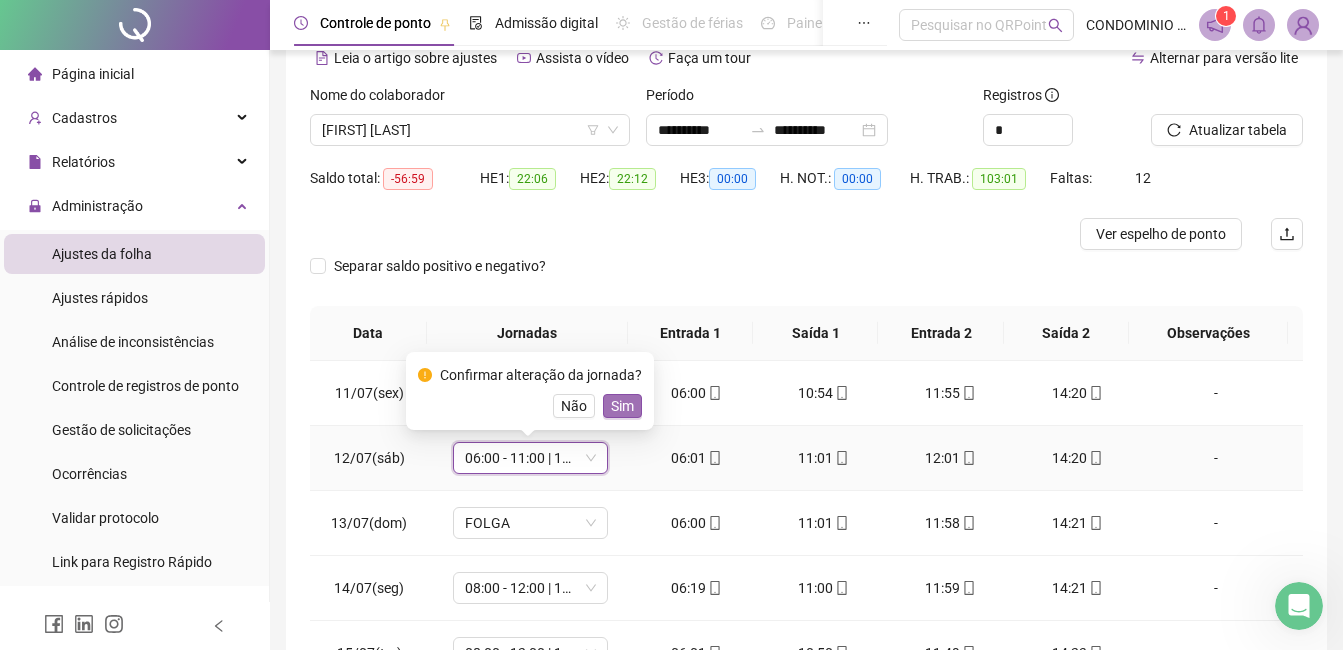click on "Sim" at bounding box center [622, 406] 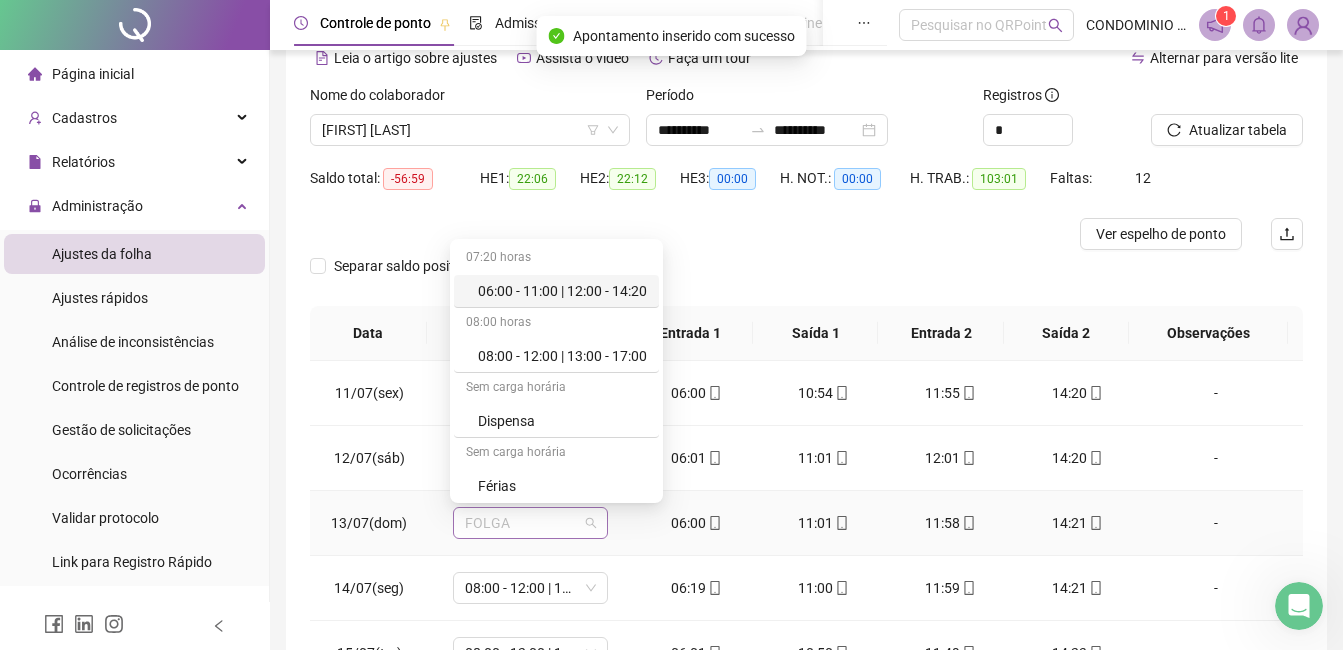 click on "FOLGA" at bounding box center [530, 523] 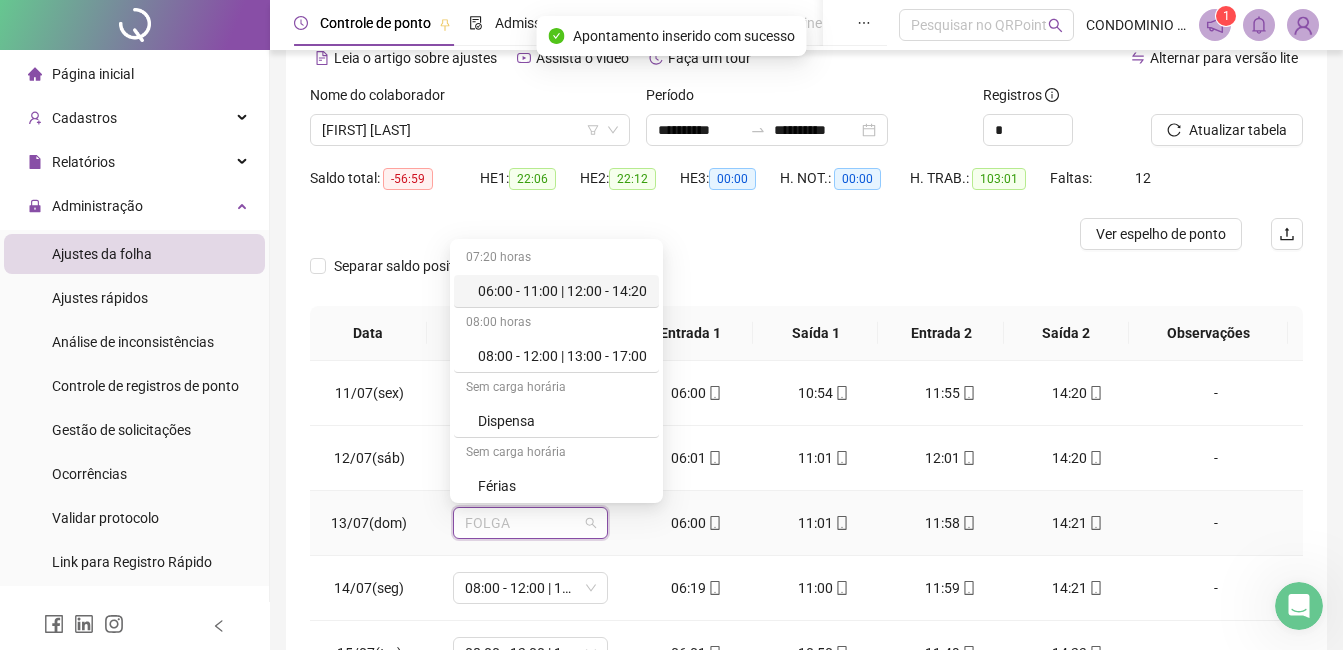 click on "06:00 - 11:00 | 12:00 - 14:20" at bounding box center [562, 291] 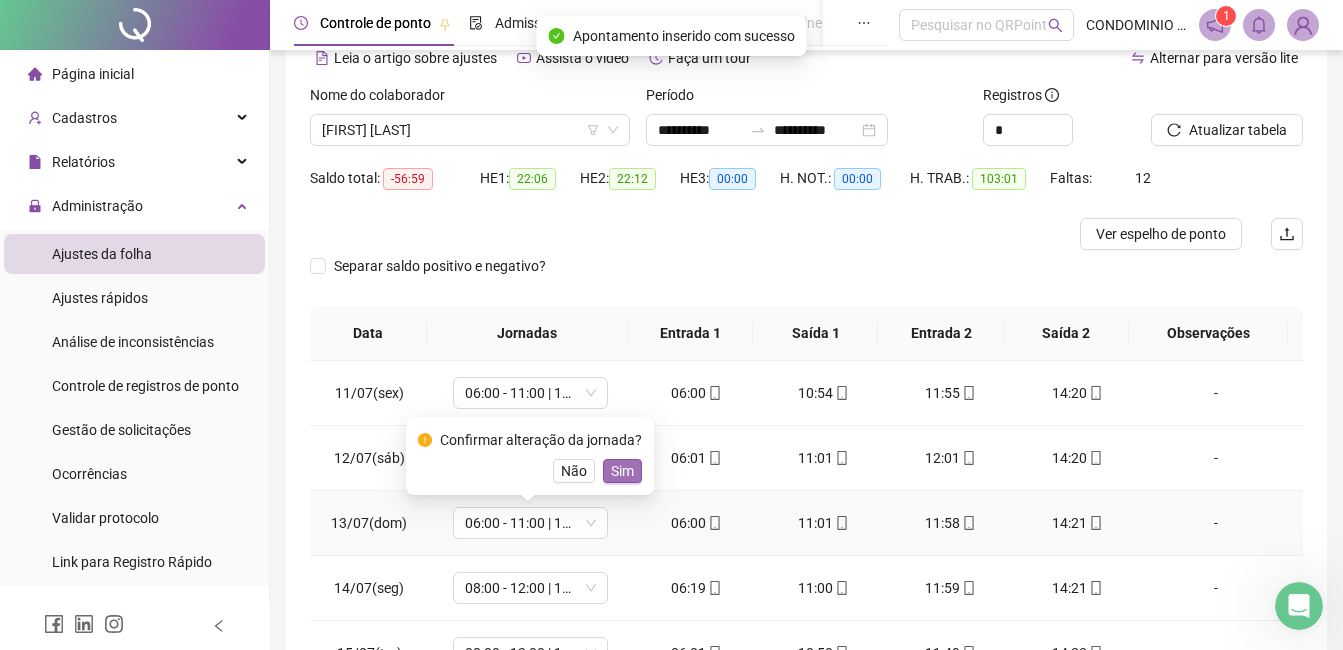 click on "Sim" at bounding box center (622, 471) 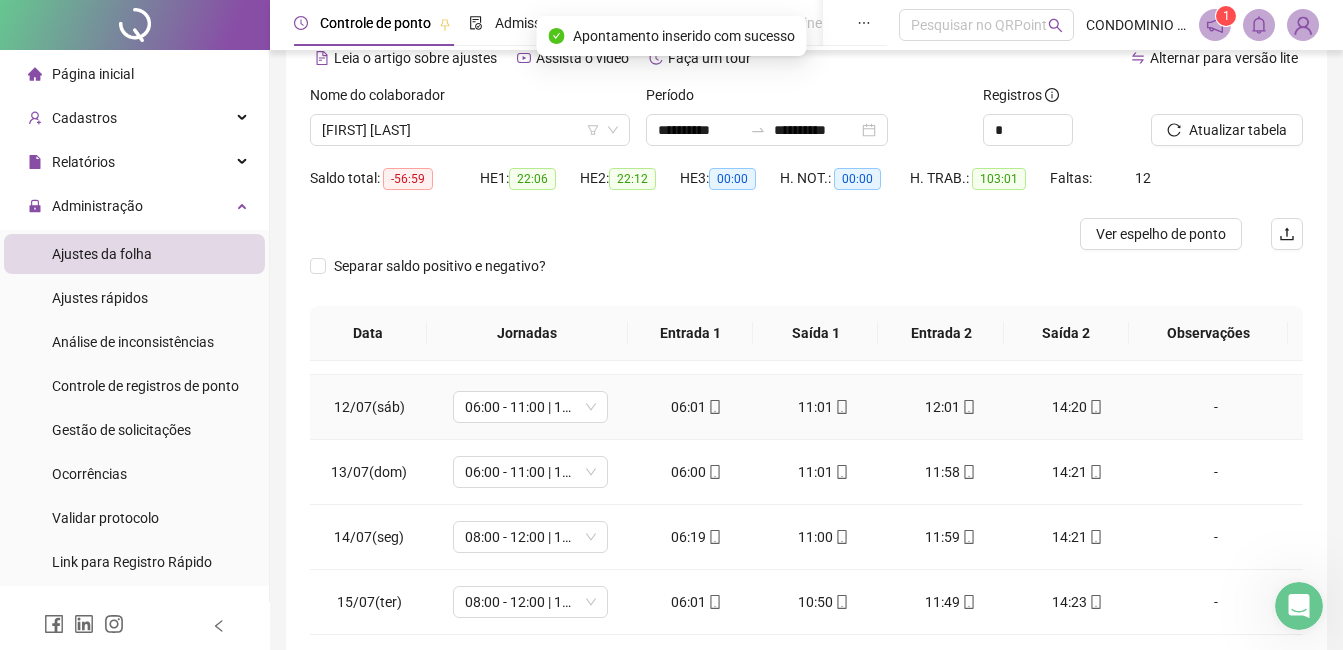 scroll, scrollTop: 1400, scrollLeft: 0, axis: vertical 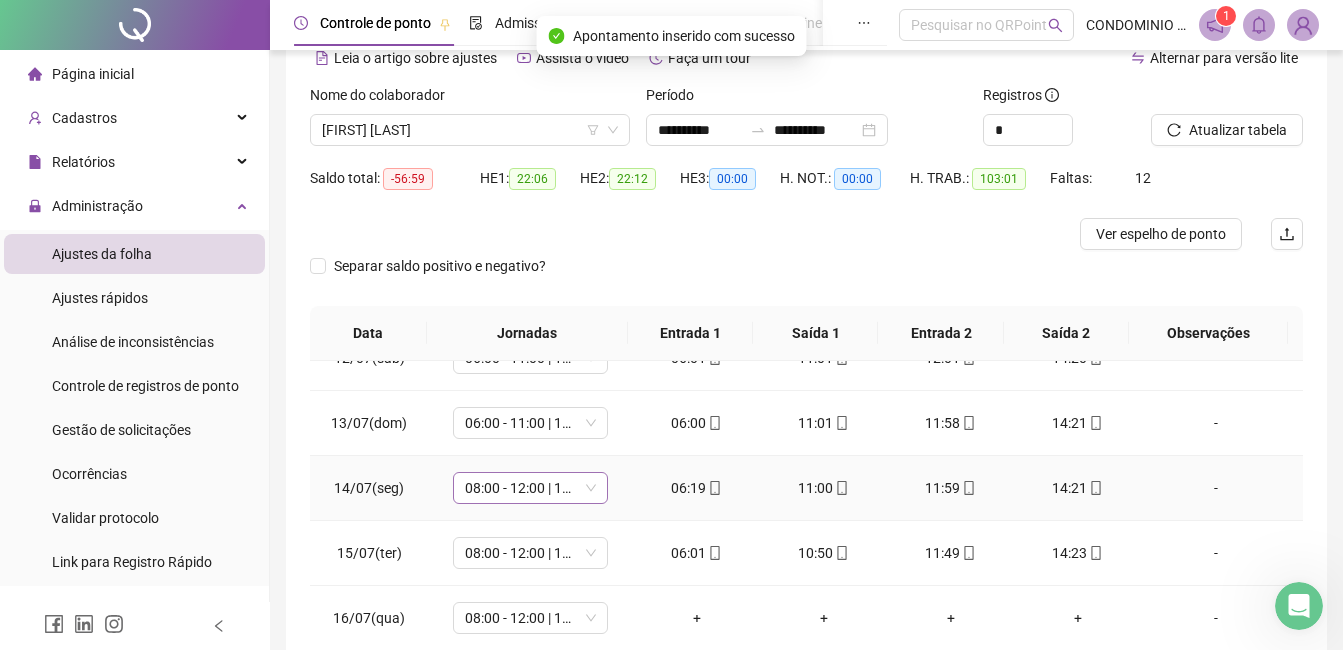 click on "08:00 - 12:00 | 13:00 - 17:00" at bounding box center [530, 488] 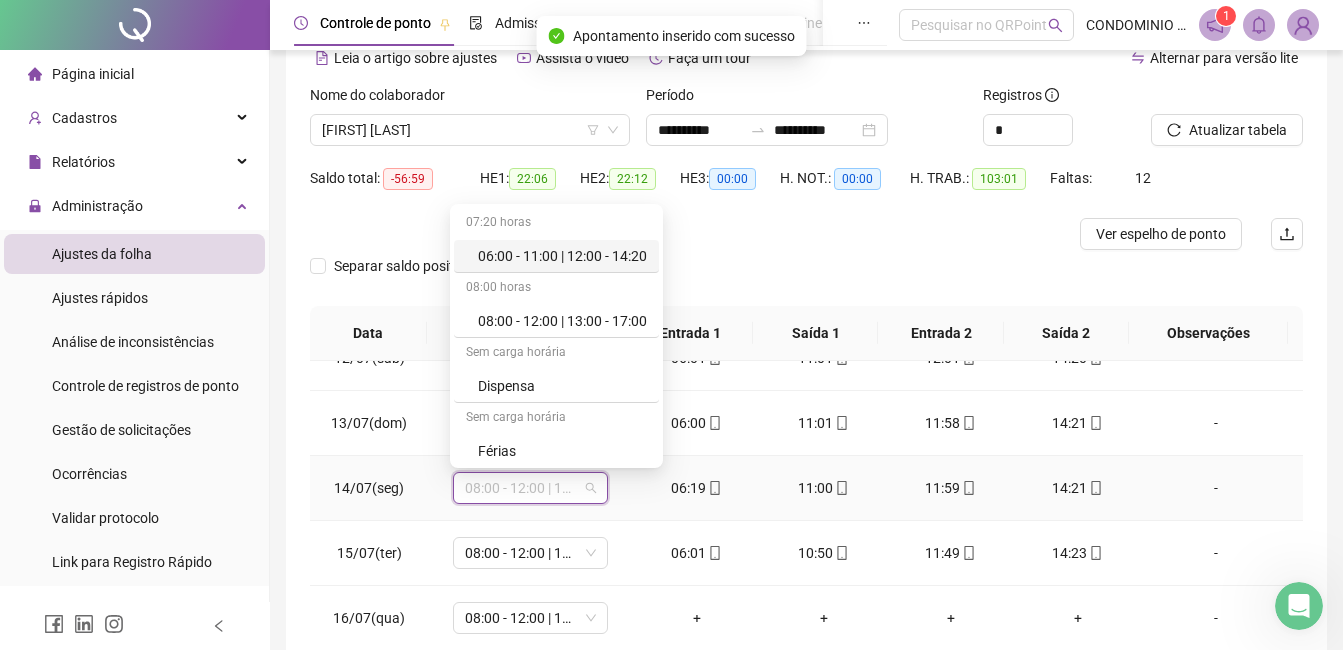 click on "06:00 - 11:00 | 12:00 - 14:20" at bounding box center (562, 256) 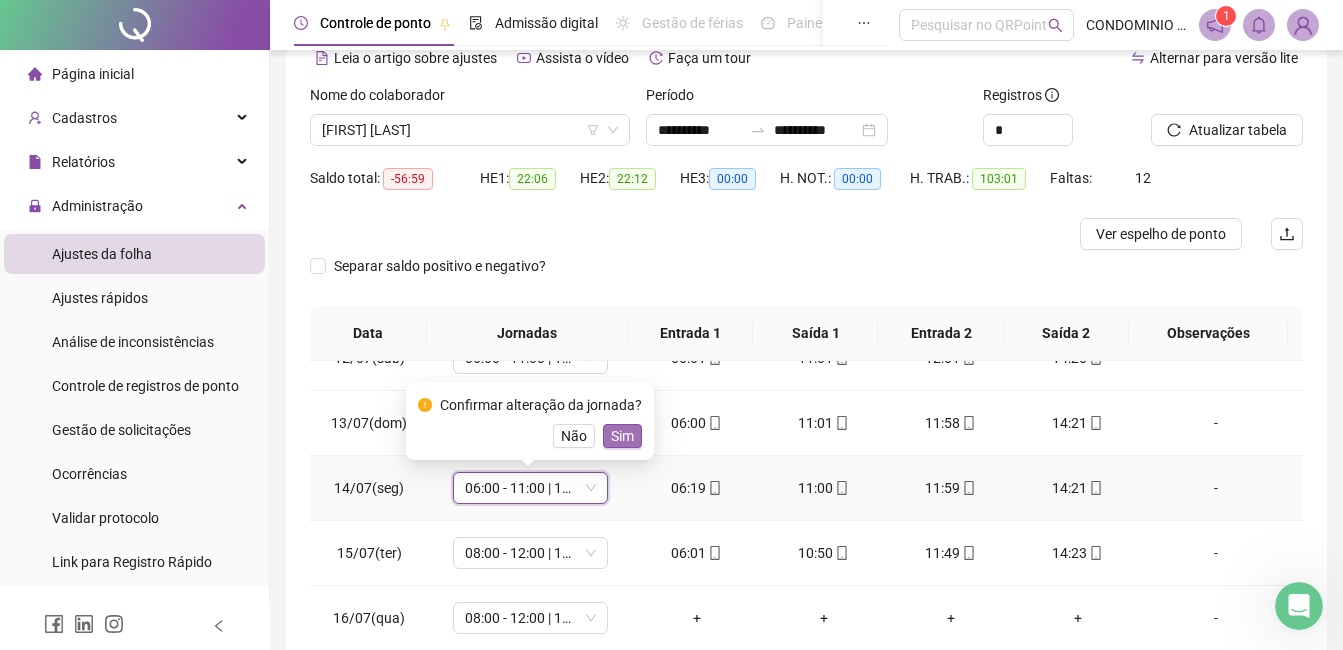 click on "Sim" at bounding box center (622, 436) 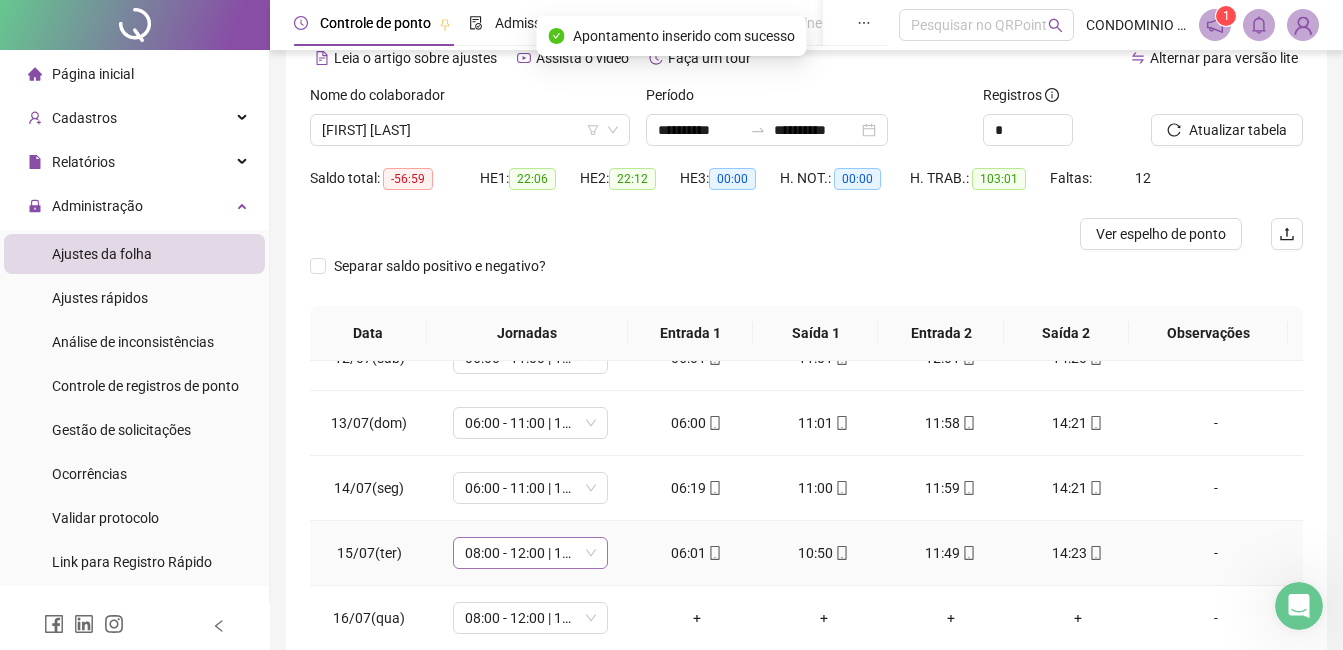 click on "08:00 - 12:00 | 13:00 - 17:00" at bounding box center (530, 553) 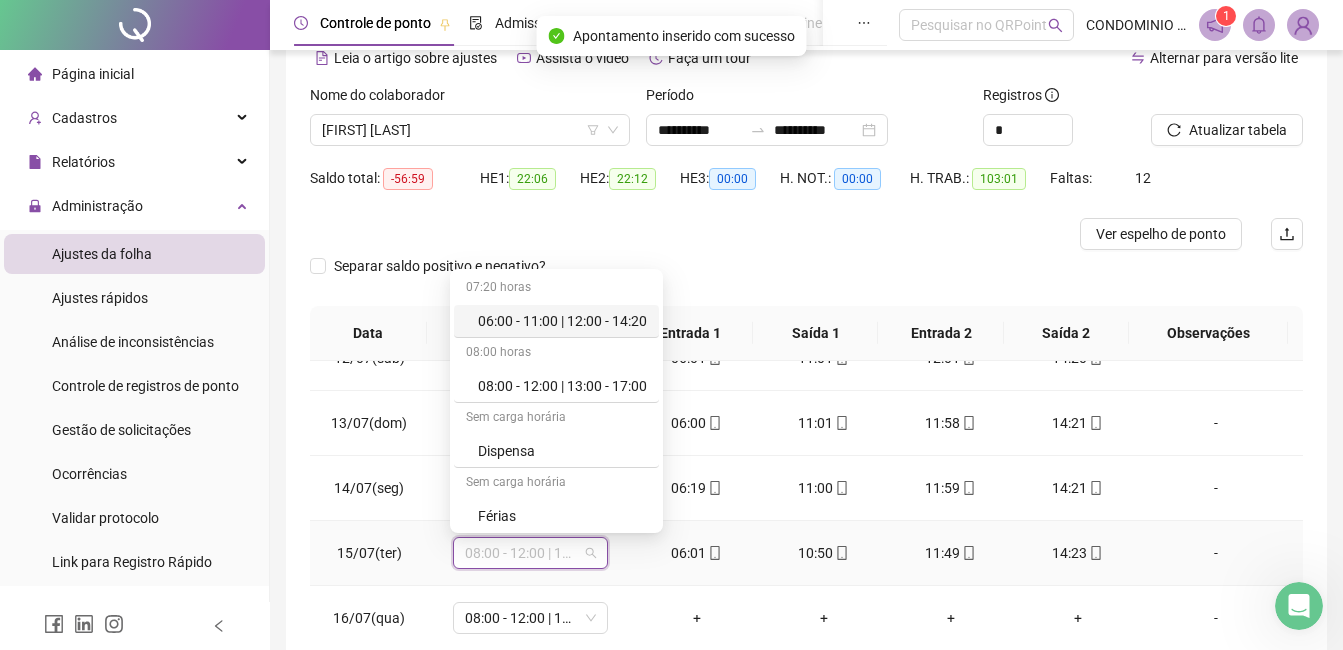 click on "06:00 - 11:00 | 12:00 - 14:20" at bounding box center [562, 321] 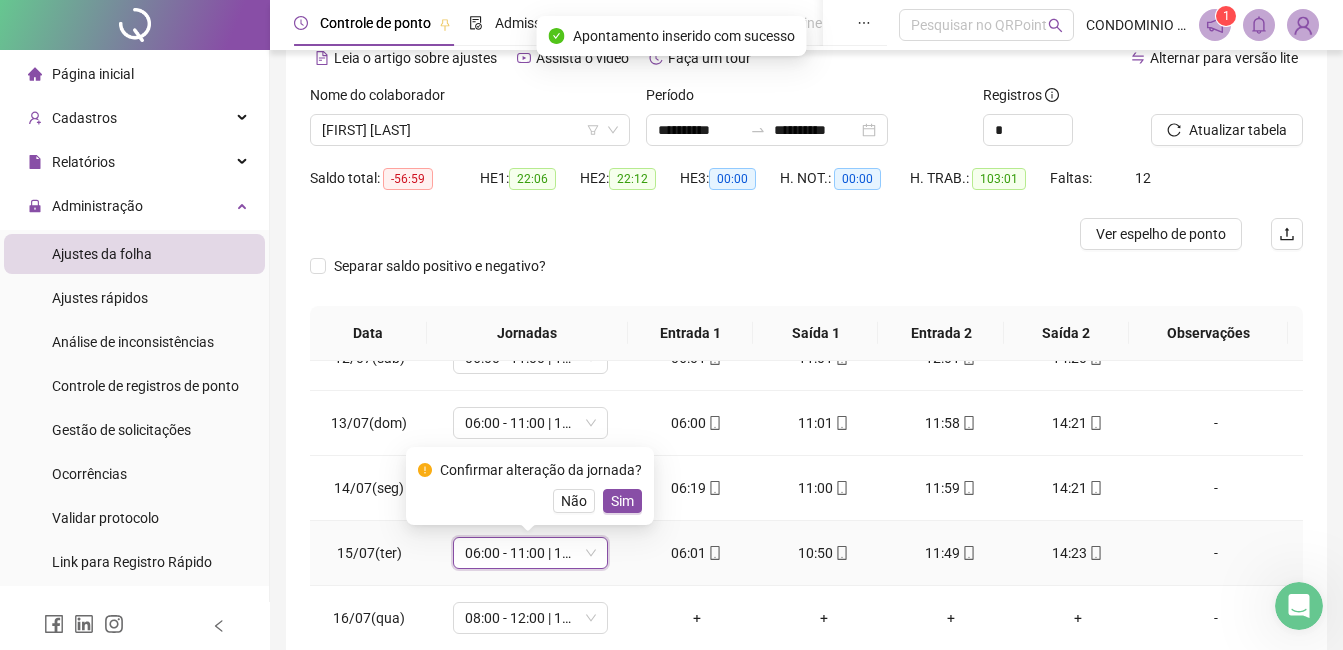 click on "Sim" at bounding box center (622, 501) 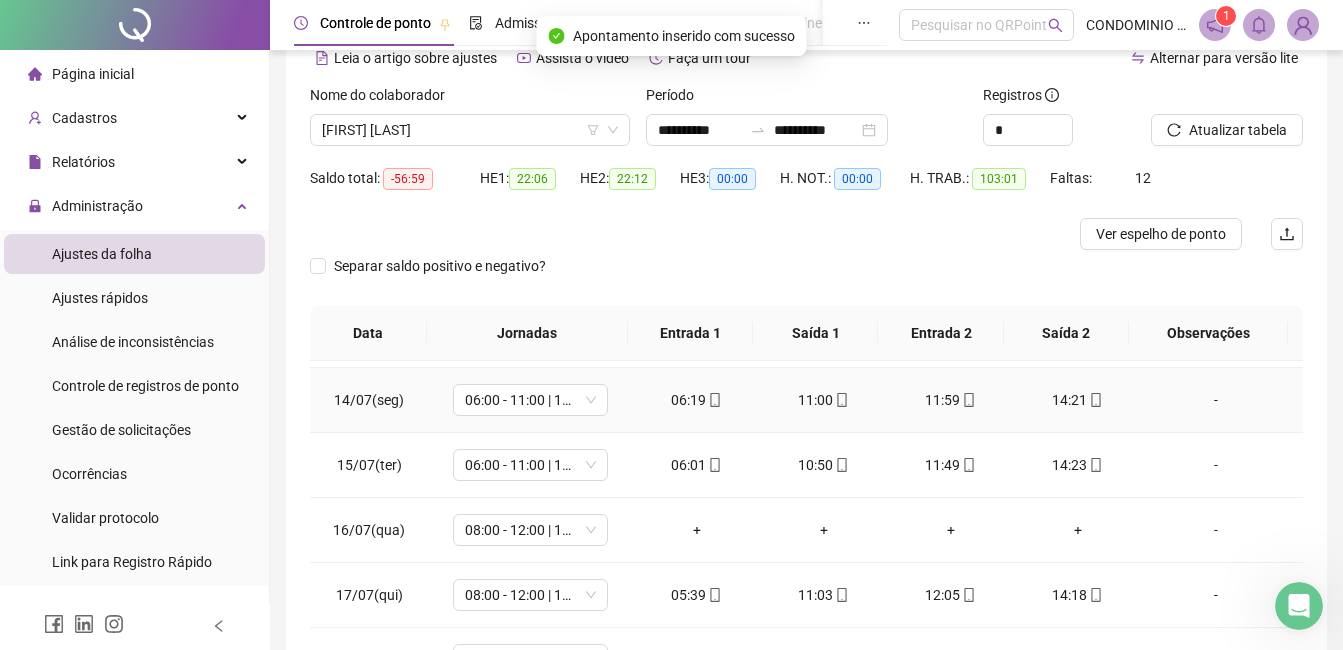 scroll, scrollTop: 1500, scrollLeft: 0, axis: vertical 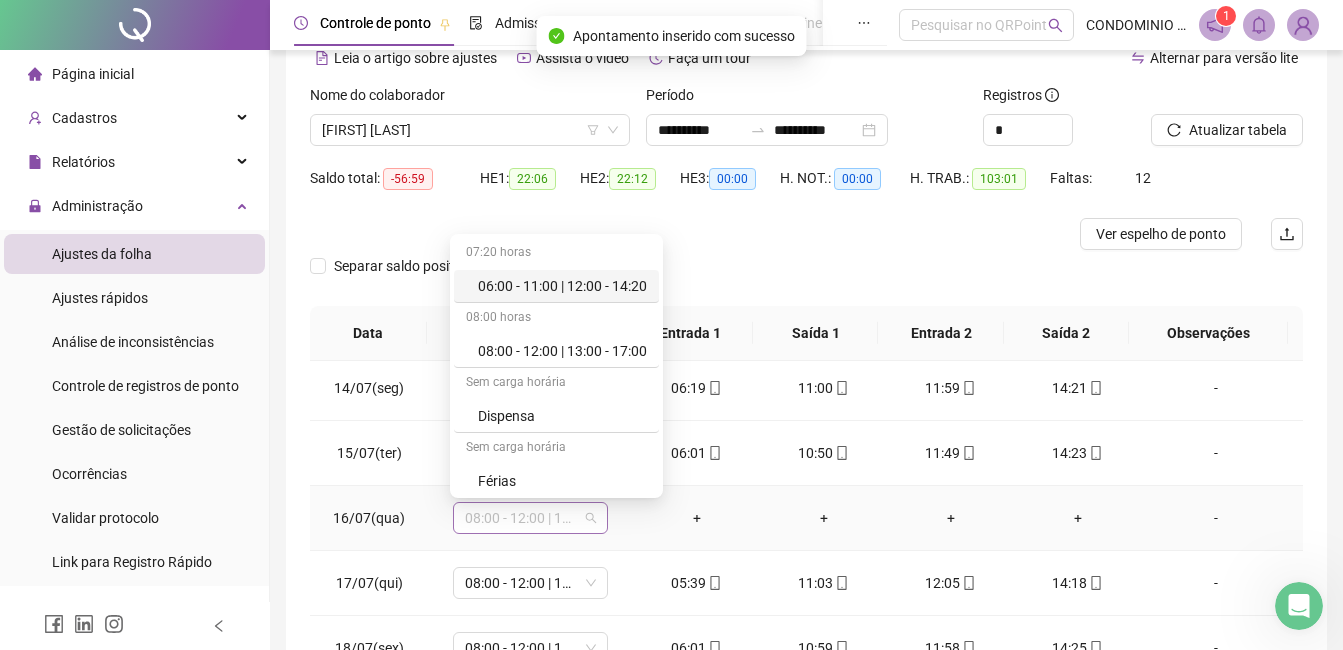 click on "08:00 - 12:00 | 13:00 - 17:00" at bounding box center (530, 518) 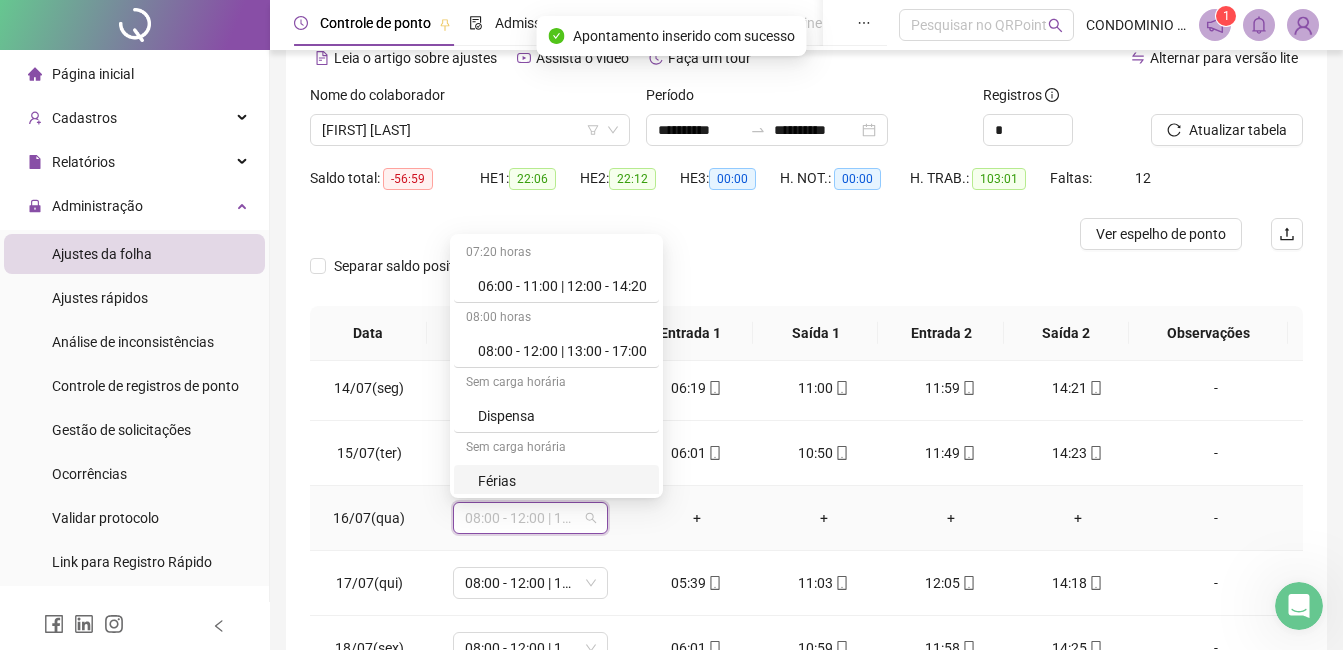 click on "Férias" at bounding box center [562, 481] 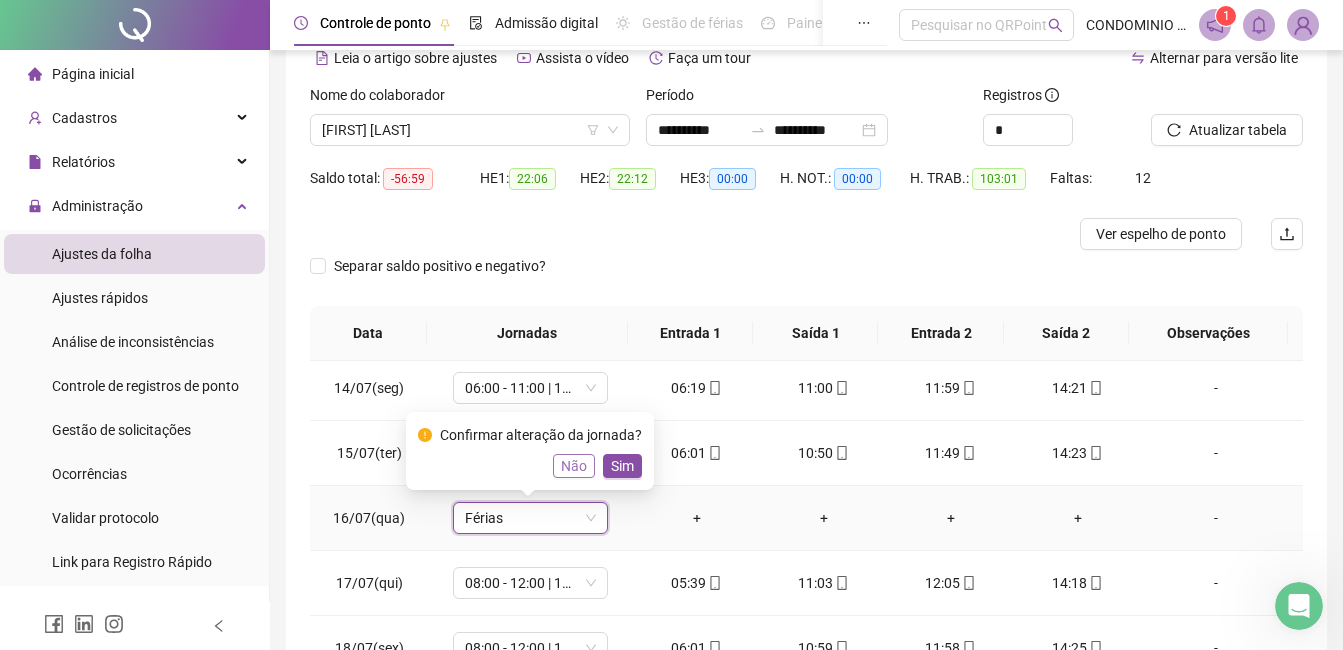 click on "Não" at bounding box center (574, 466) 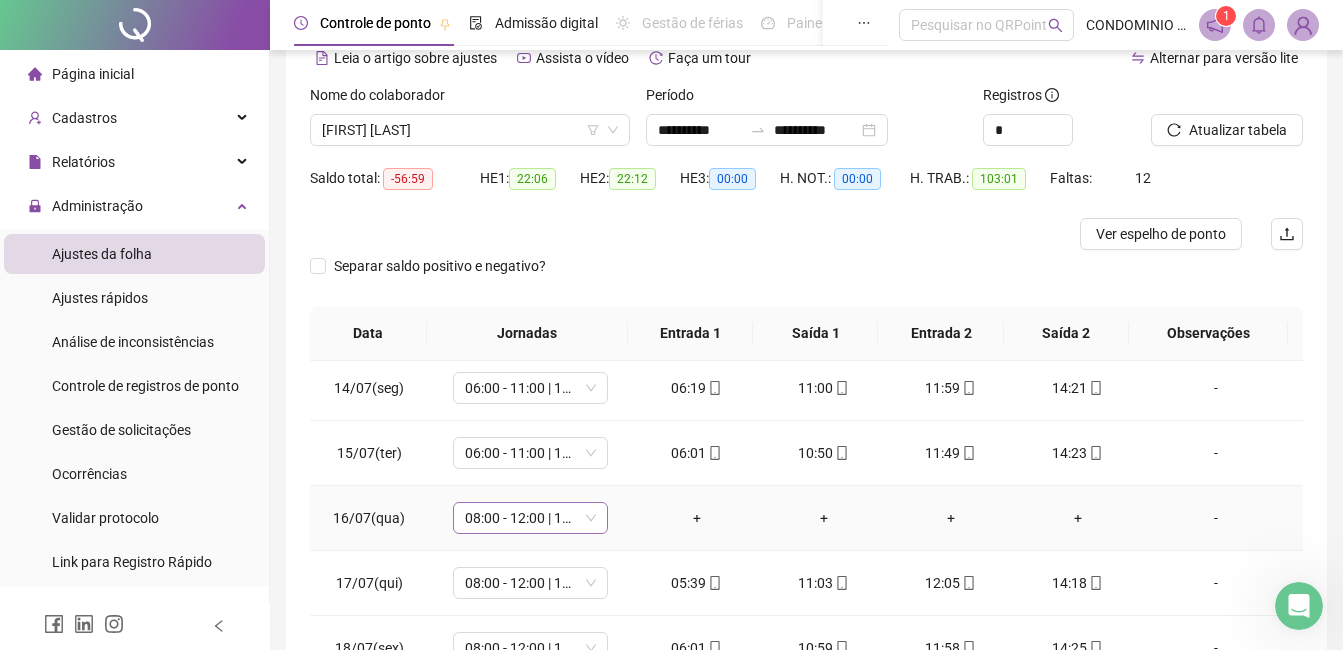 drag, startPoint x: 579, startPoint y: 505, endPoint x: 585, endPoint y: 515, distance: 11.661903 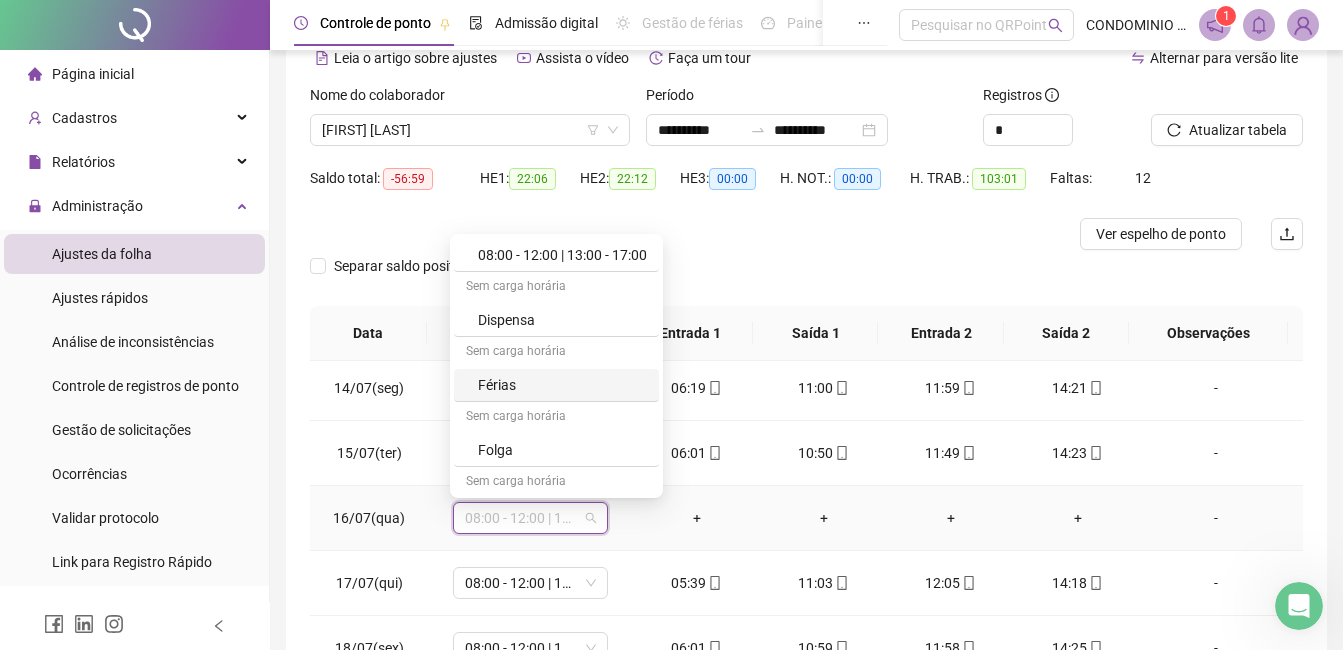 scroll, scrollTop: 199, scrollLeft: 0, axis: vertical 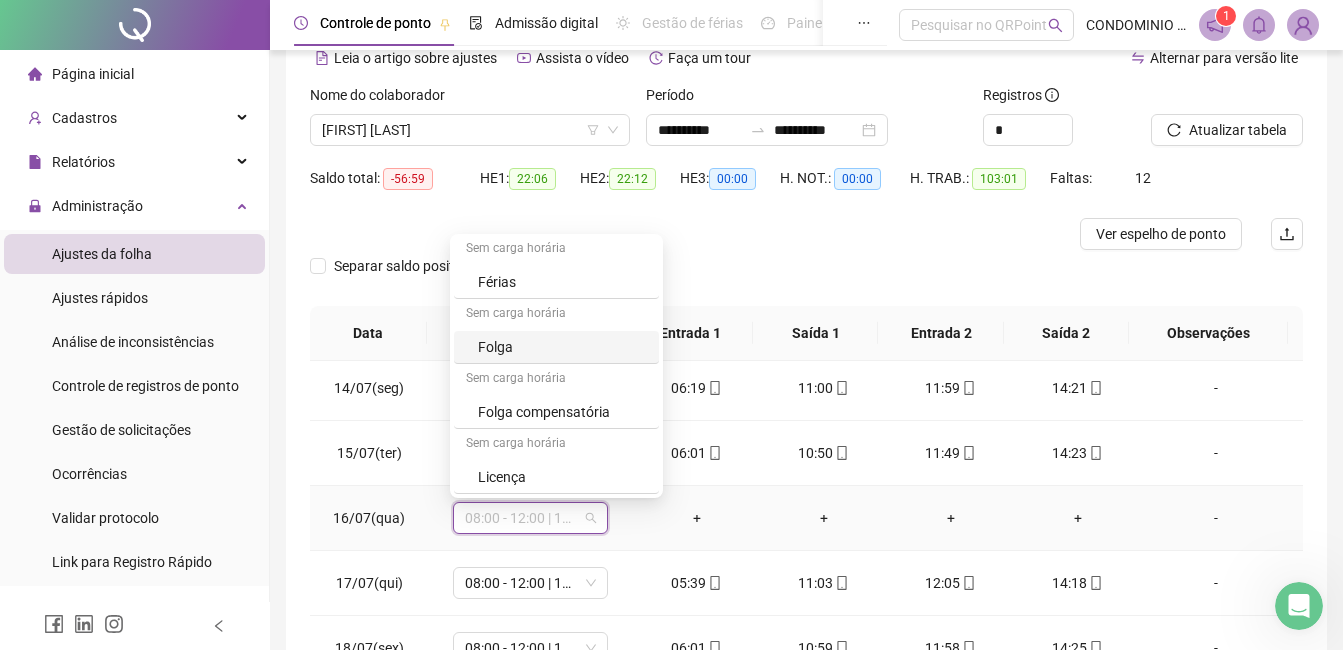 click on "Folga" at bounding box center [562, 347] 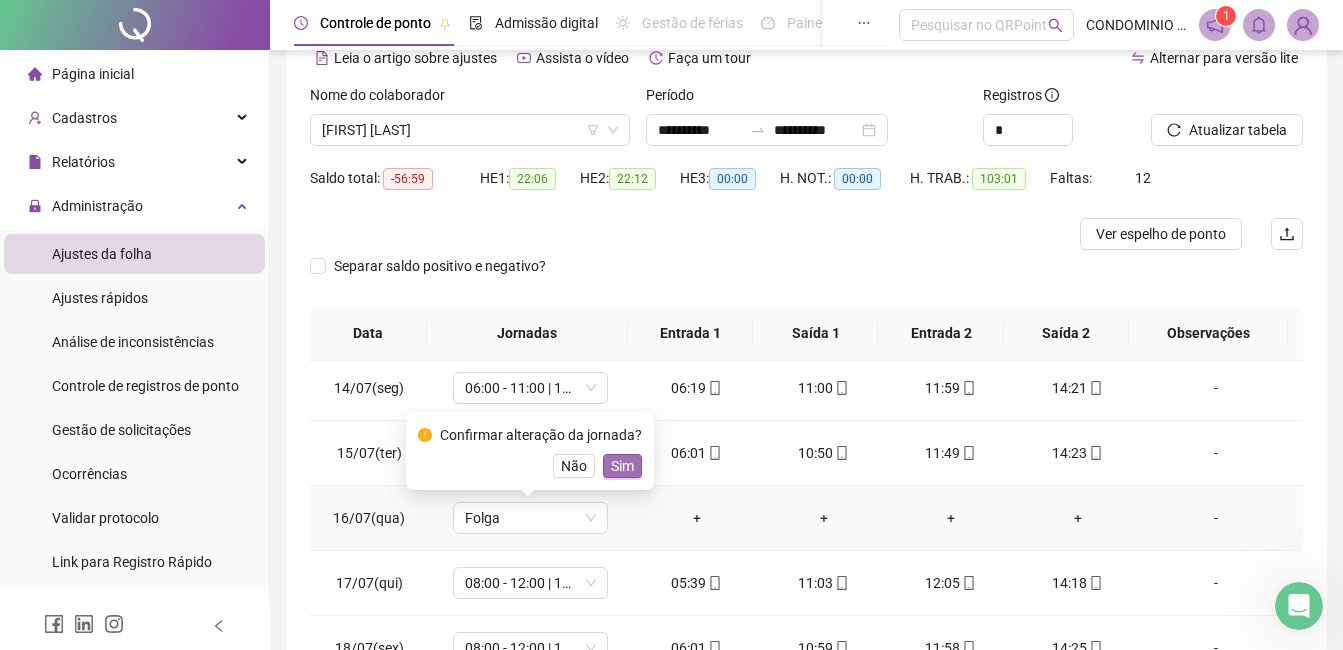 click on "Sim" at bounding box center [622, 466] 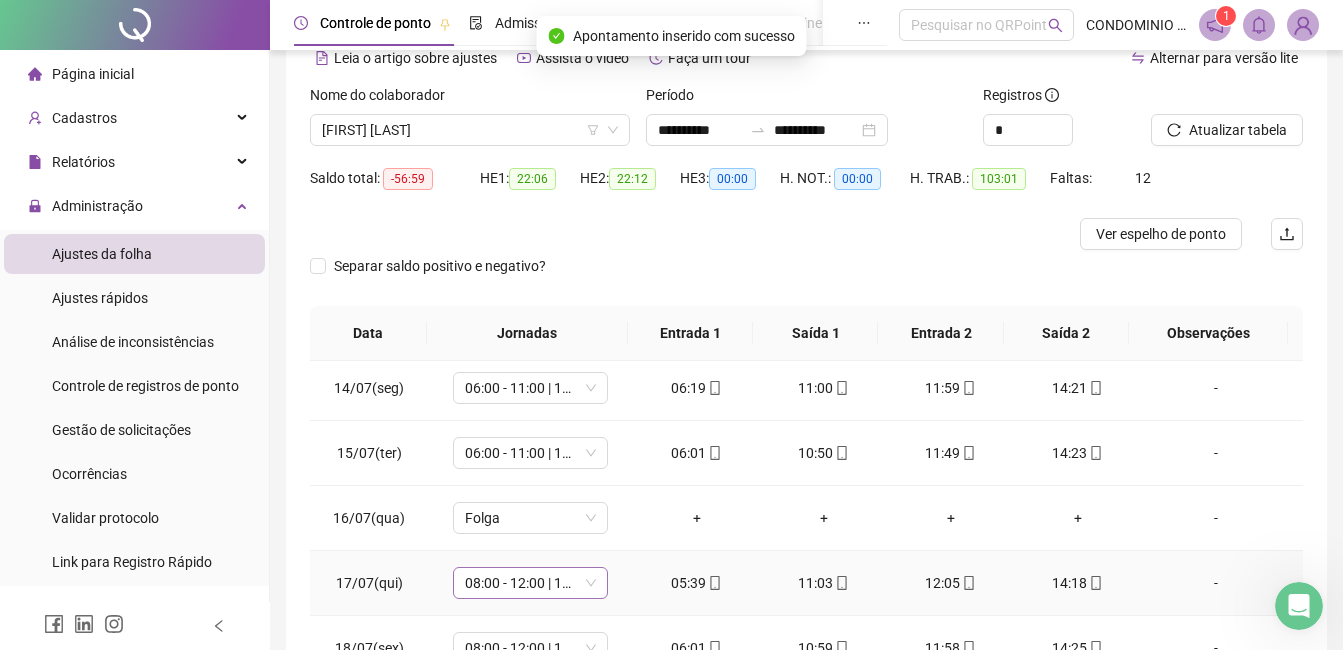 click on "08:00 - 12:00 | 13:00 - 17:00" at bounding box center [530, 583] 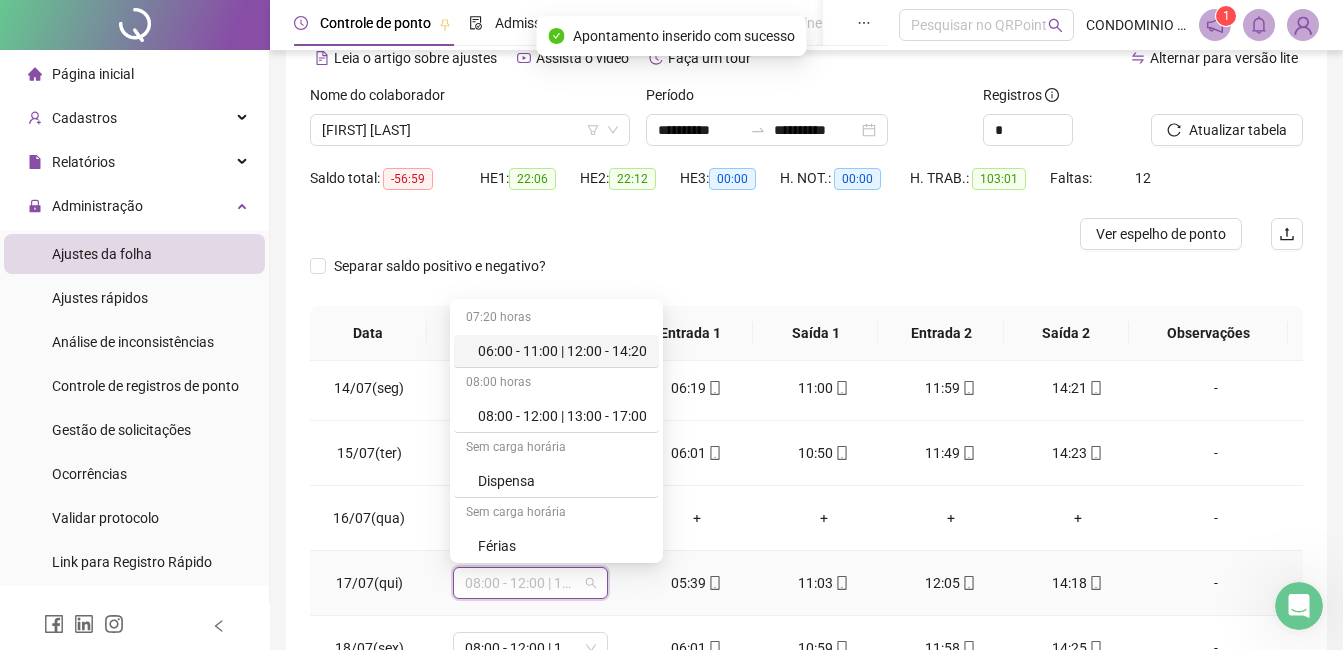 click on "06:00 - 11:00 | 12:00 - 14:20" at bounding box center (562, 351) 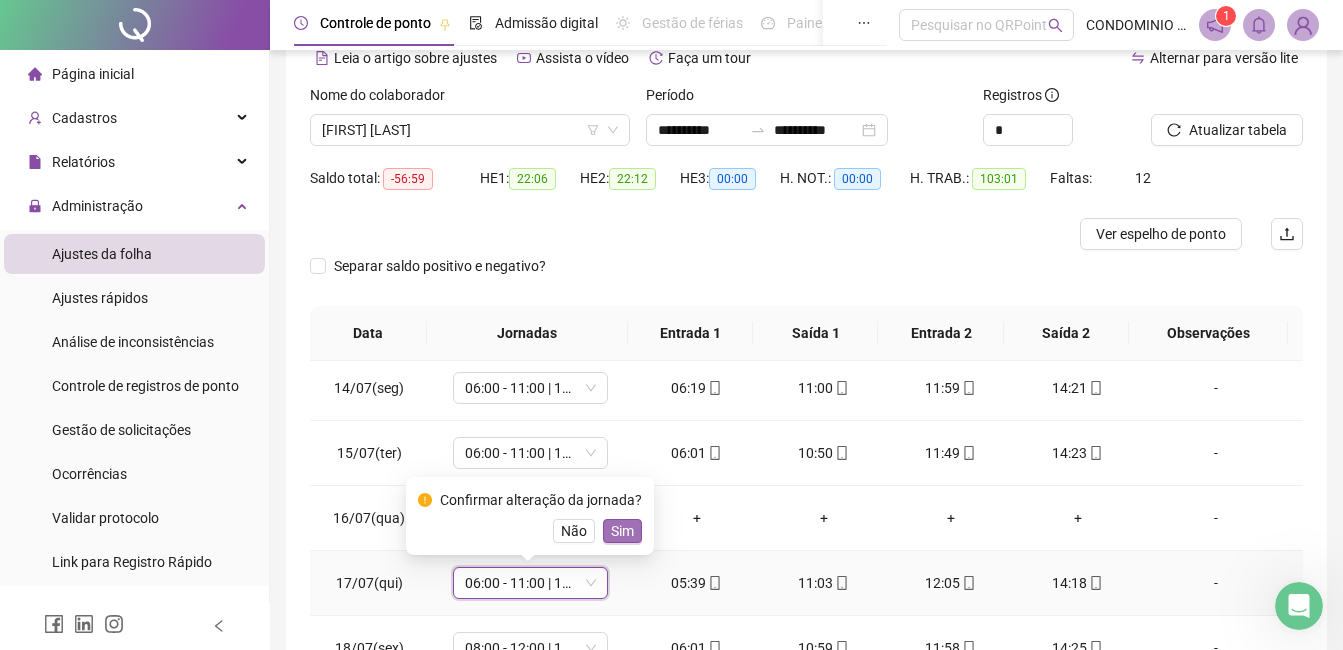 click on "Sim" at bounding box center [622, 531] 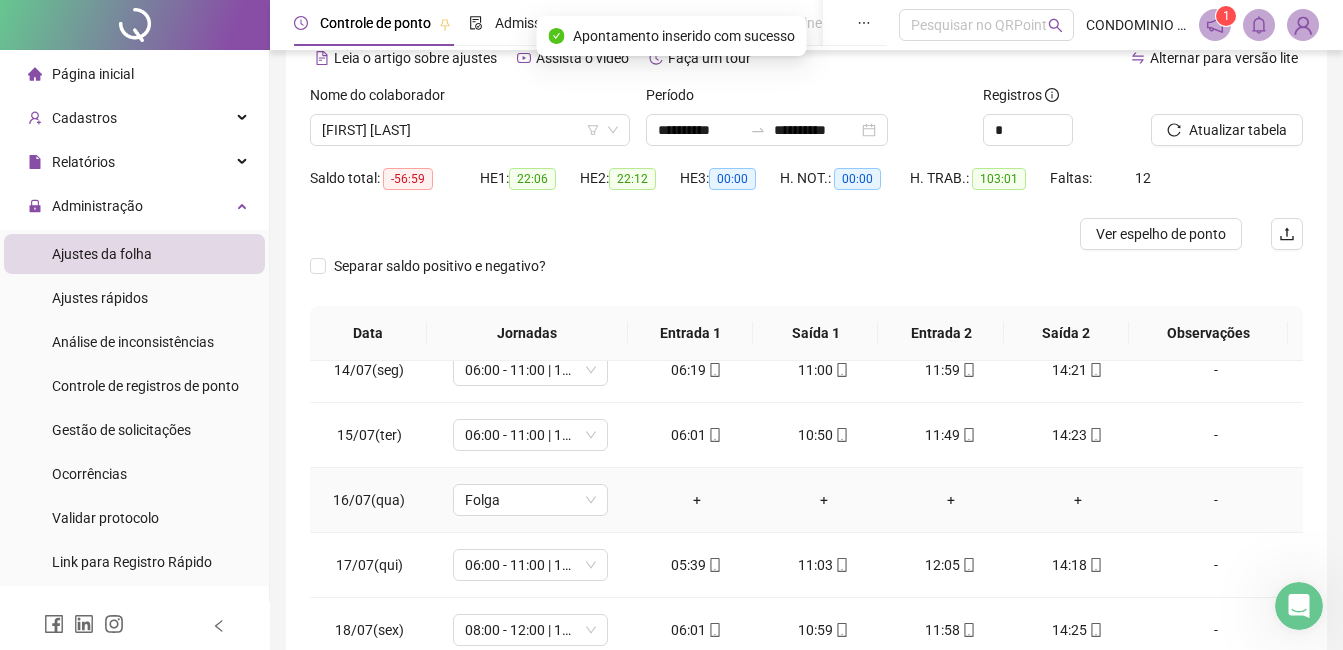 scroll, scrollTop: 1523, scrollLeft: 0, axis: vertical 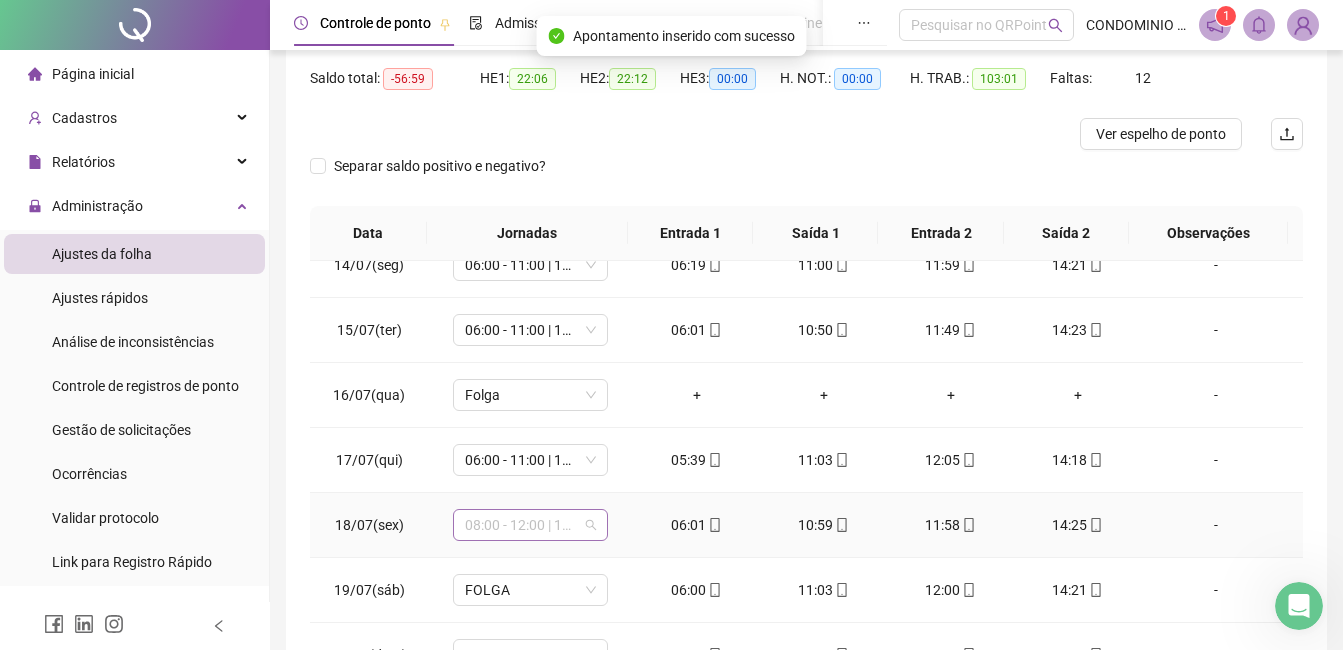 click on "08:00 - 12:00 | 13:00 - 17:00" at bounding box center [530, 525] 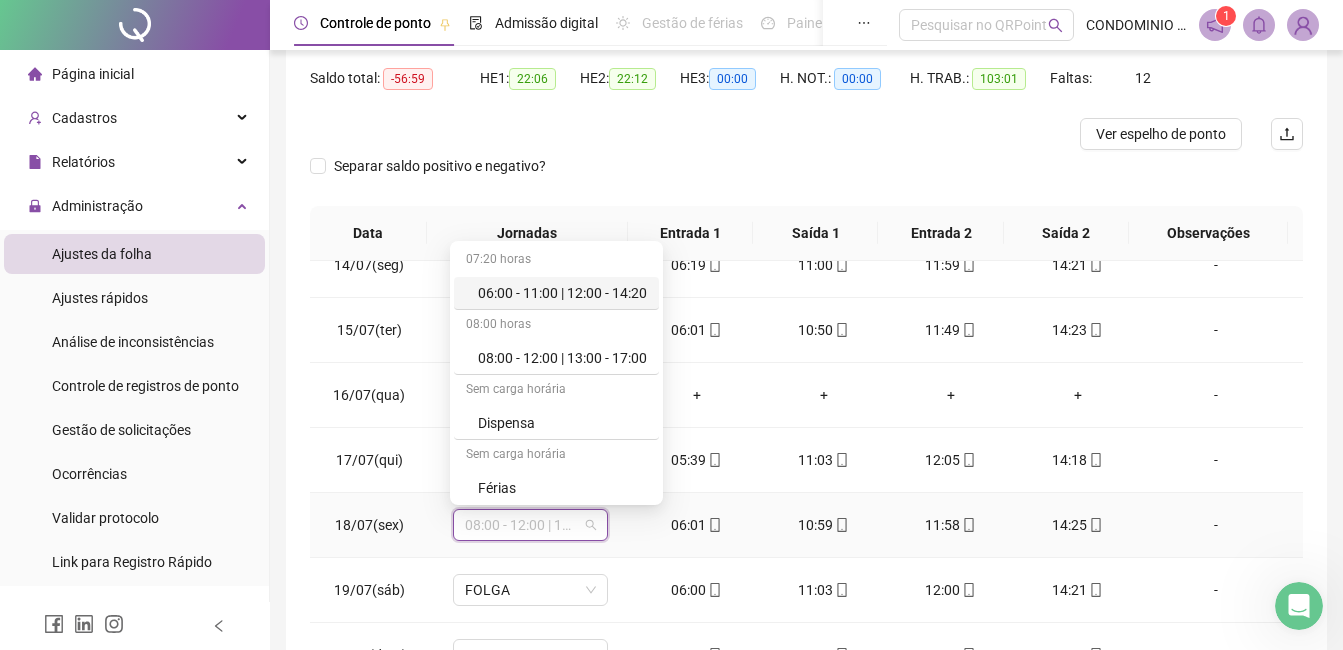 click on "06:00 - 11:00 | 12:00 - 14:20" at bounding box center [562, 293] 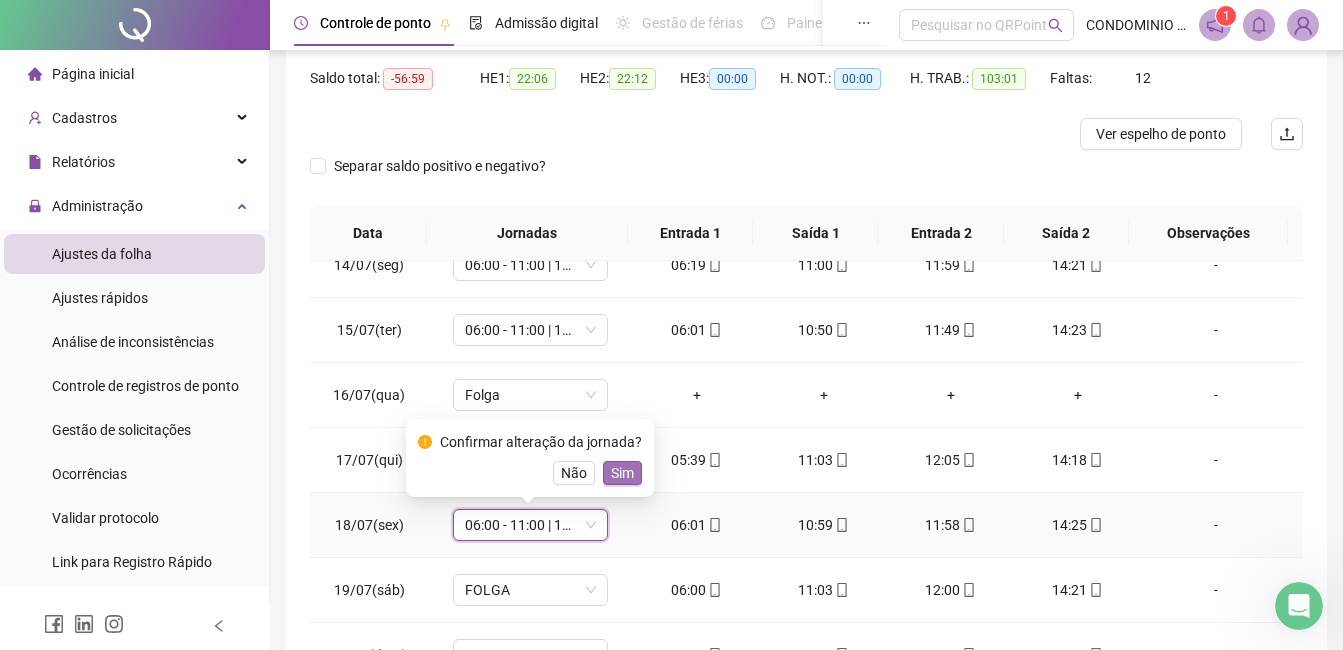 click on "Sim" at bounding box center (622, 473) 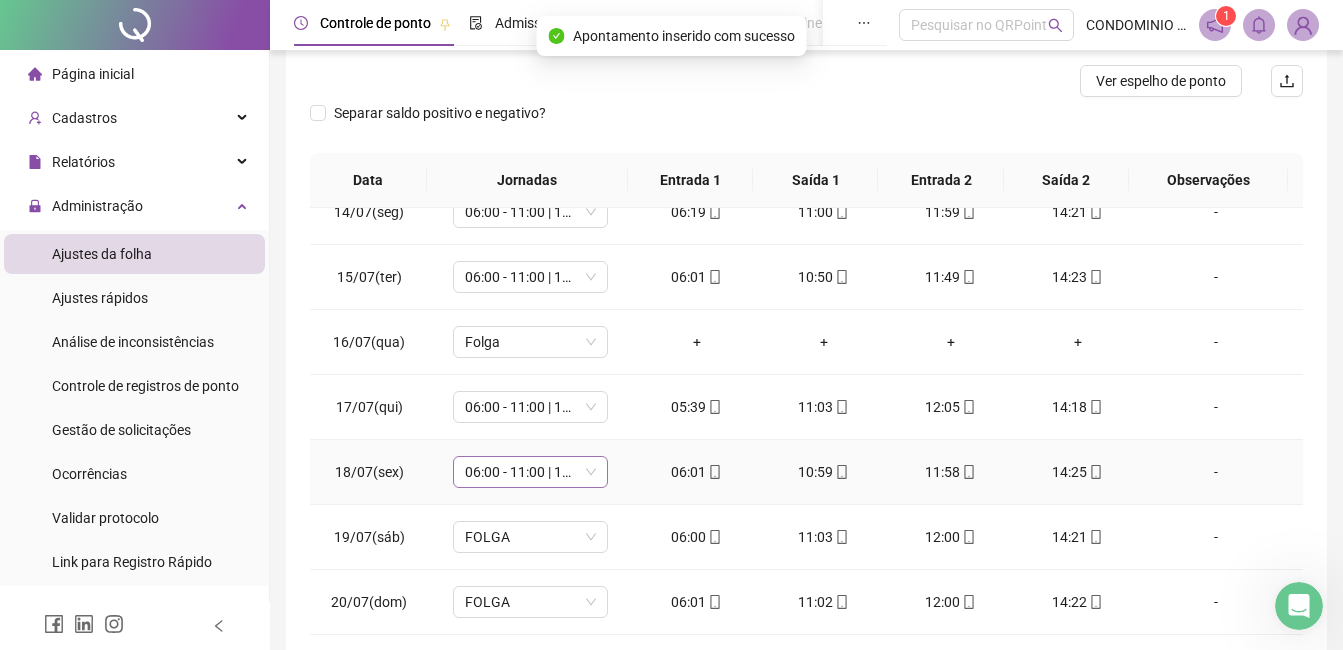 scroll, scrollTop: 300, scrollLeft: 0, axis: vertical 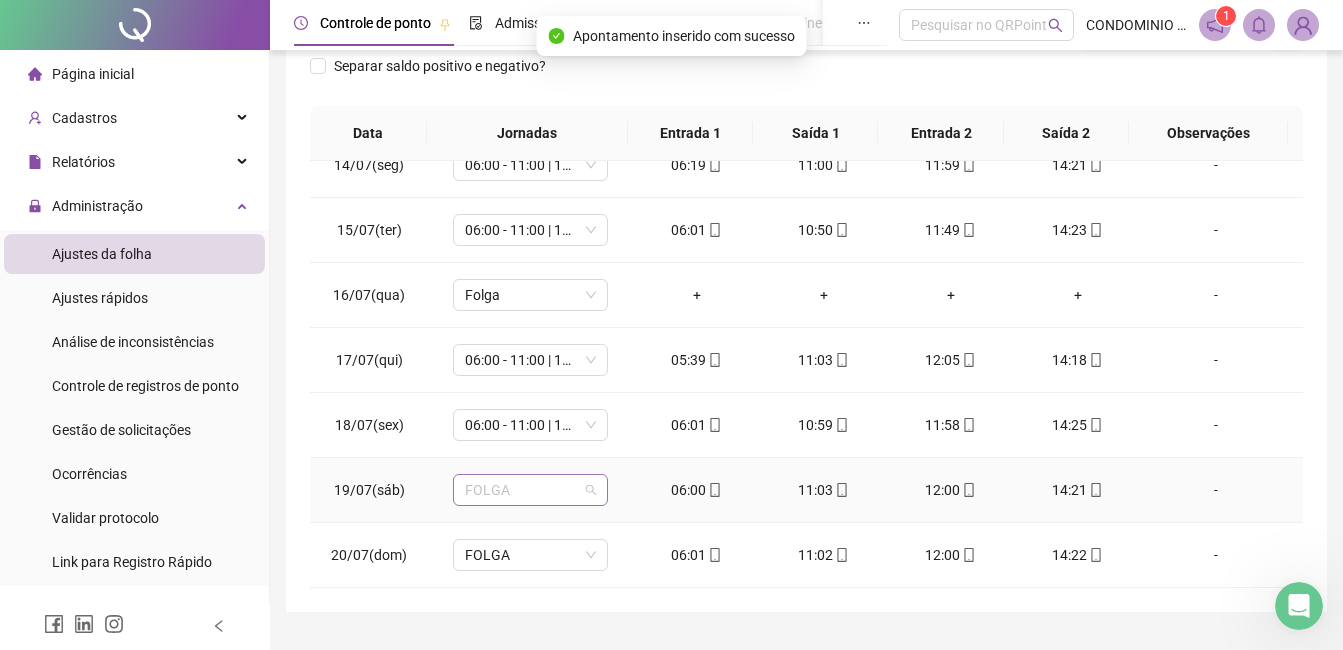 click on "FOLGA" at bounding box center [530, 490] 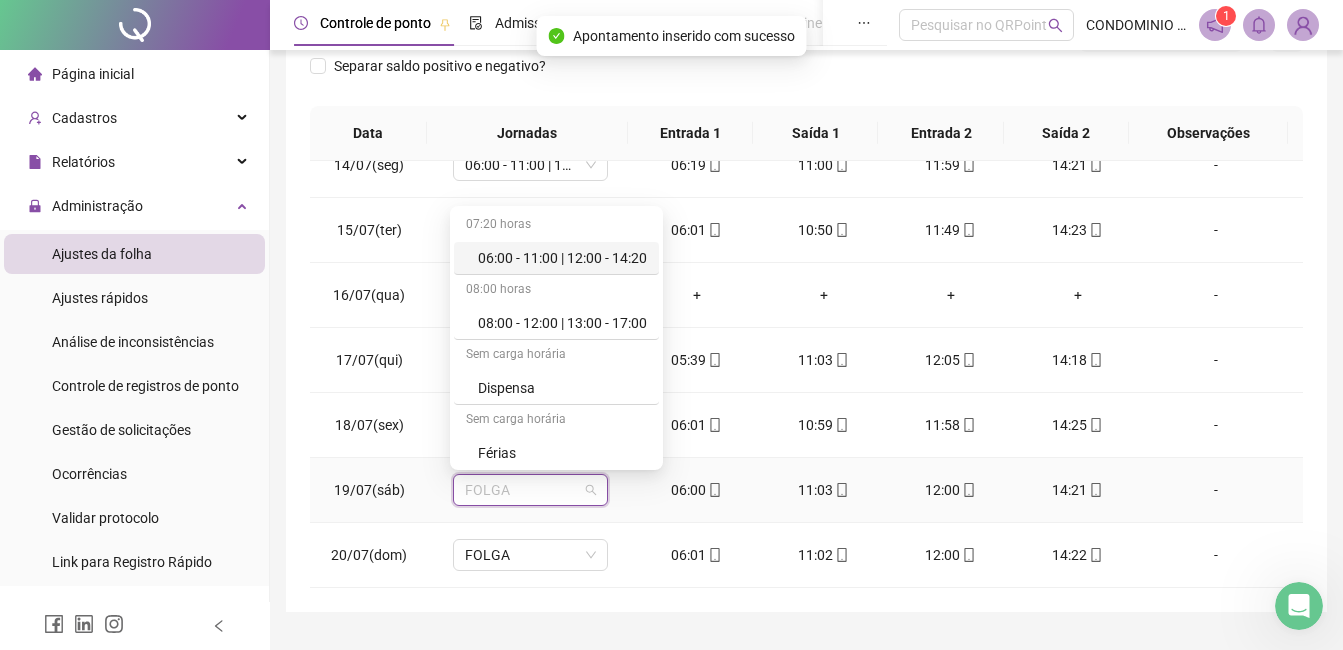 click on "06:00 - 11:00 | 12:00 - 14:20" at bounding box center [562, 258] 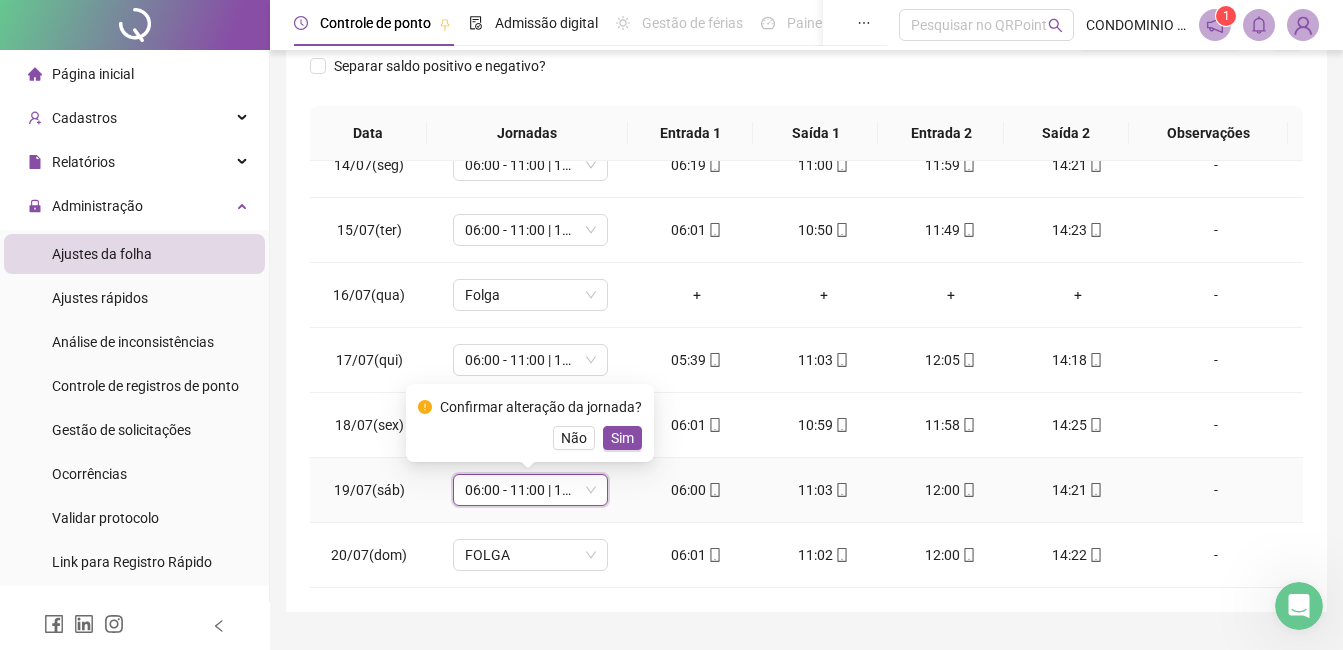 click on "Sim" at bounding box center [622, 438] 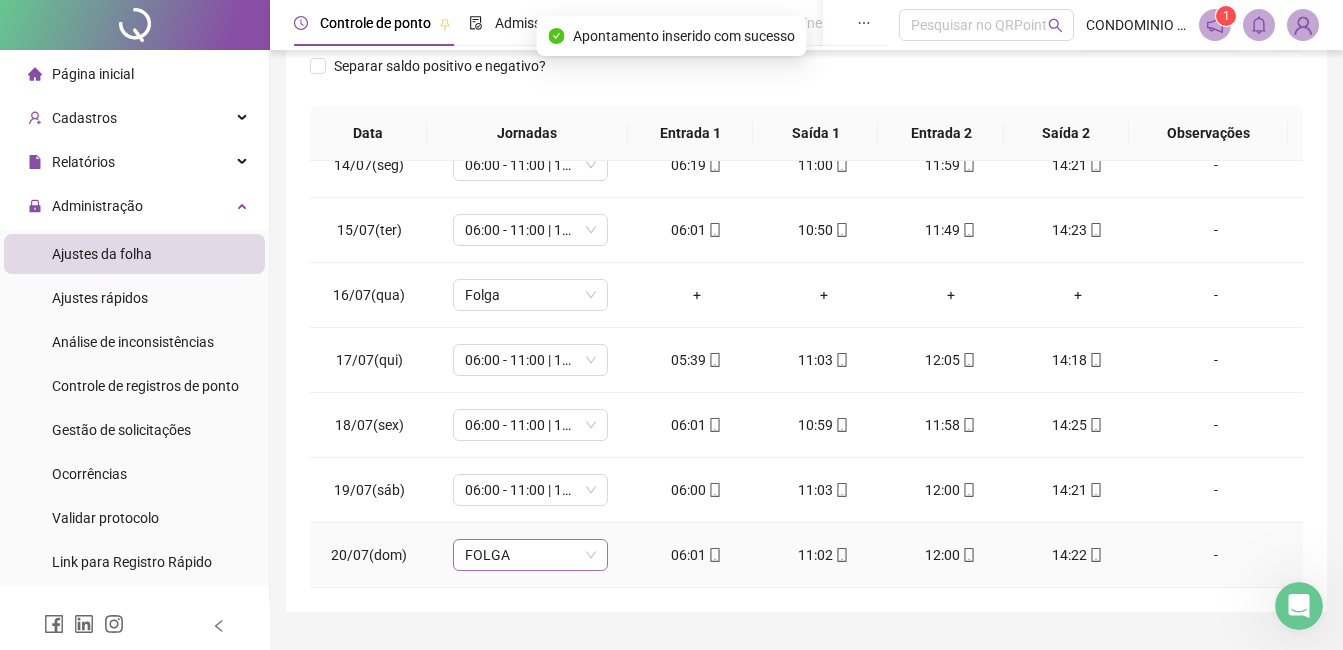 click on "FOLGA" at bounding box center (530, 555) 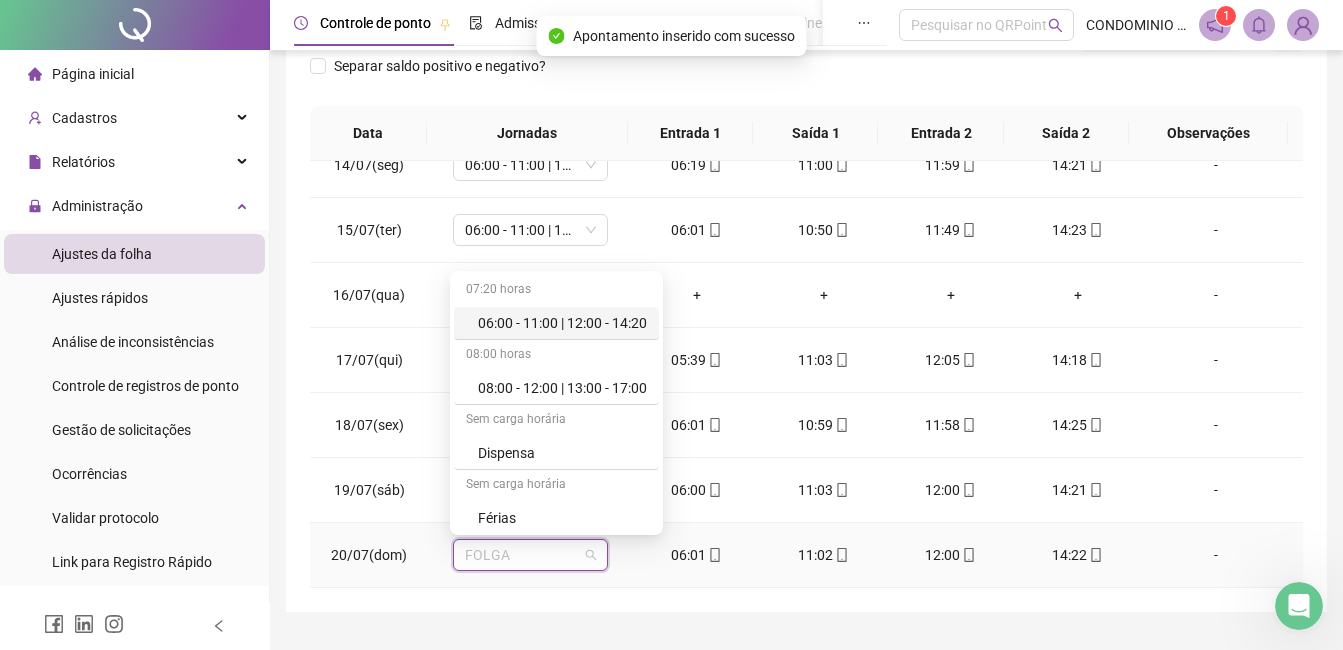 click on "06:00 - 11:00 | 12:00 - 14:20" at bounding box center [562, 323] 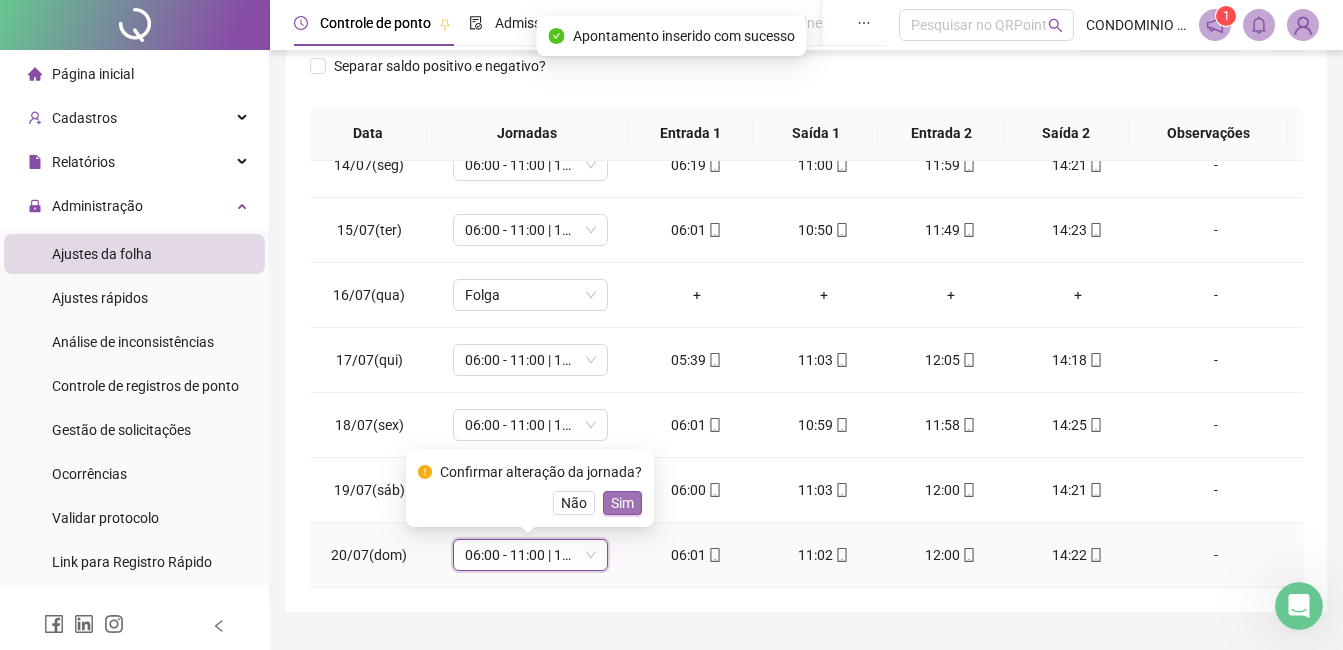 click on "Sim" at bounding box center [622, 503] 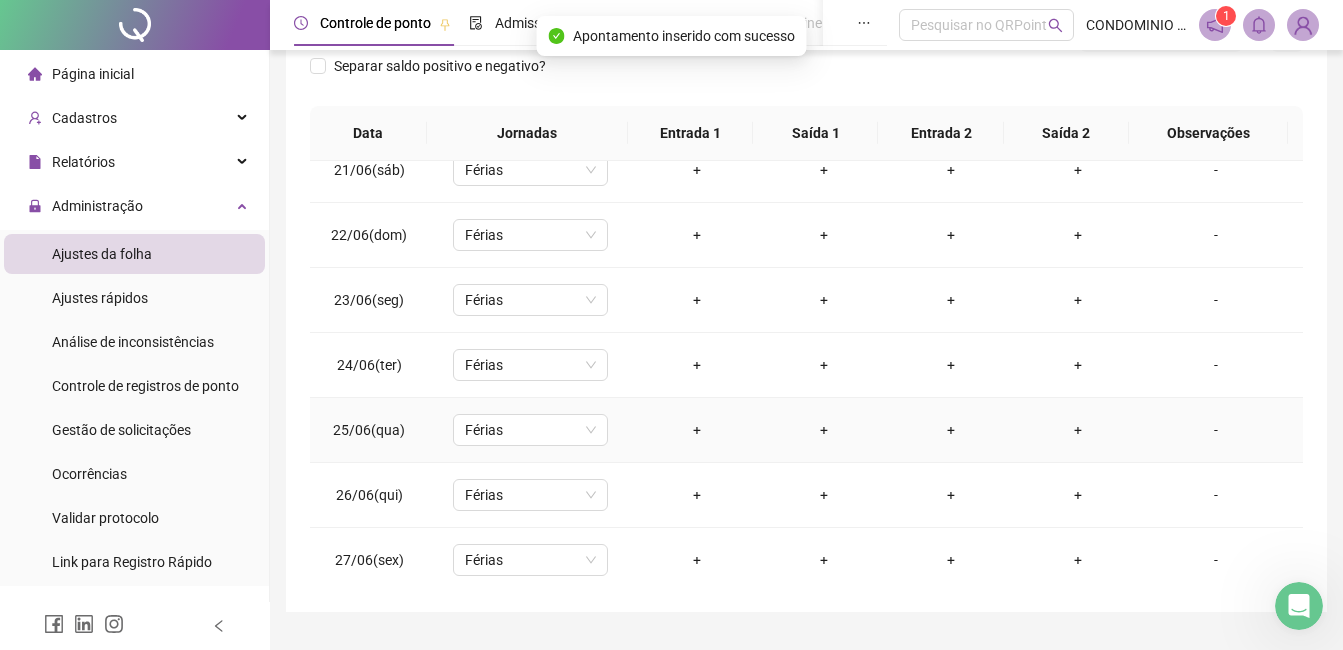 scroll, scrollTop: 0, scrollLeft: 0, axis: both 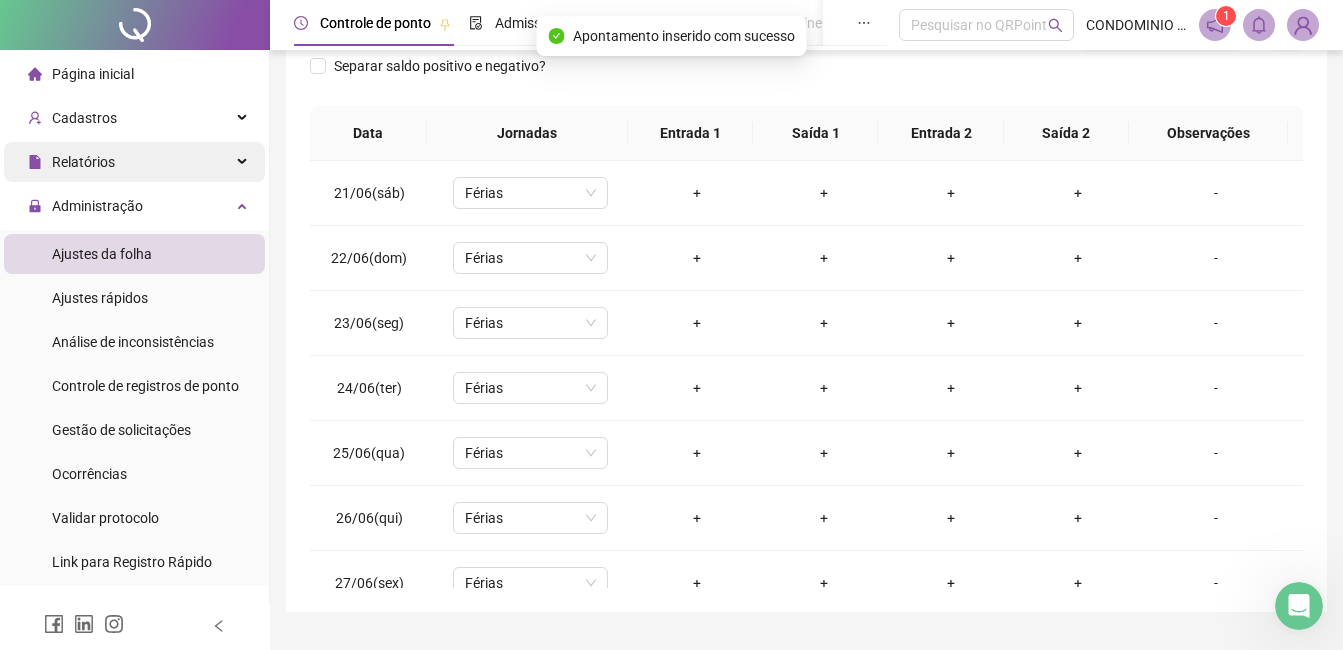 click on "Relatórios" at bounding box center (71, 162) 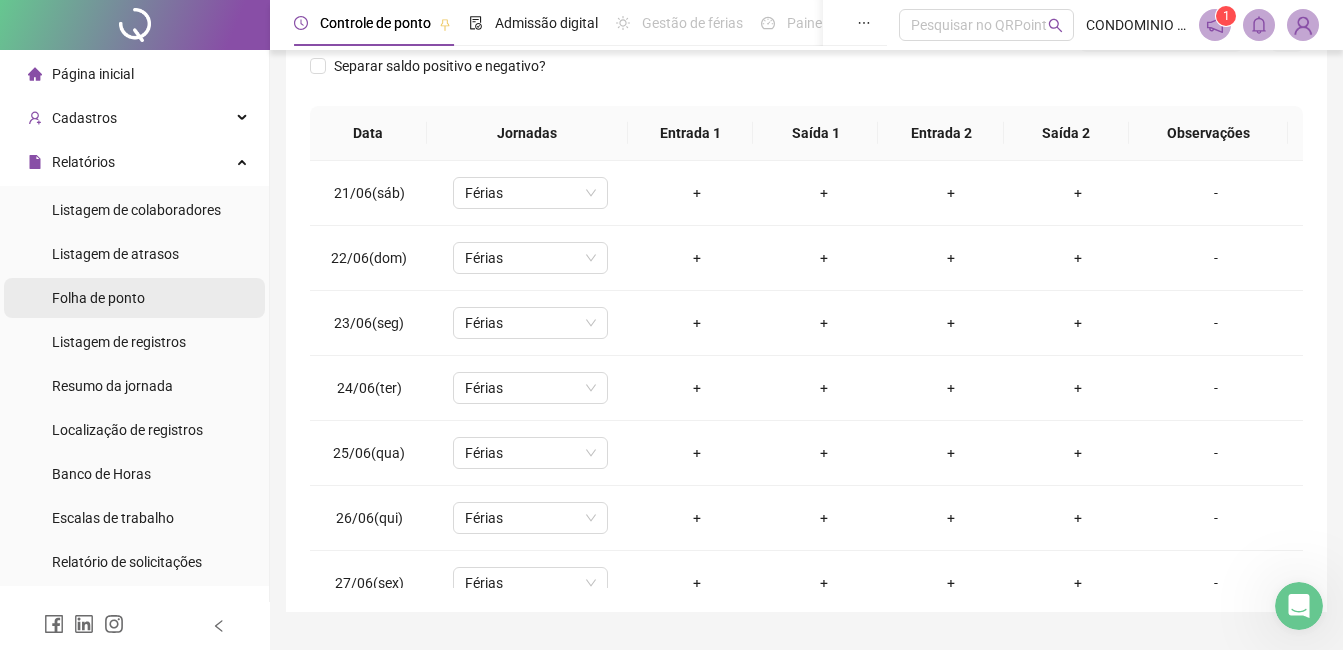 click on "Folha de ponto" at bounding box center [98, 298] 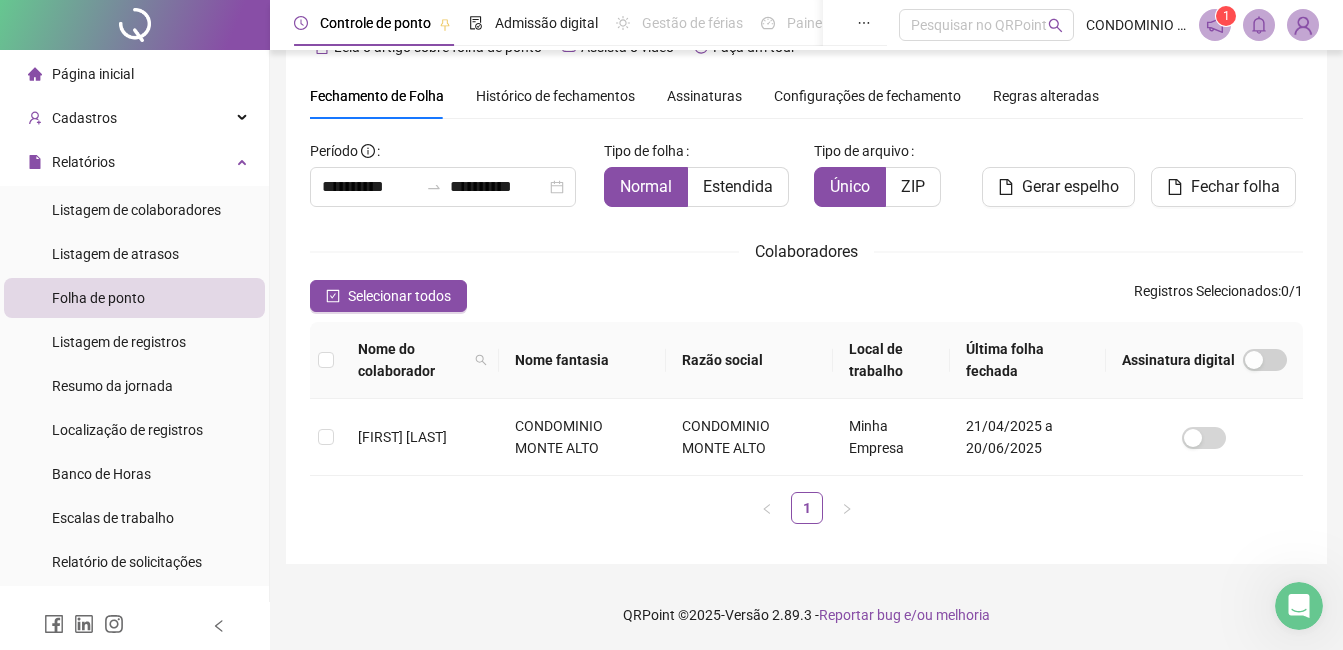 scroll, scrollTop: 49, scrollLeft: 0, axis: vertical 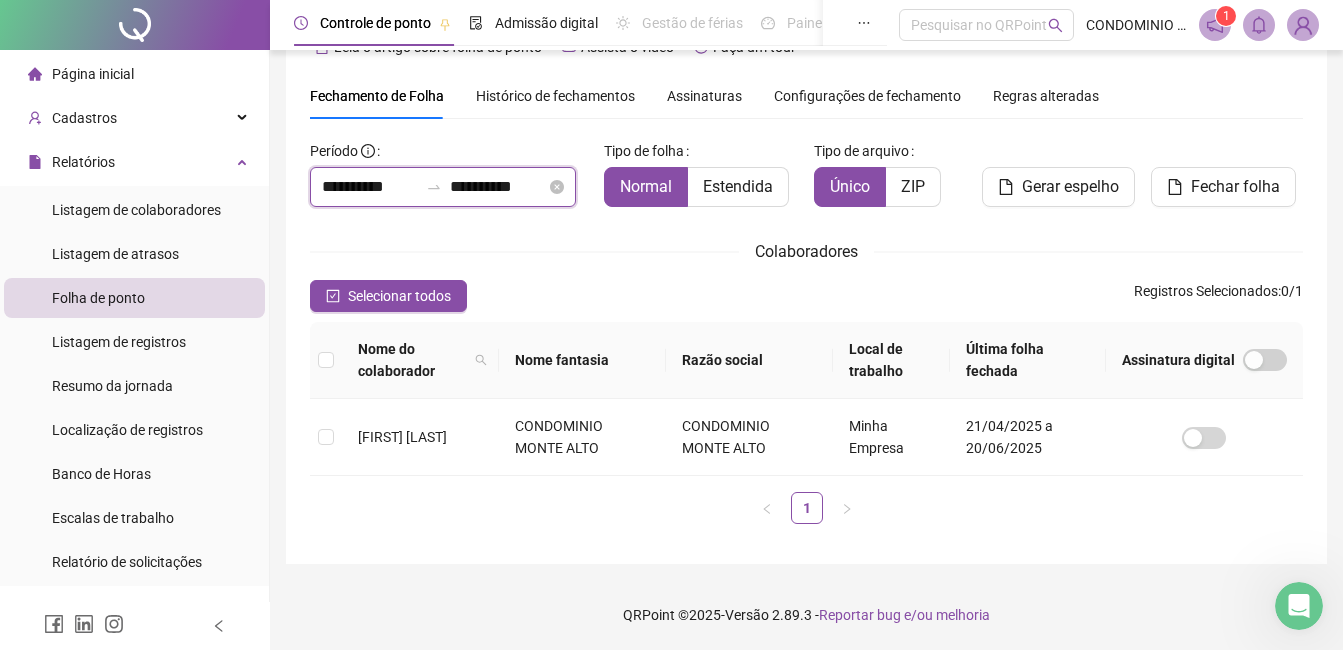 click on "**********" at bounding box center (370, 187) 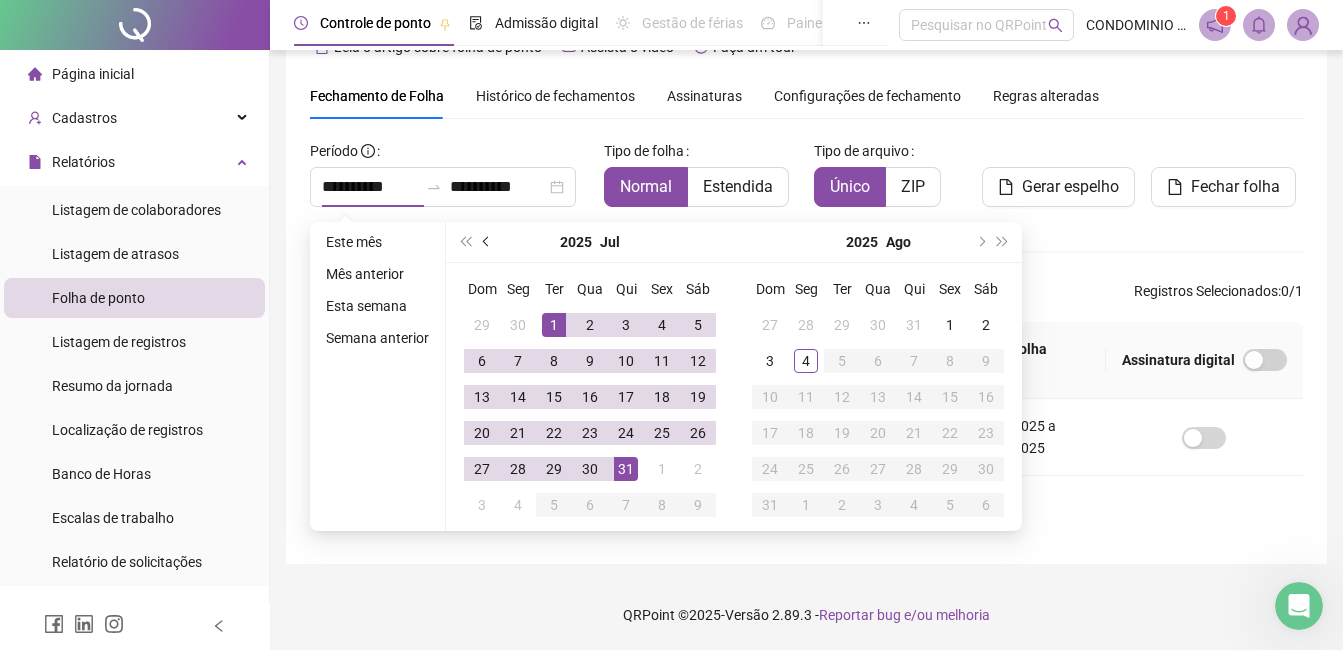 click at bounding box center (487, 242) 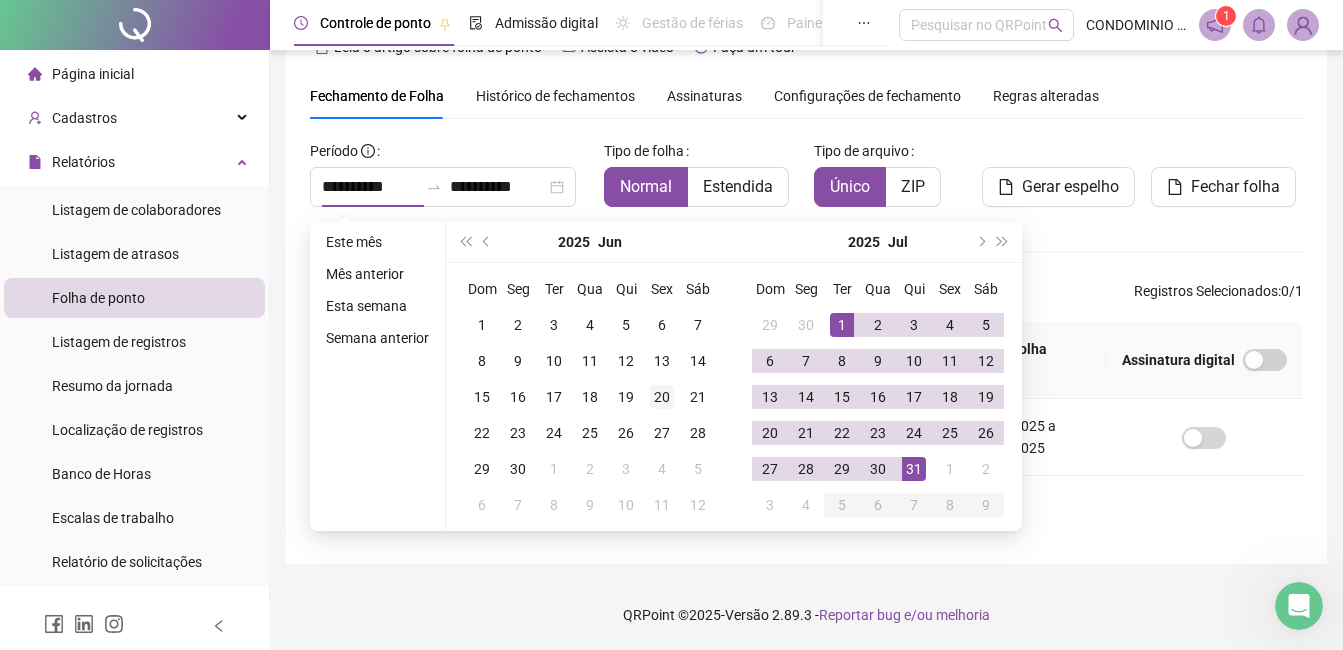 type on "**********" 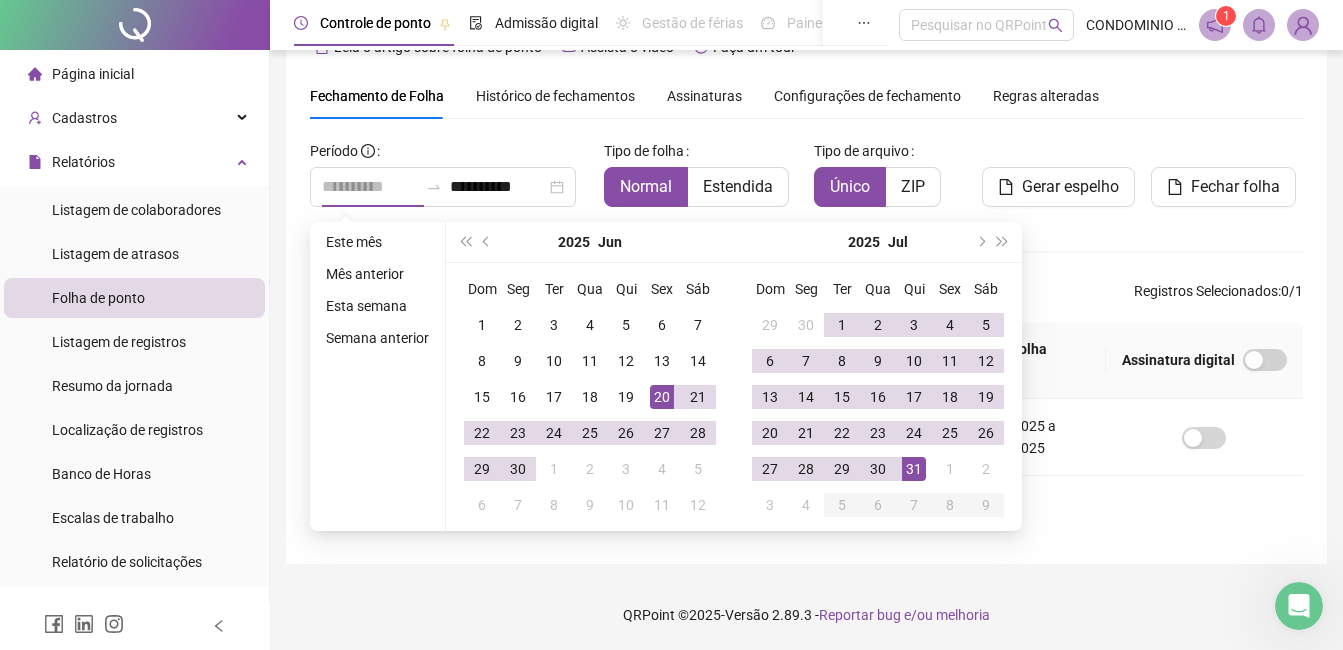 click on "20" at bounding box center (662, 397) 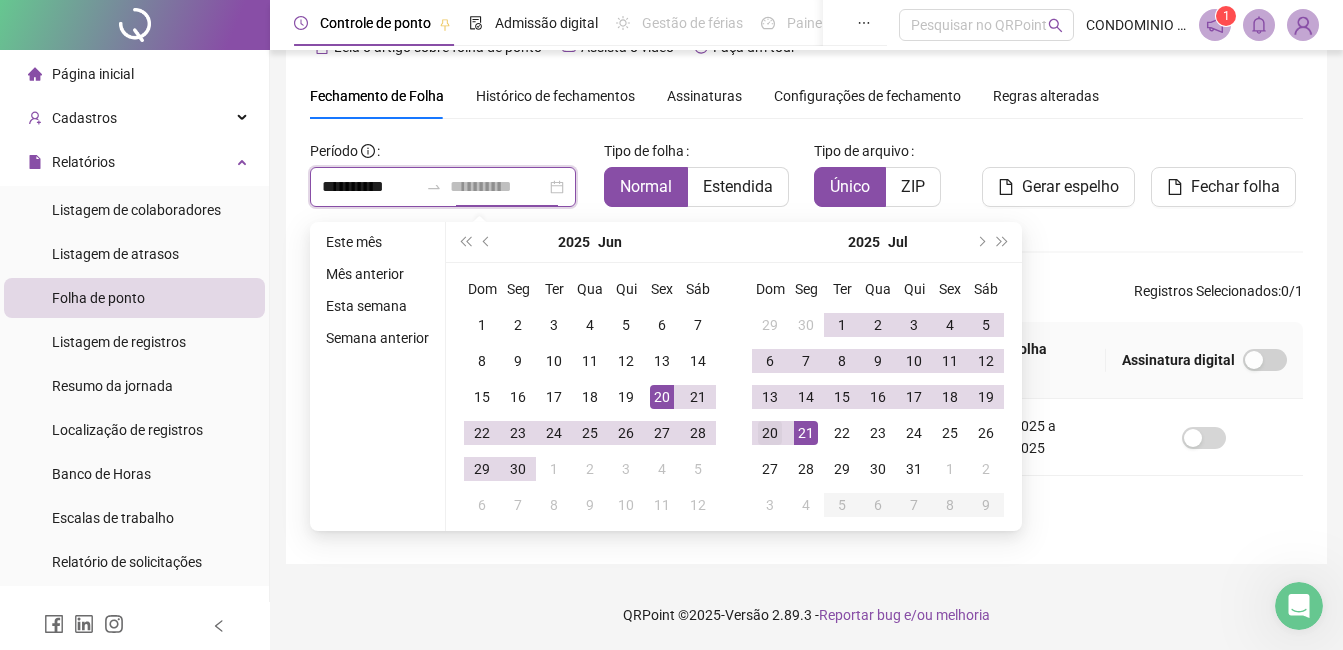 type on "**********" 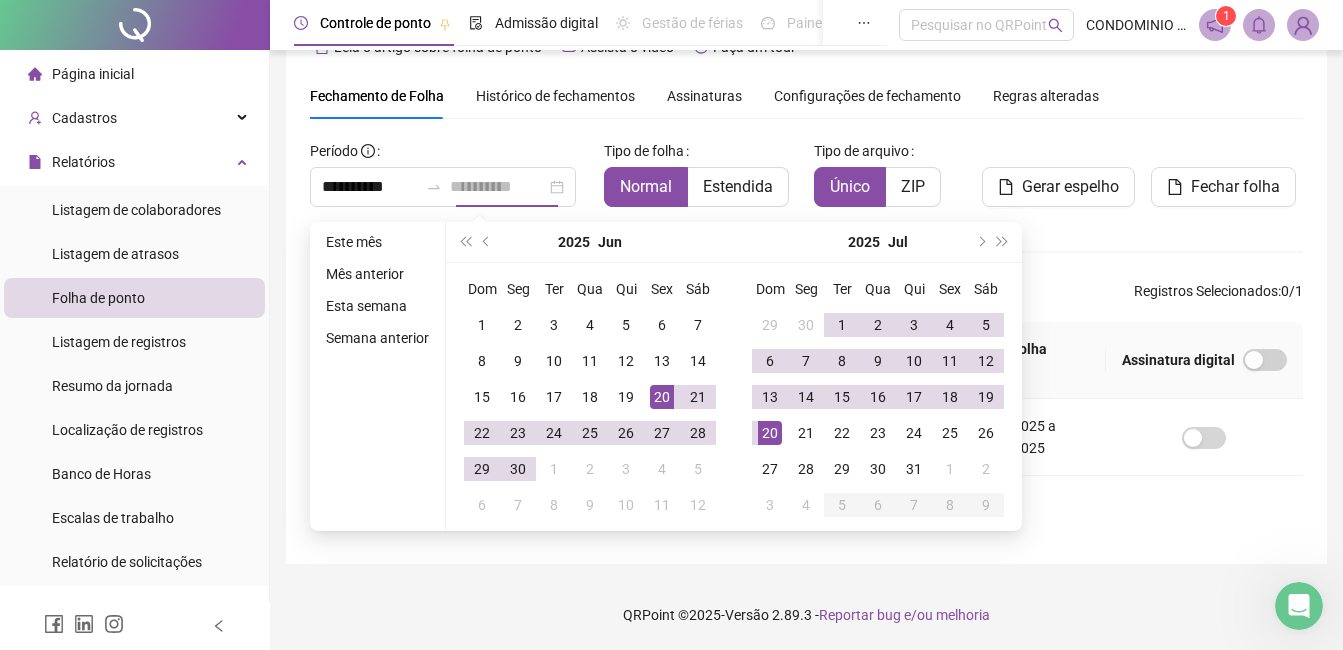 click on "20" at bounding box center [770, 433] 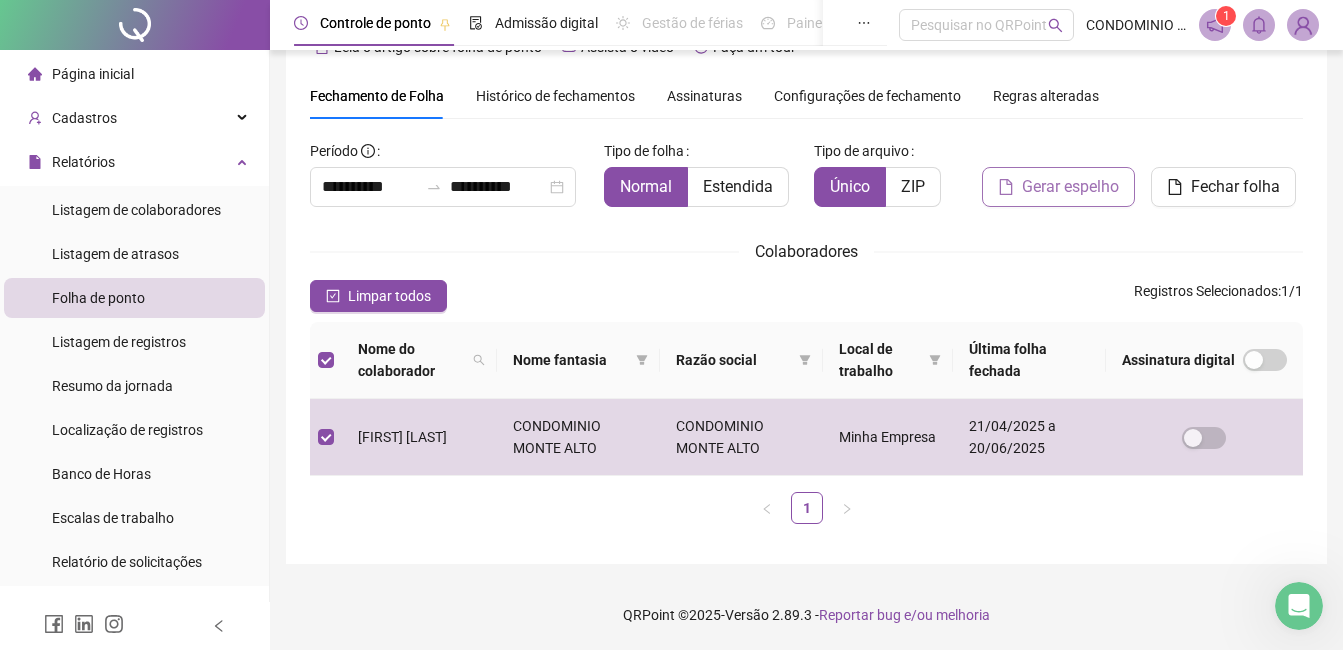 click on "Gerar espelho" at bounding box center (1070, 187) 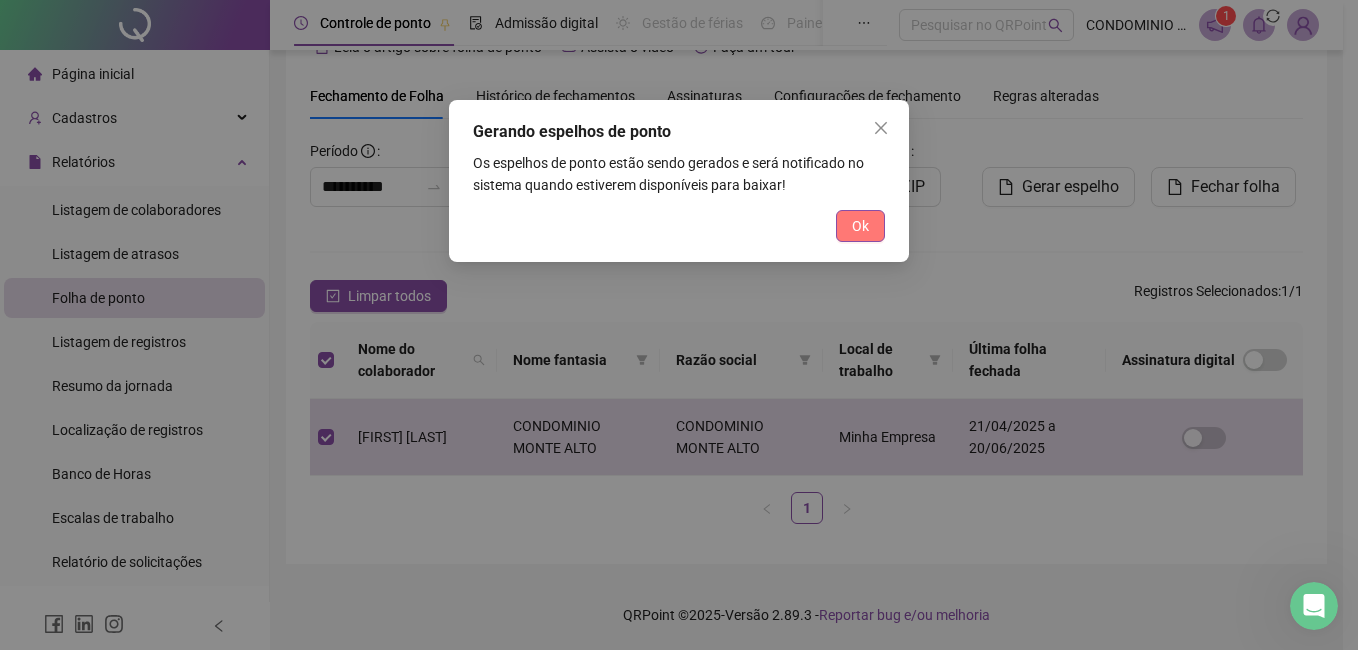 click on "Ok" at bounding box center [860, 226] 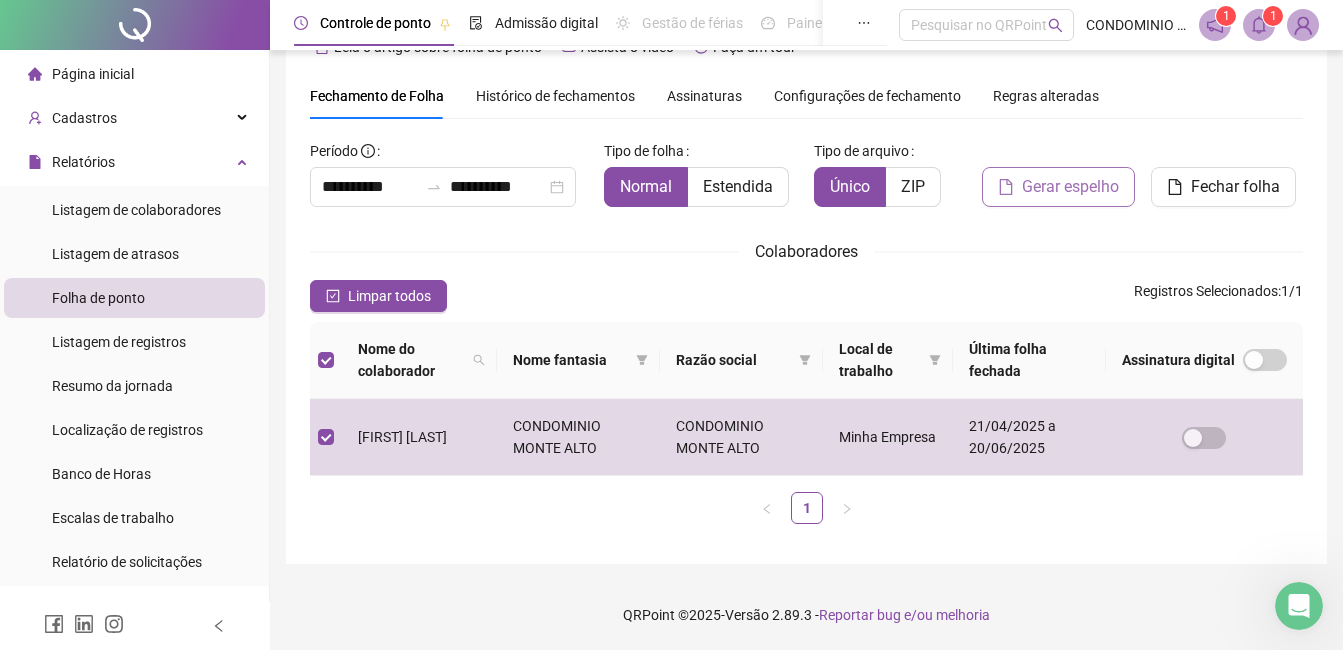 click on "Gerar espelho" at bounding box center [1070, 187] 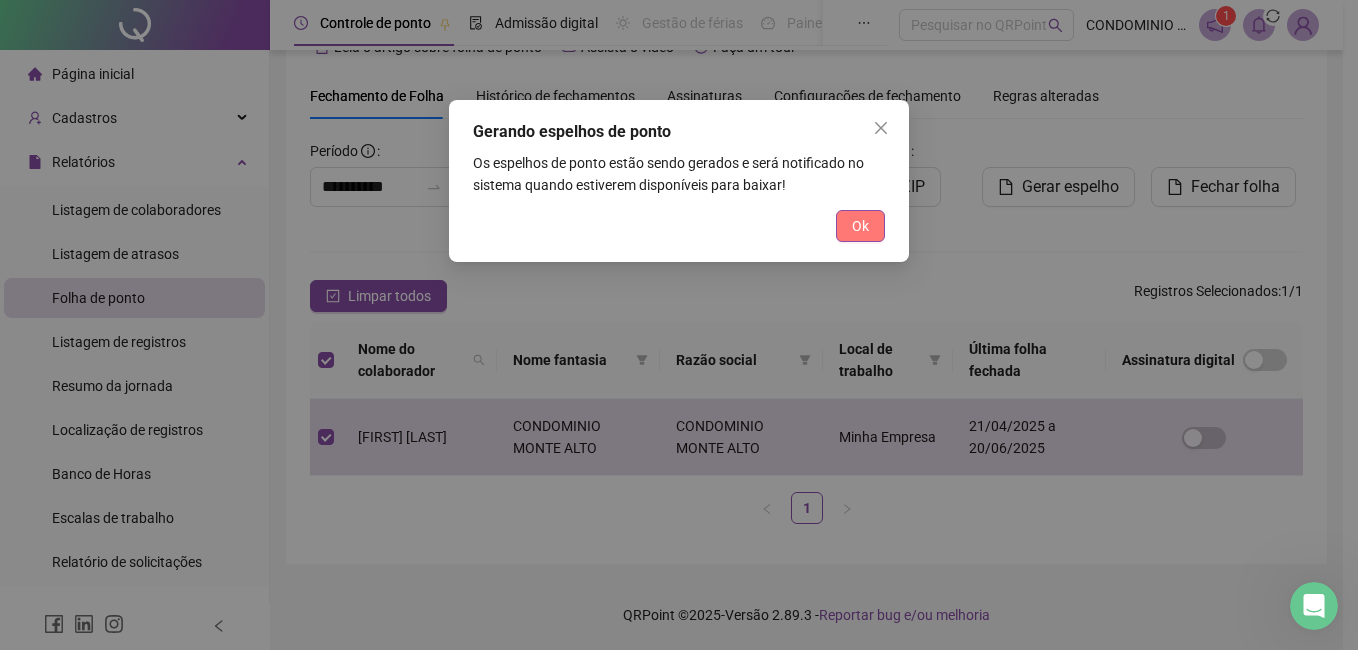 click on "Ok" at bounding box center [860, 226] 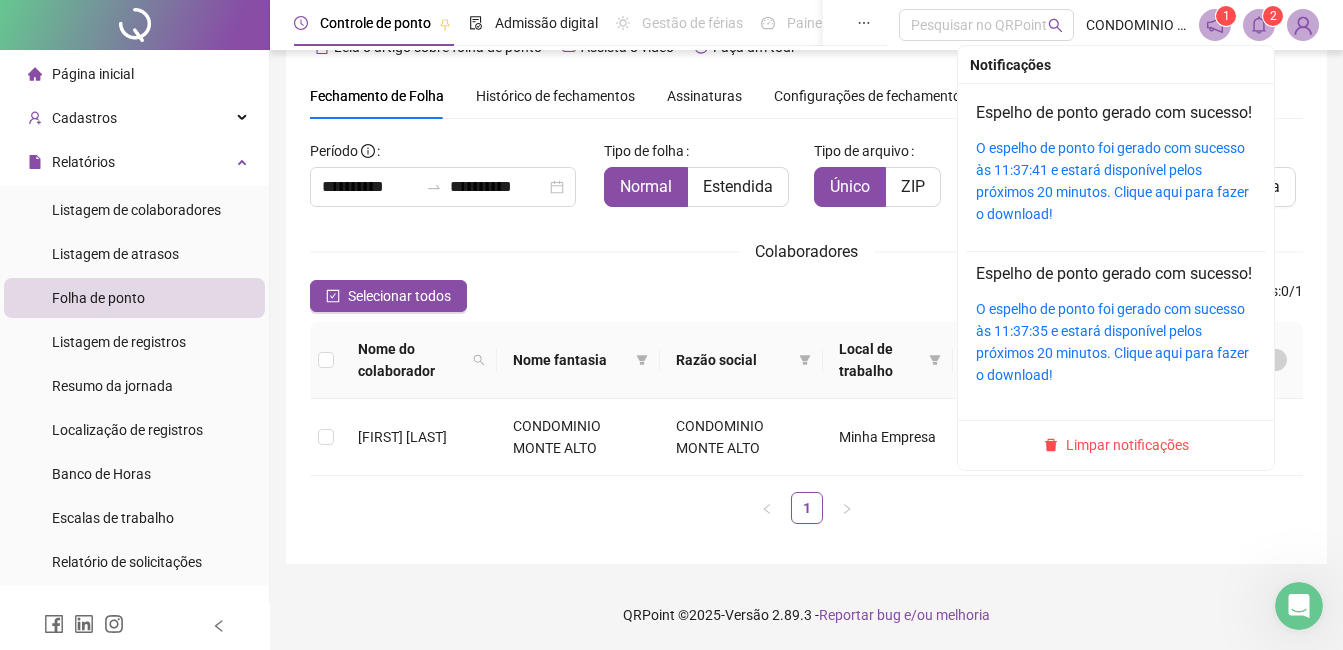 click on "2" at bounding box center (1273, 16) 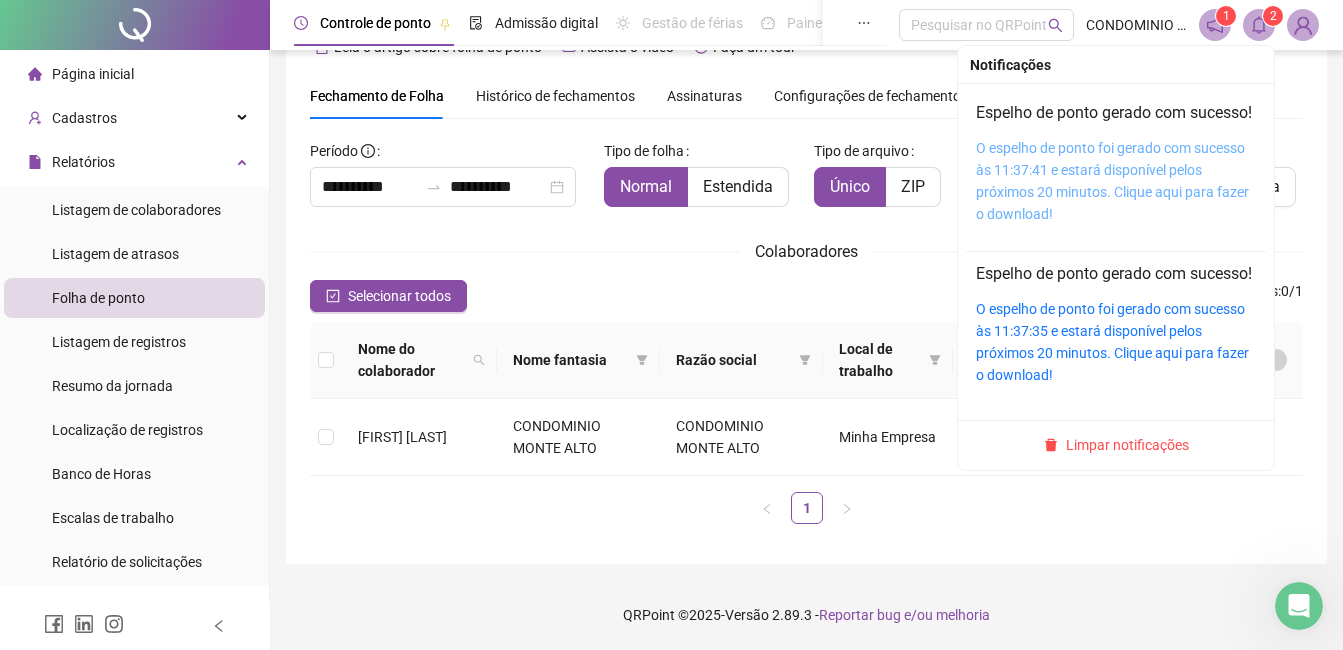 click on "O espelho de ponto foi gerado com sucesso às 11:37:41 e estará disponível pelos próximos 20 minutos.
Clique aqui para fazer o download!" at bounding box center [1116, 181] 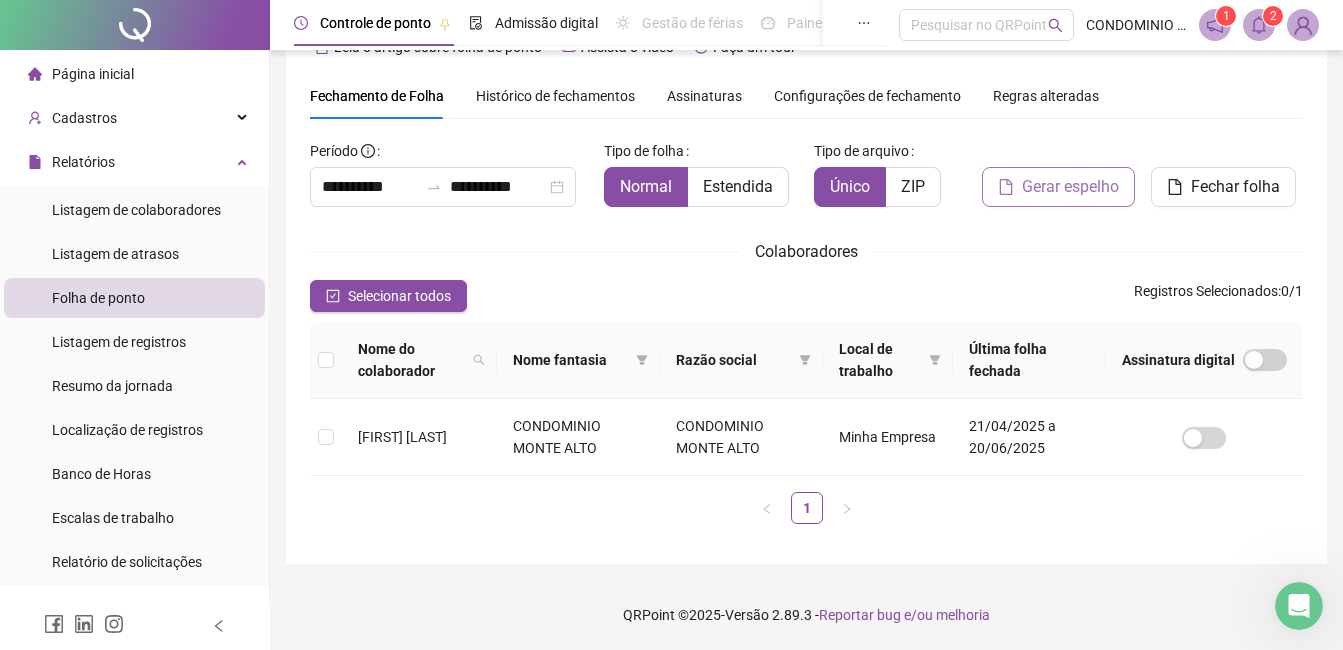 drag, startPoint x: 1062, startPoint y: 221, endPoint x: 1034, endPoint y: 181, distance: 48.82622 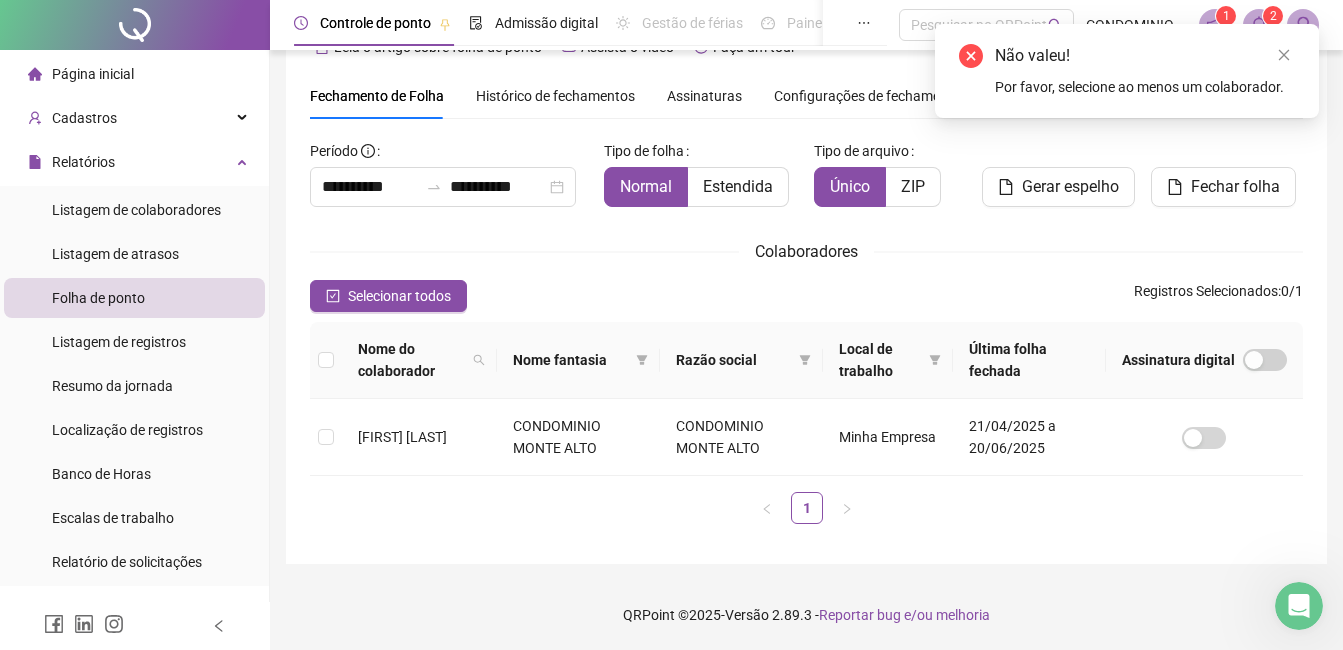 click on "Por favor, selecione ao menos um colaborador." at bounding box center (1145, 87) 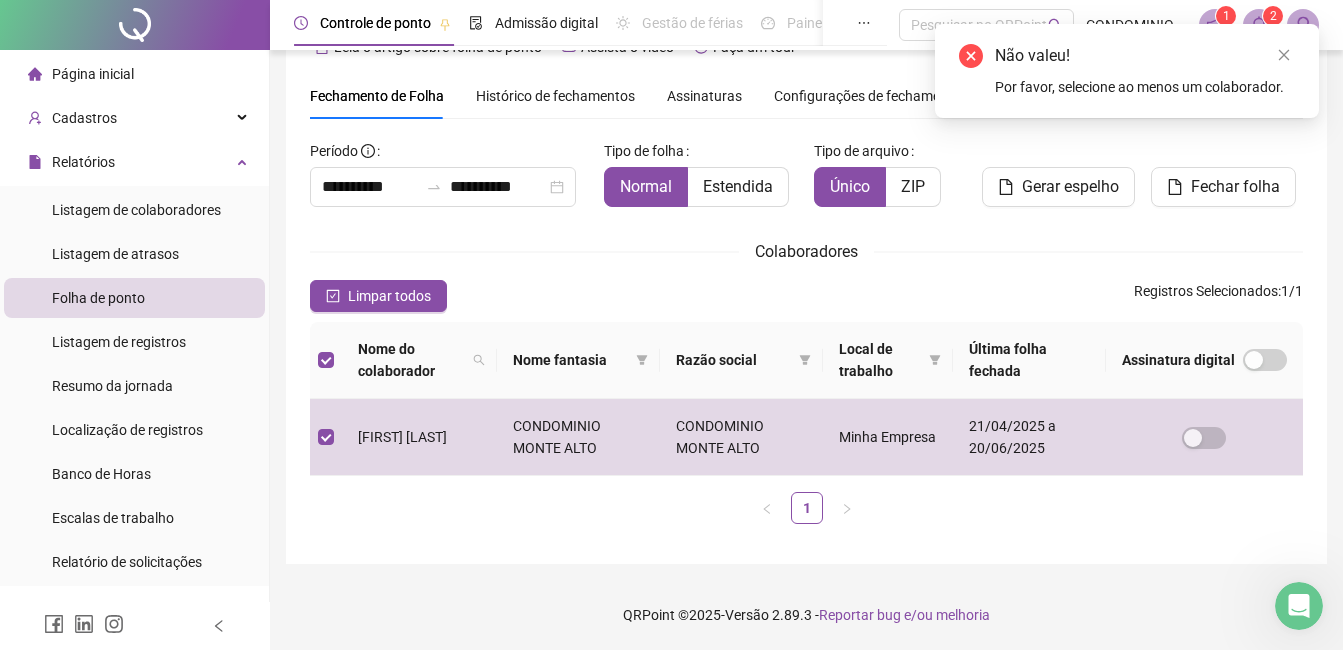 click on "Colaboradores" at bounding box center (806, 251) 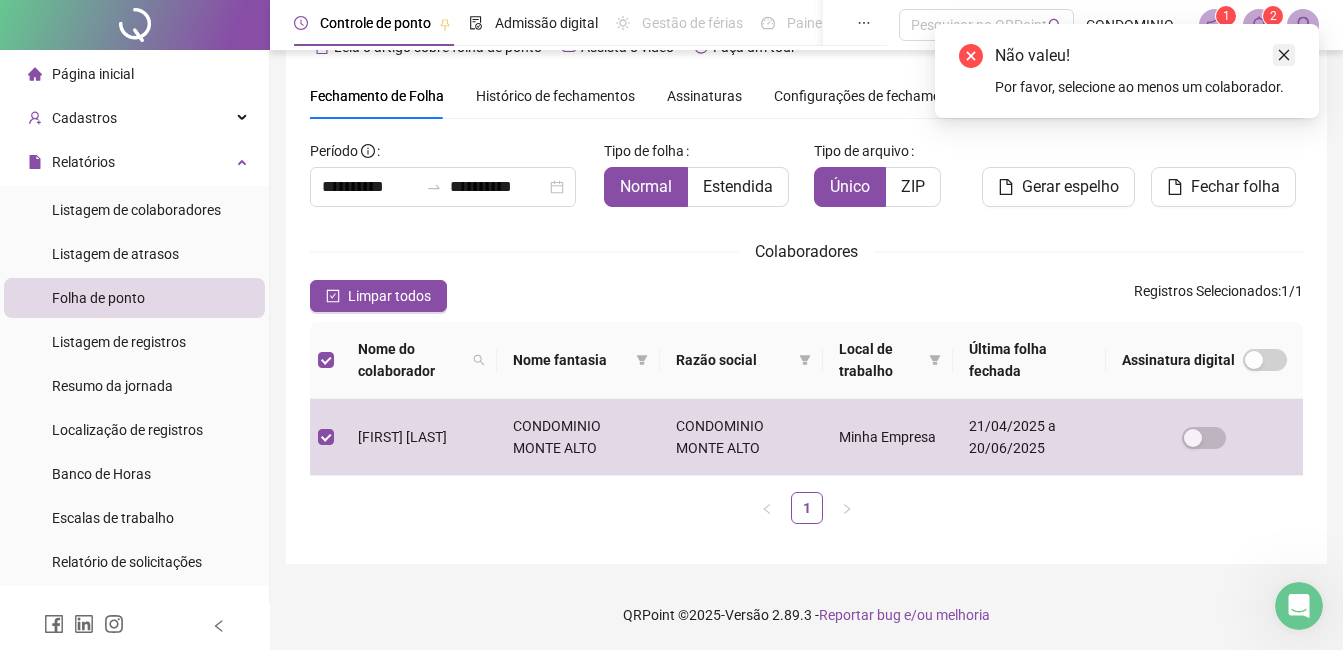 click 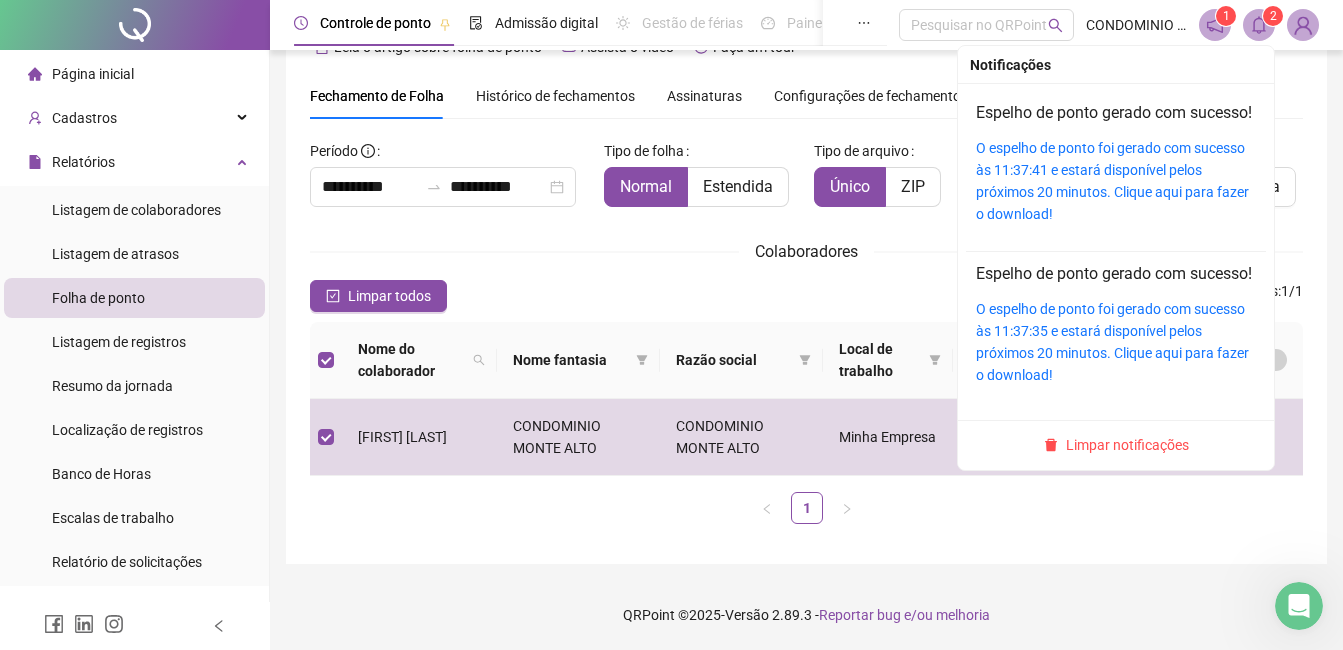 click on "2" at bounding box center [1273, 16] 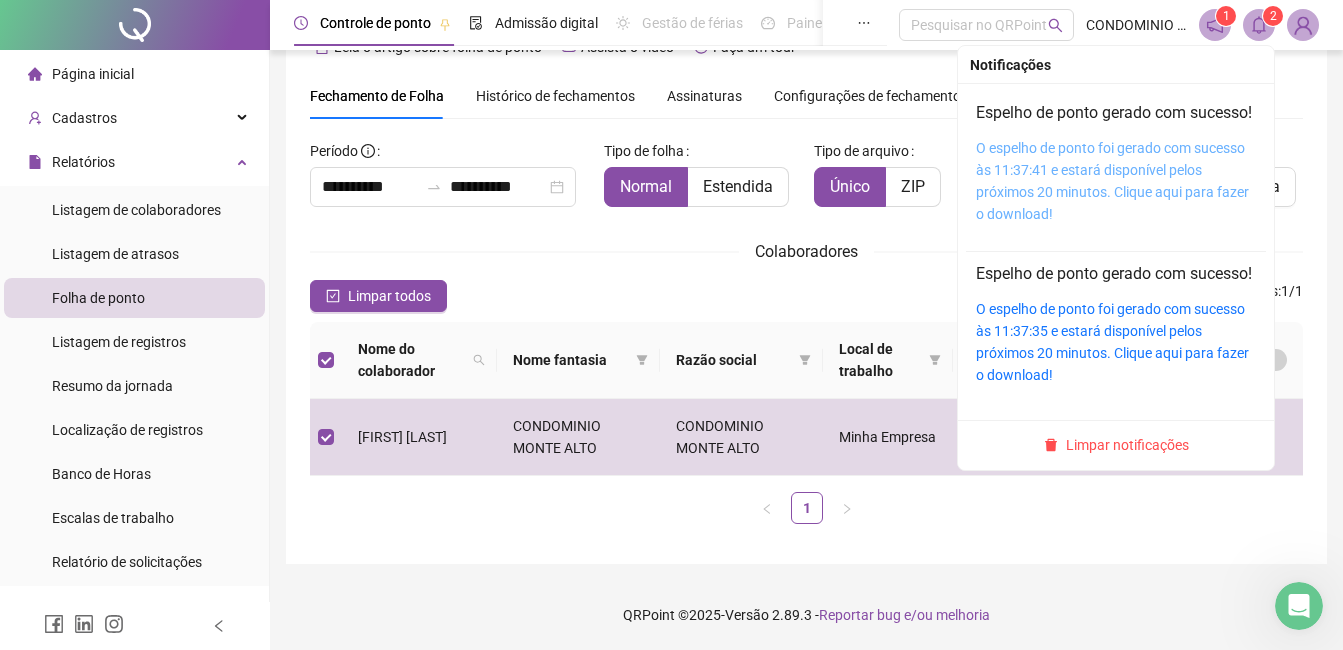 click on "O espelho de ponto foi gerado com sucesso às 11:37:41 e estará disponível pelos próximos 20 minutos.
Clique aqui para fazer o download!" at bounding box center [1112, 181] 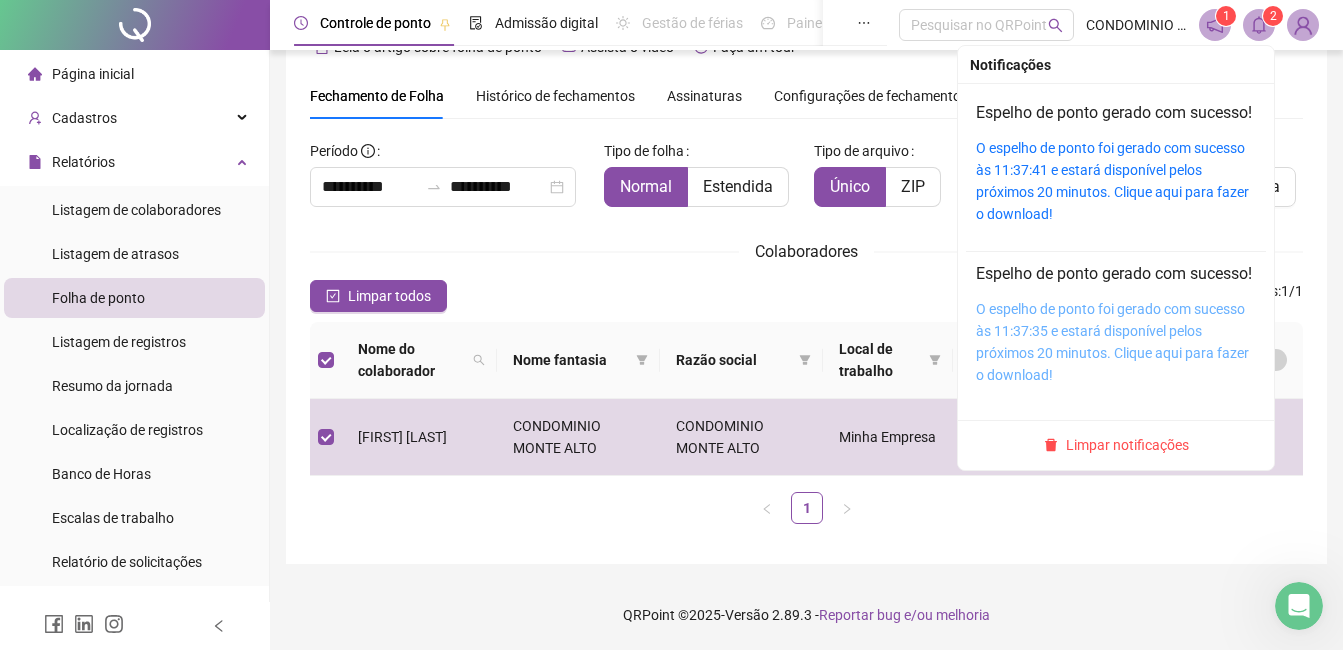 click on "O espelho de ponto foi gerado com sucesso às 11:37:35 e estará disponível pelos próximos 20 minutos.
Clique aqui para fazer o download!" at bounding box center (1112, 342) 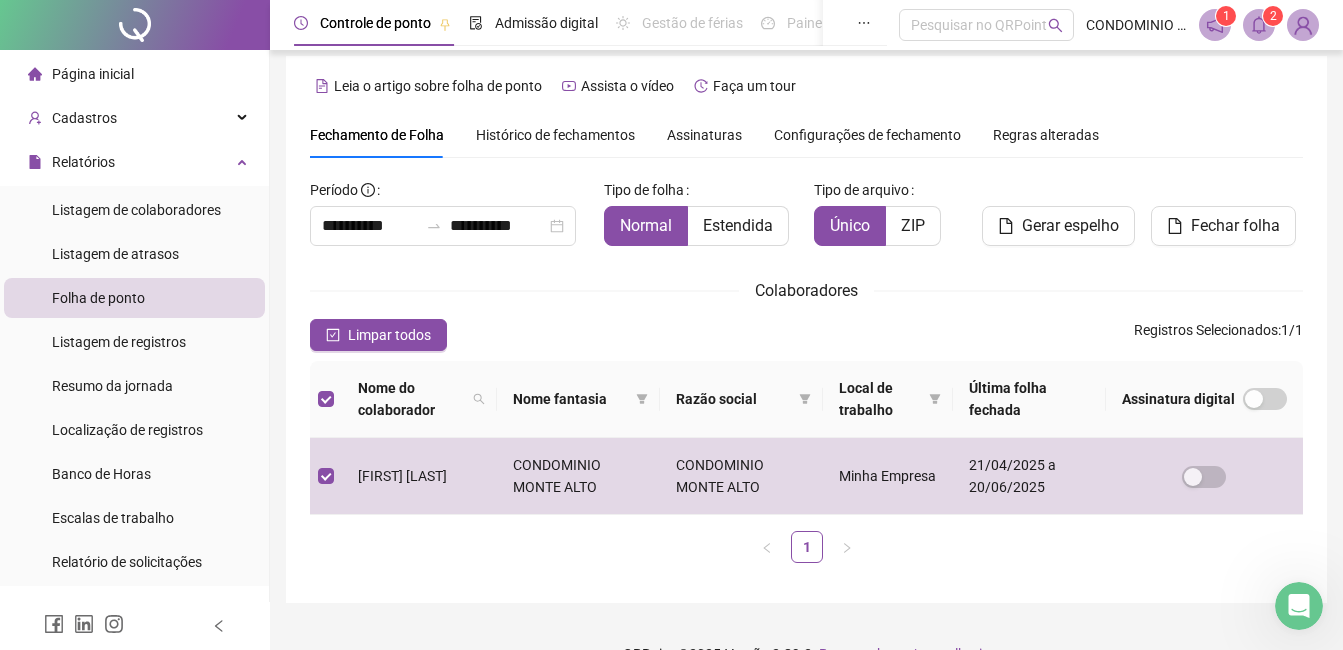 scroll, scrollTop: 0, scrollLeft: 0, axis: both 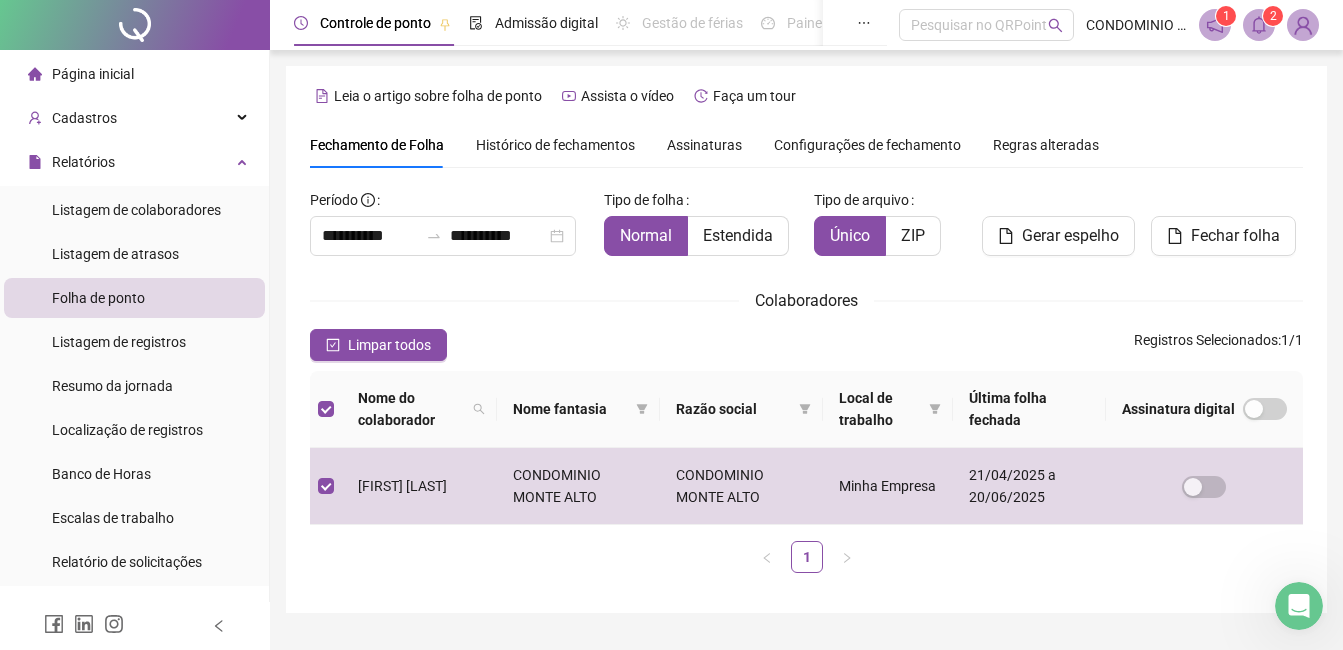 click 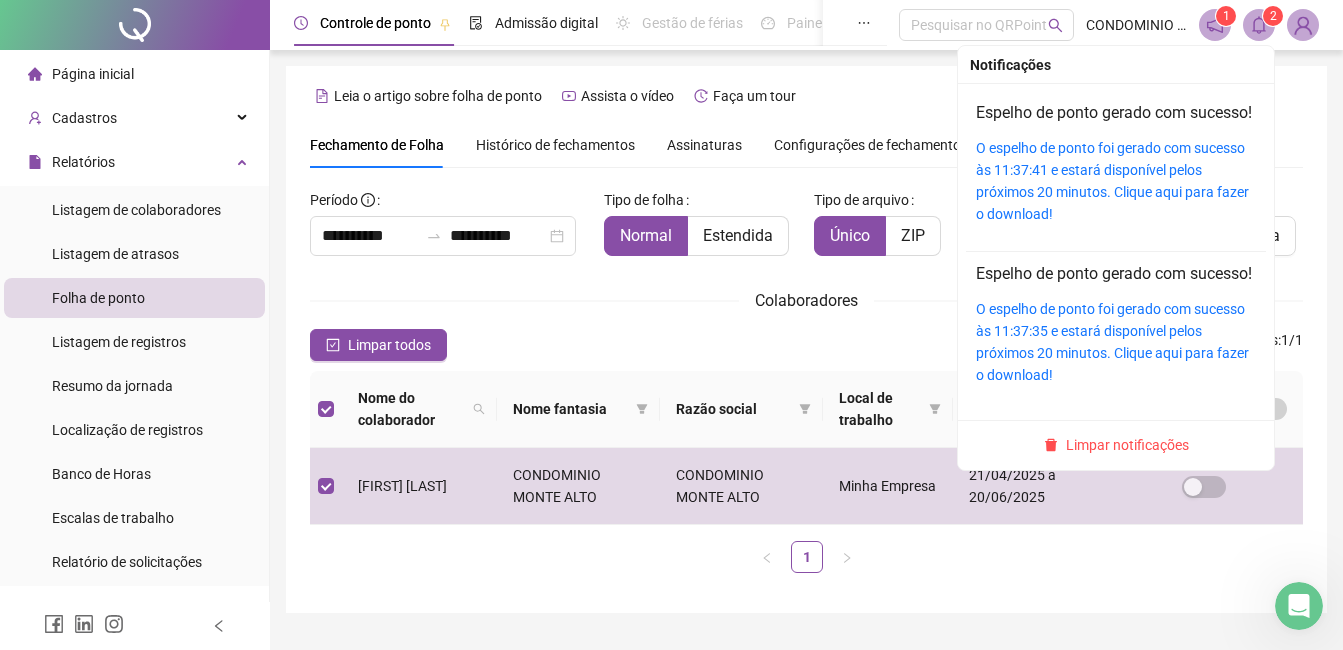 click on "2" at bounding box center (1273, 16) 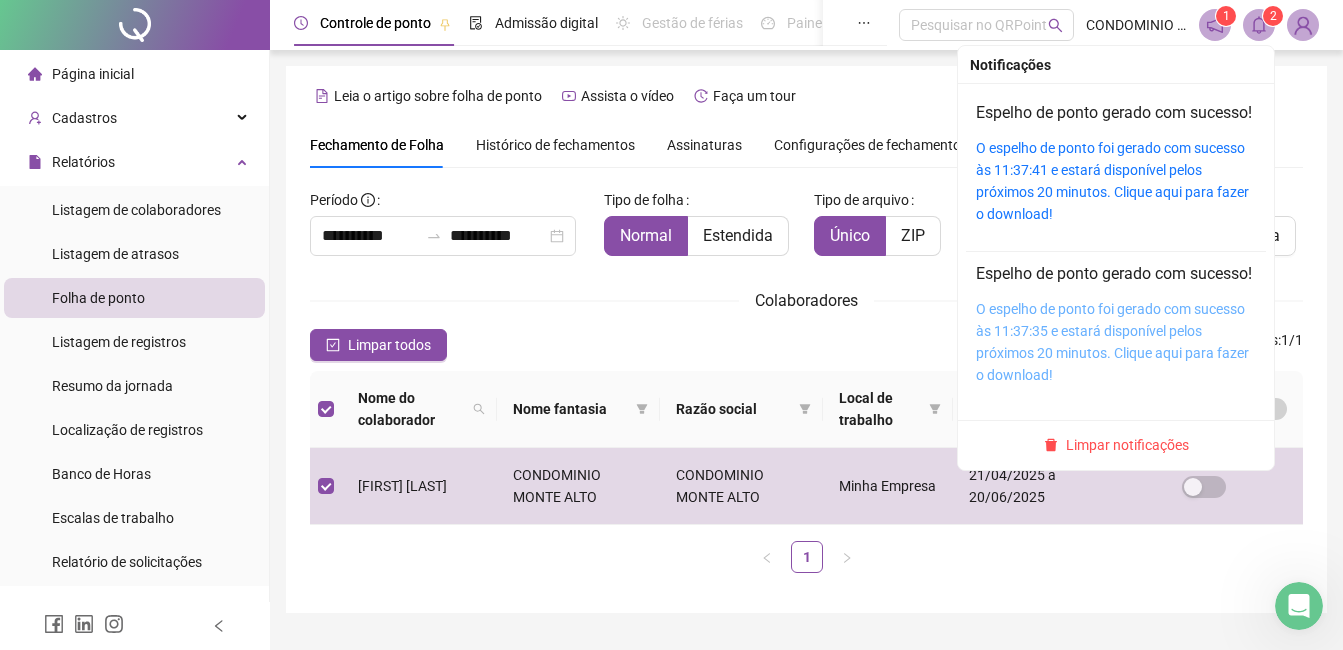 click on "O espelho de ponto foi gerado com sucesso às 11:37:35 e estará disponível pelos próximos 20 minutos.
Clique aqui para fazer o download!" at bounding box center [1112, 342] 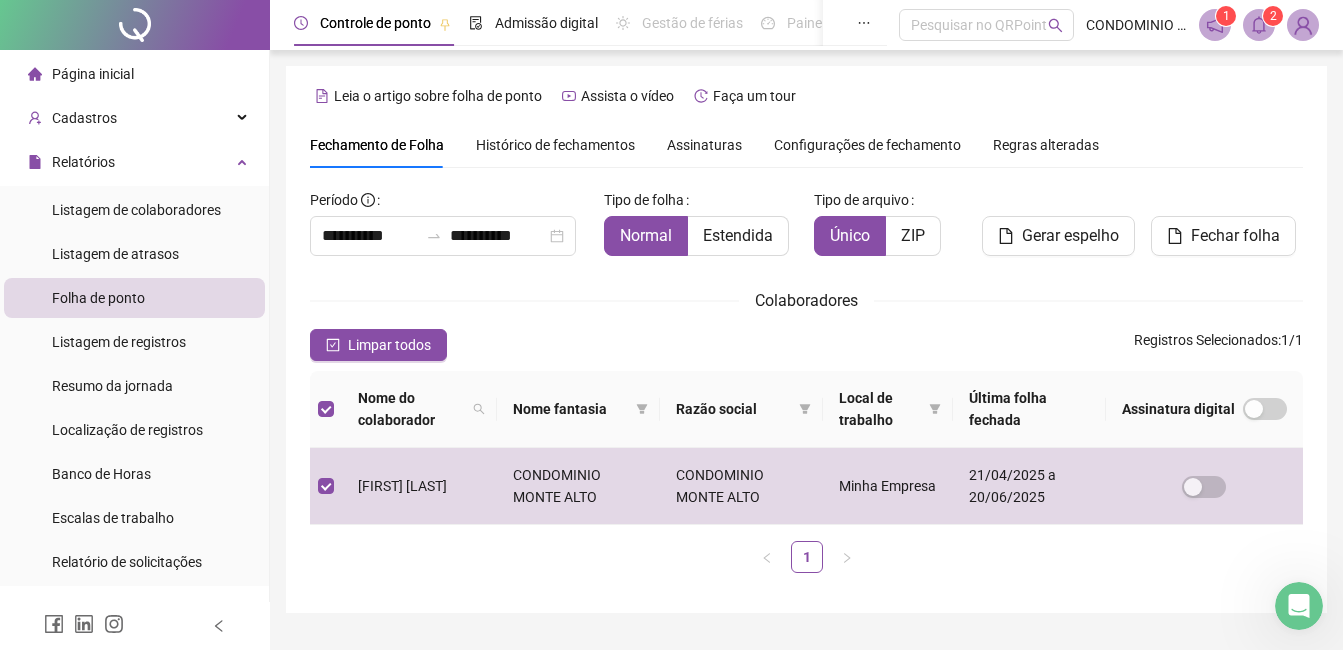 click on "**********" at bounding box center (806, 386) 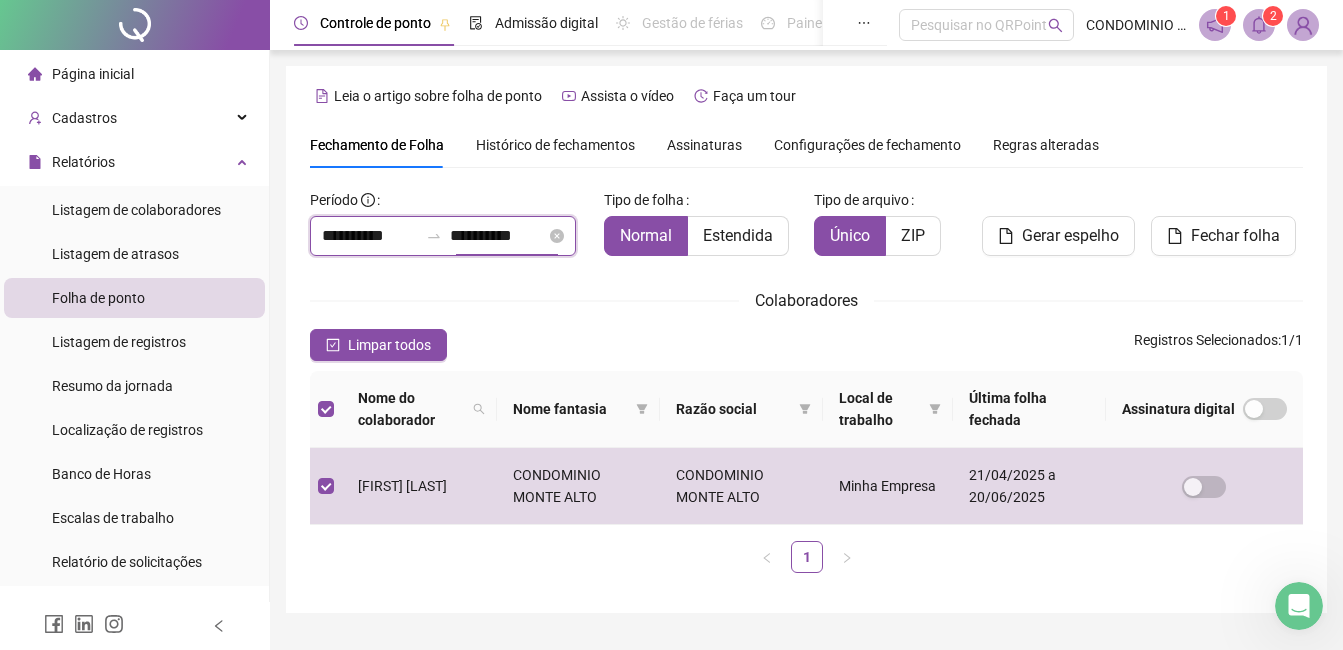 click on "**********" at bounding box center (370, 236) 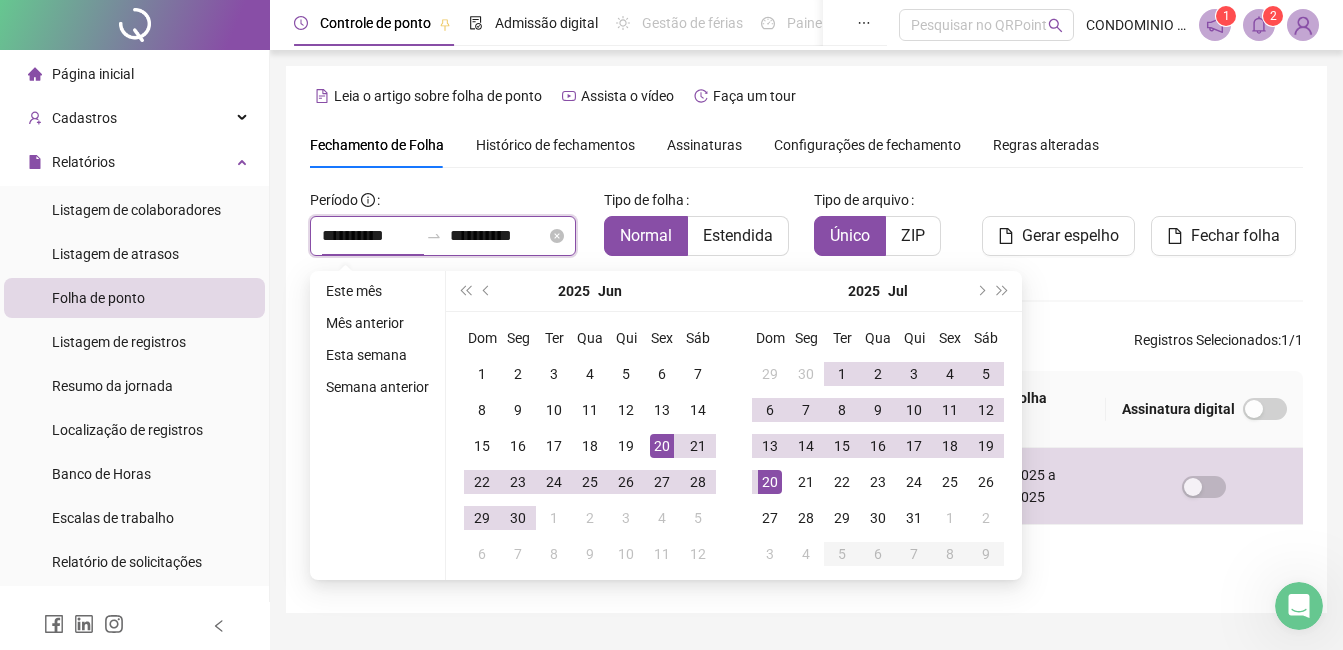 click on "**********" at bounding box center (370, 236) 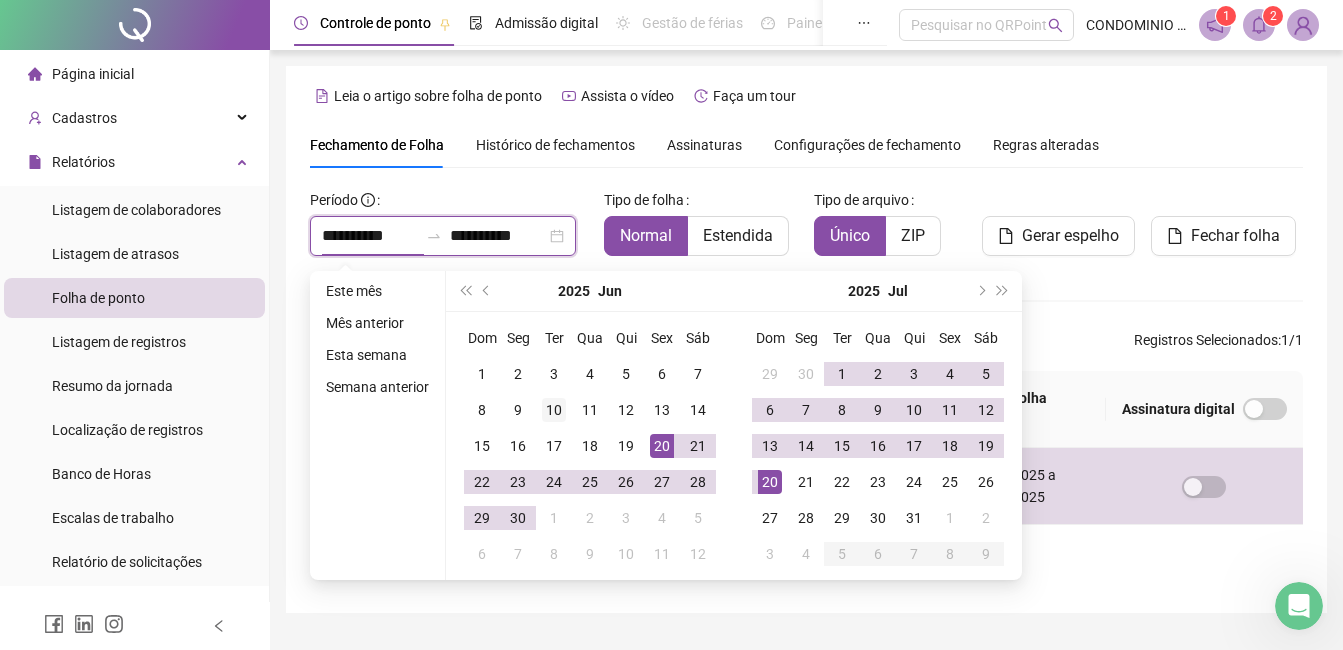 type on "**********" 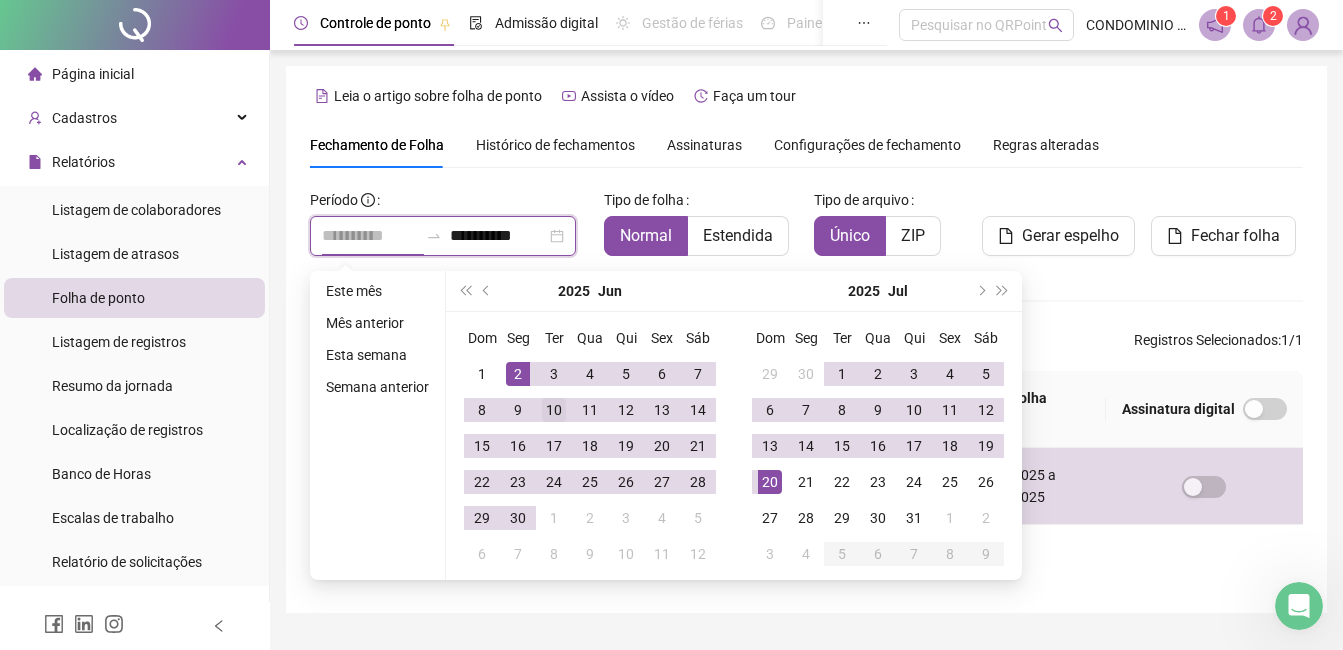 type on "**********" 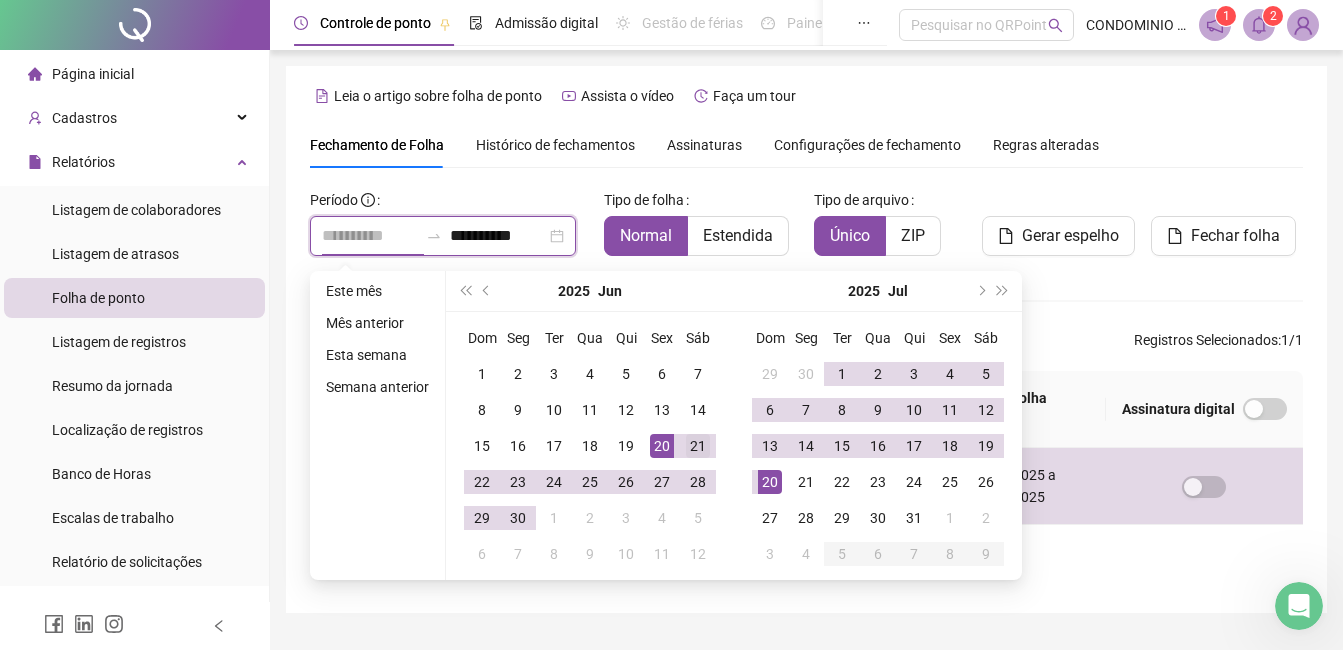 type on "**********" 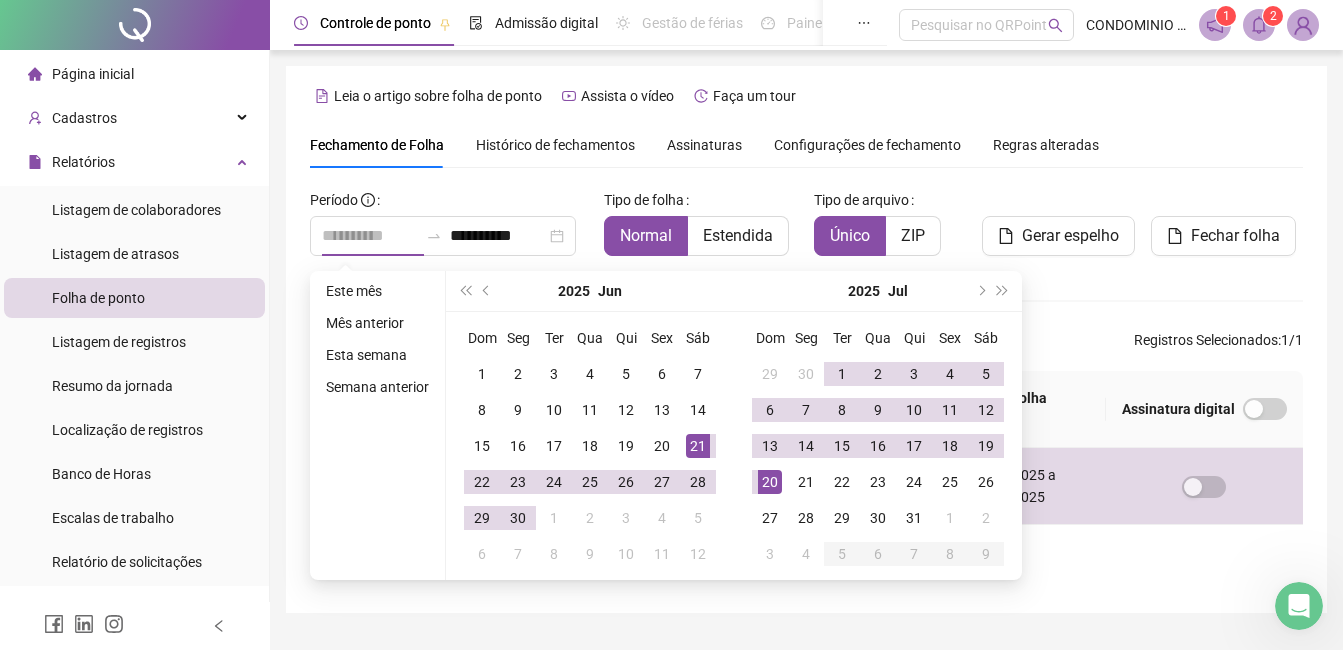 click on "21" at bounding box center (698, 446) 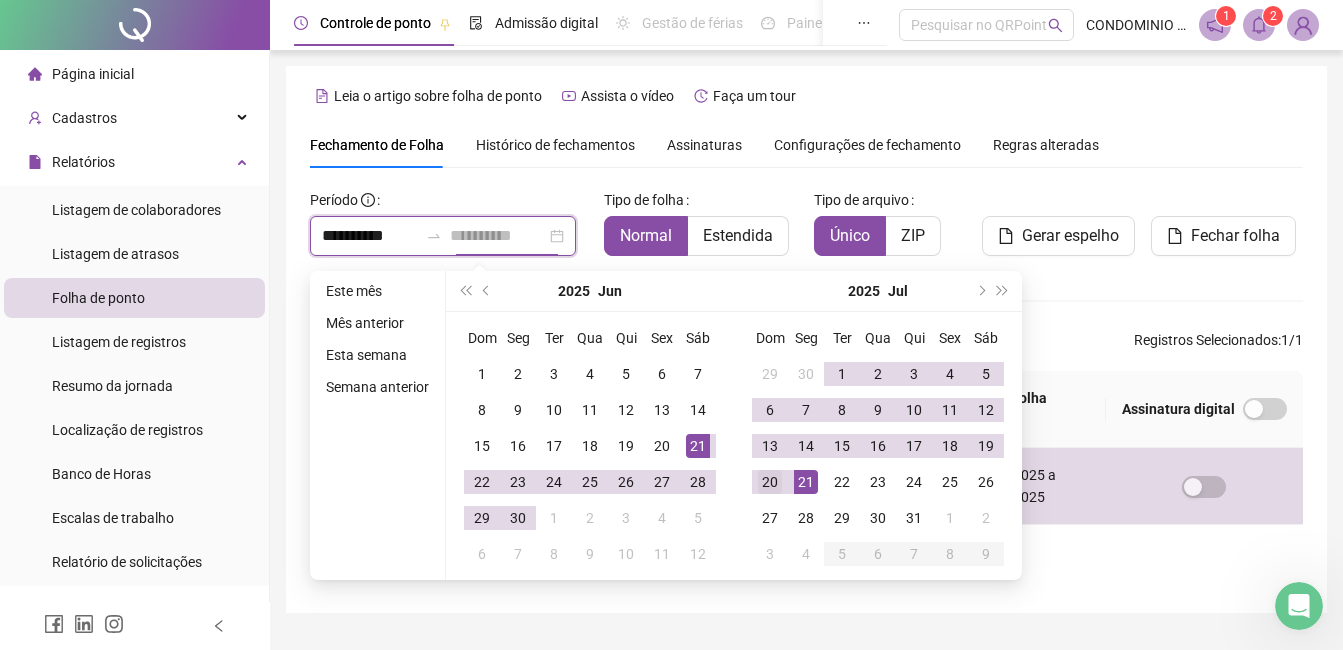 type on "**********" 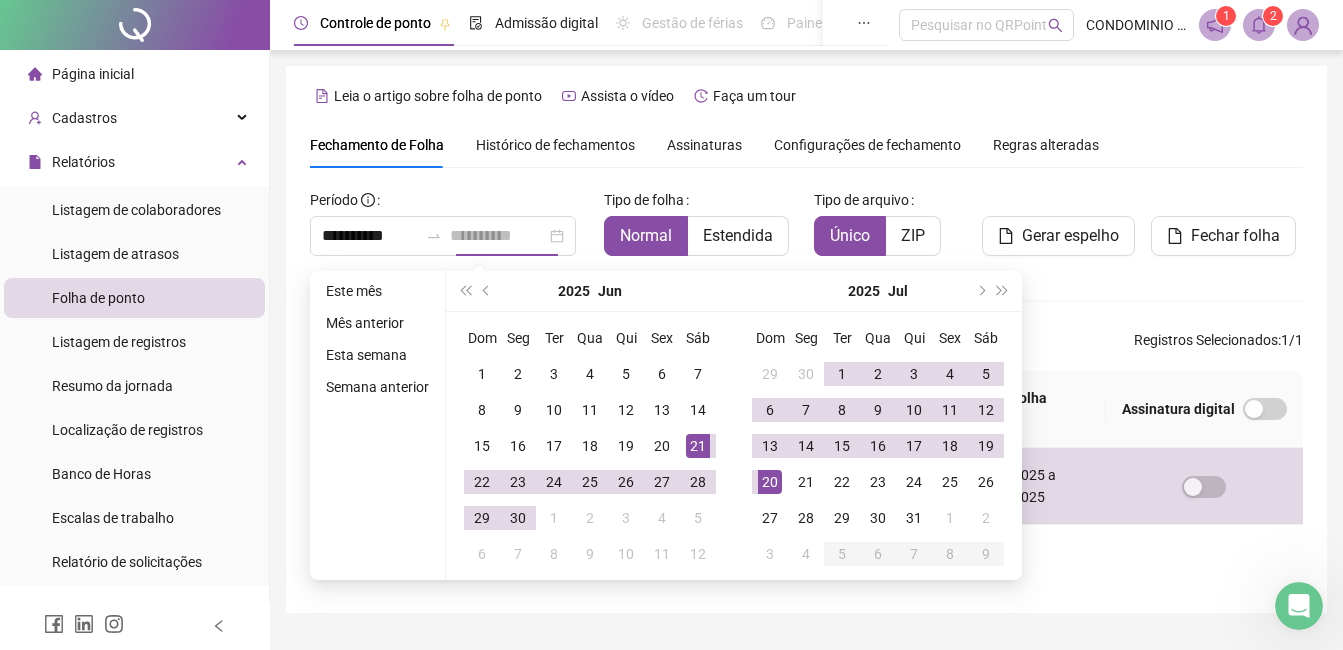 click on "20" at bounding box center (770, 482) 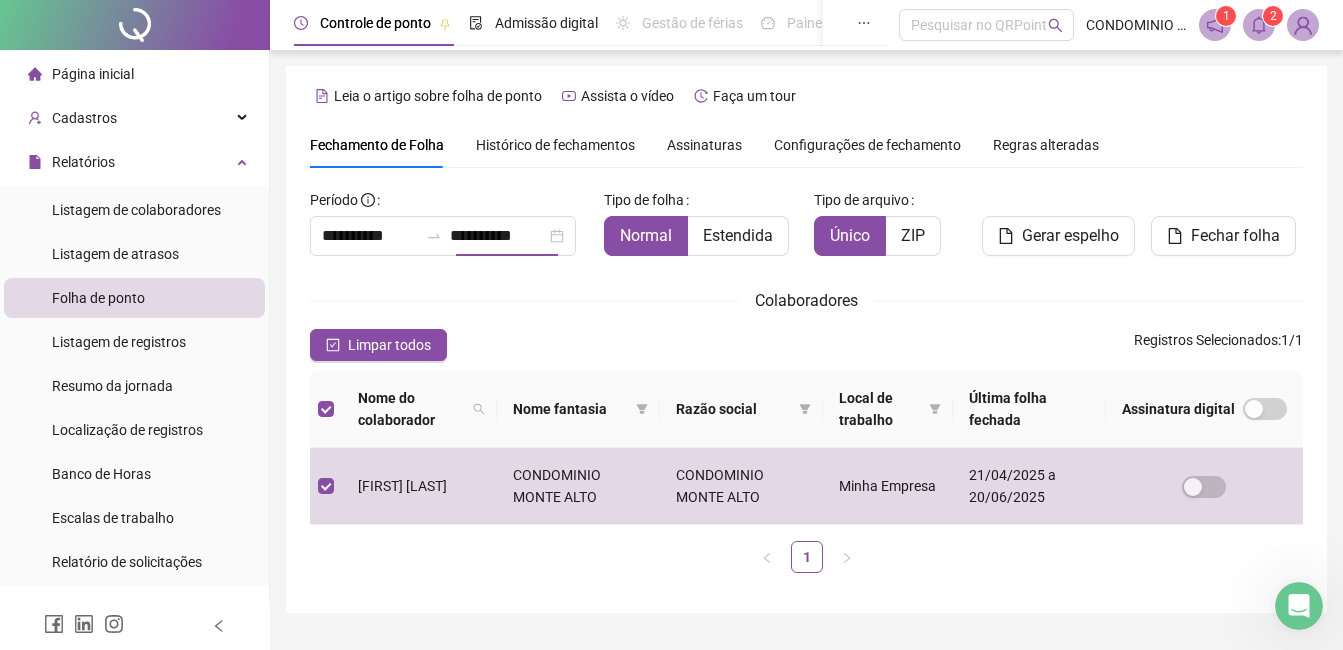 scroll, scrollTop: 49, scrollLeft: 0, axis: vertical 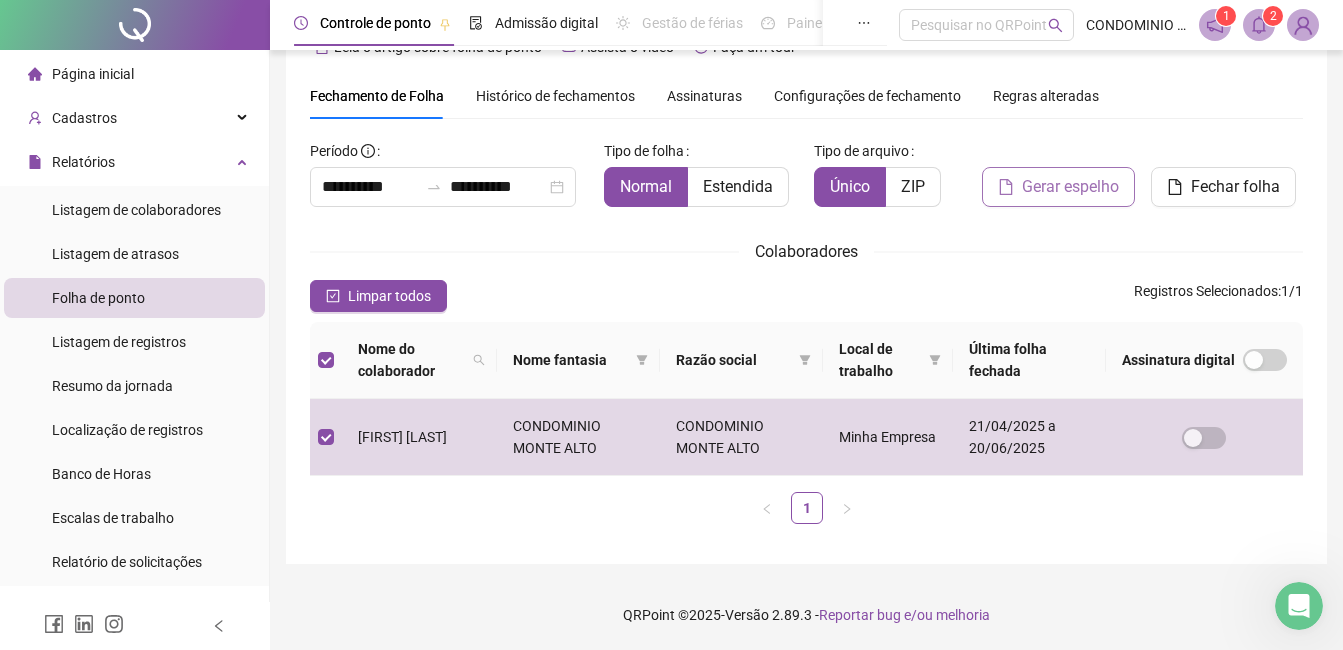 click on "Gerar espelho" at bounding box center [1070, 187] 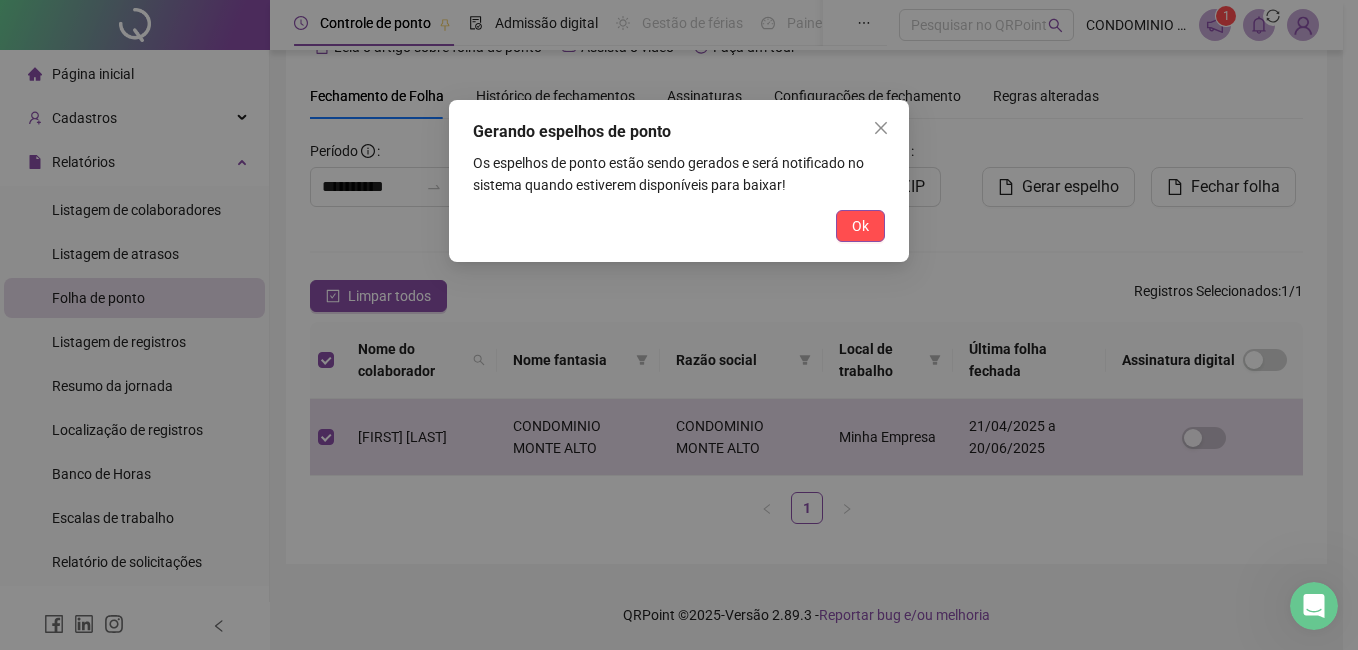 click on "Ok" at bounding box center (860, 226) 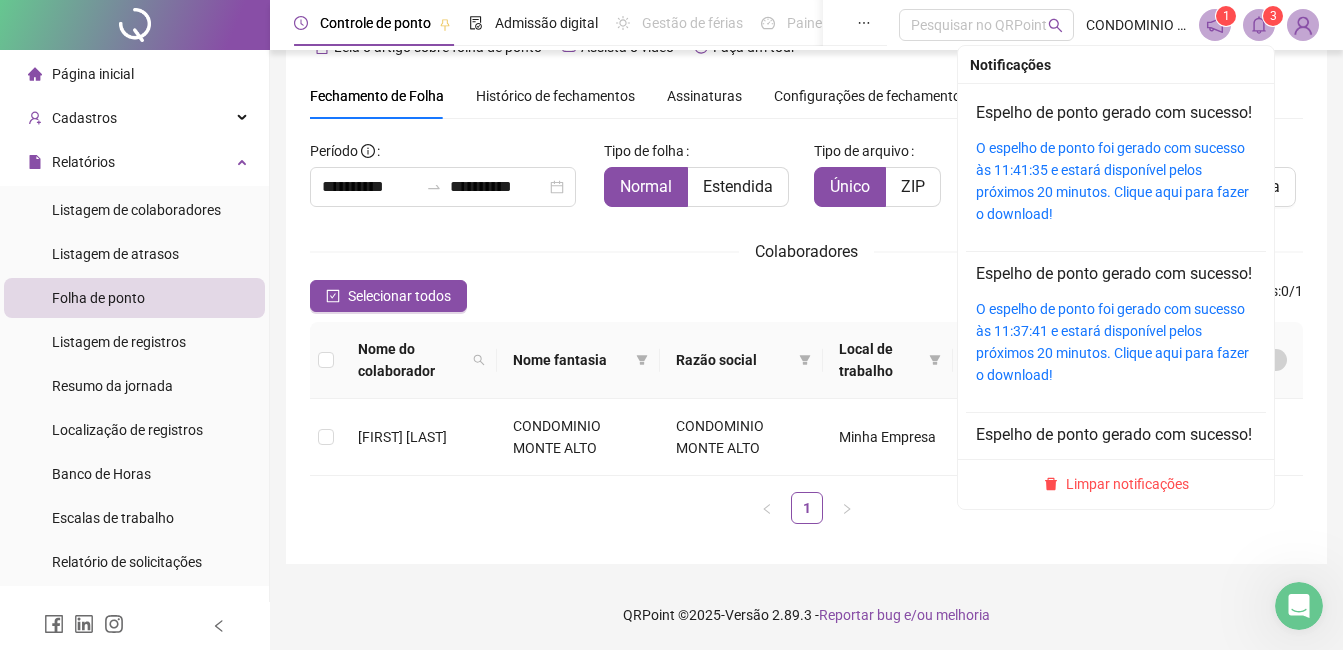 click on "3" at bounding box center [1273, 16] 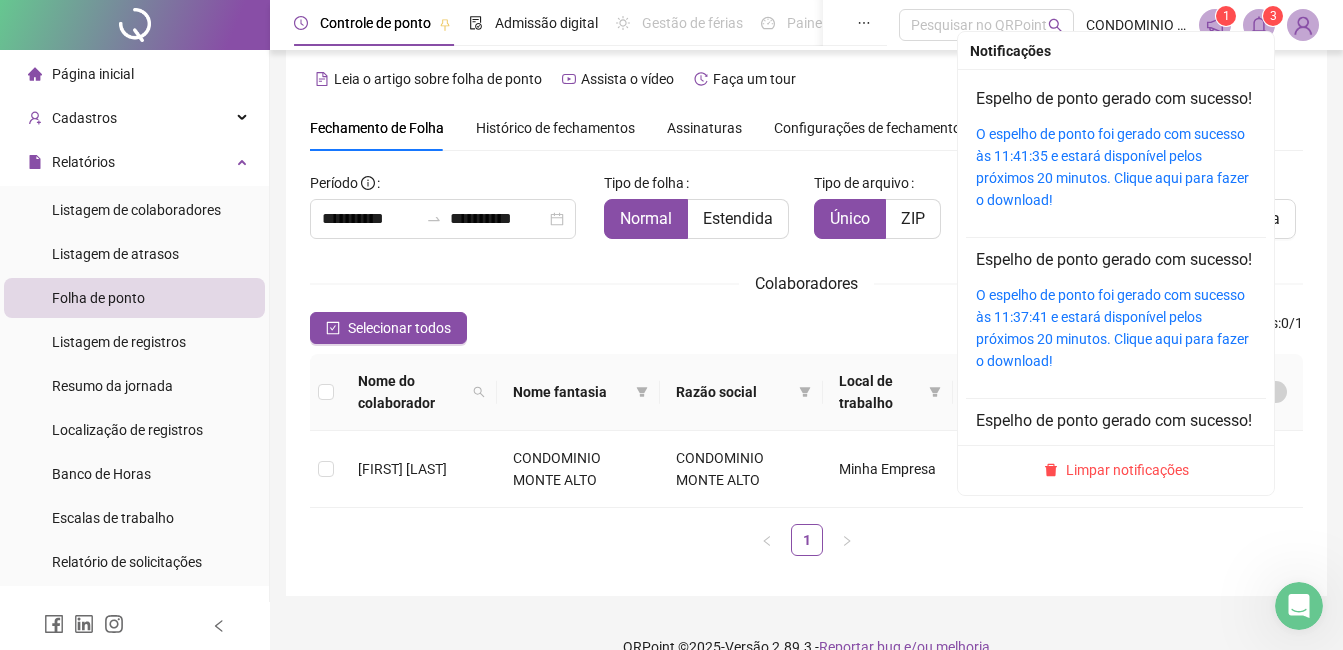 scroll, scrollTop: 0, scrollLeft: 0, axis: both 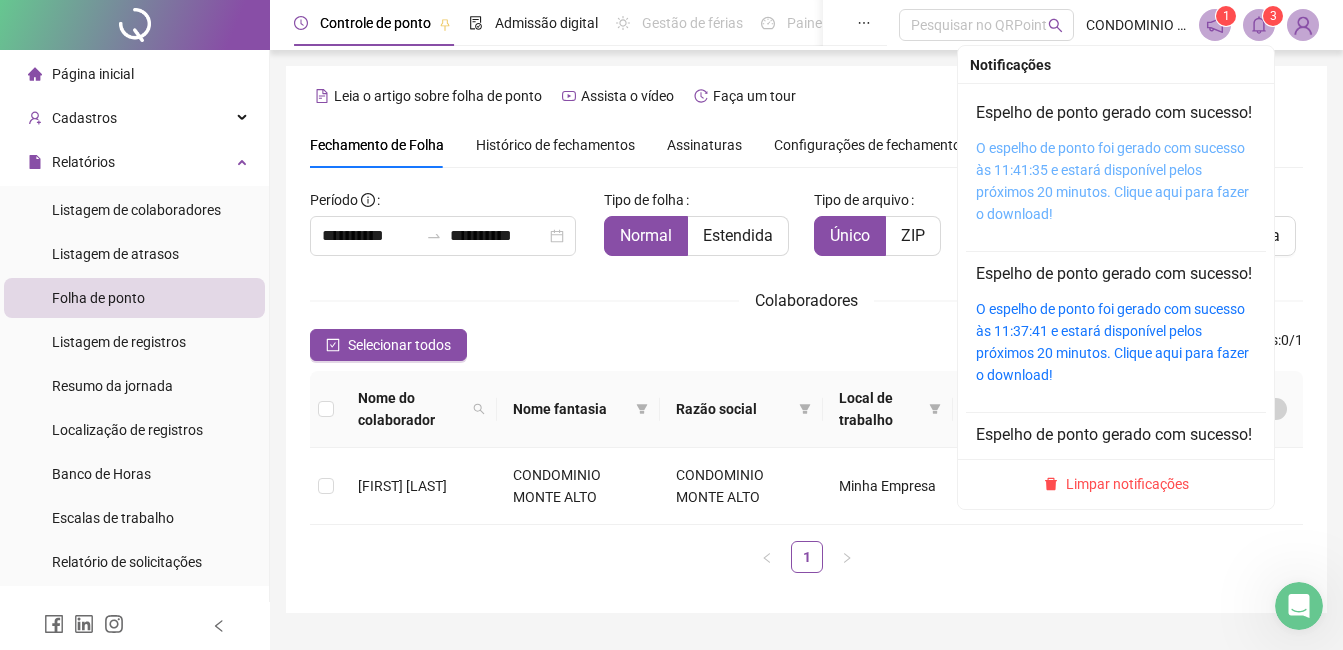 click on "O espelho de ponto foi gerado com sucesso às 11:41:35 e estará disponível pelos próximos 20 minutos.
Clique aqui para fazer o download!" at bounding box center [1112, 181] 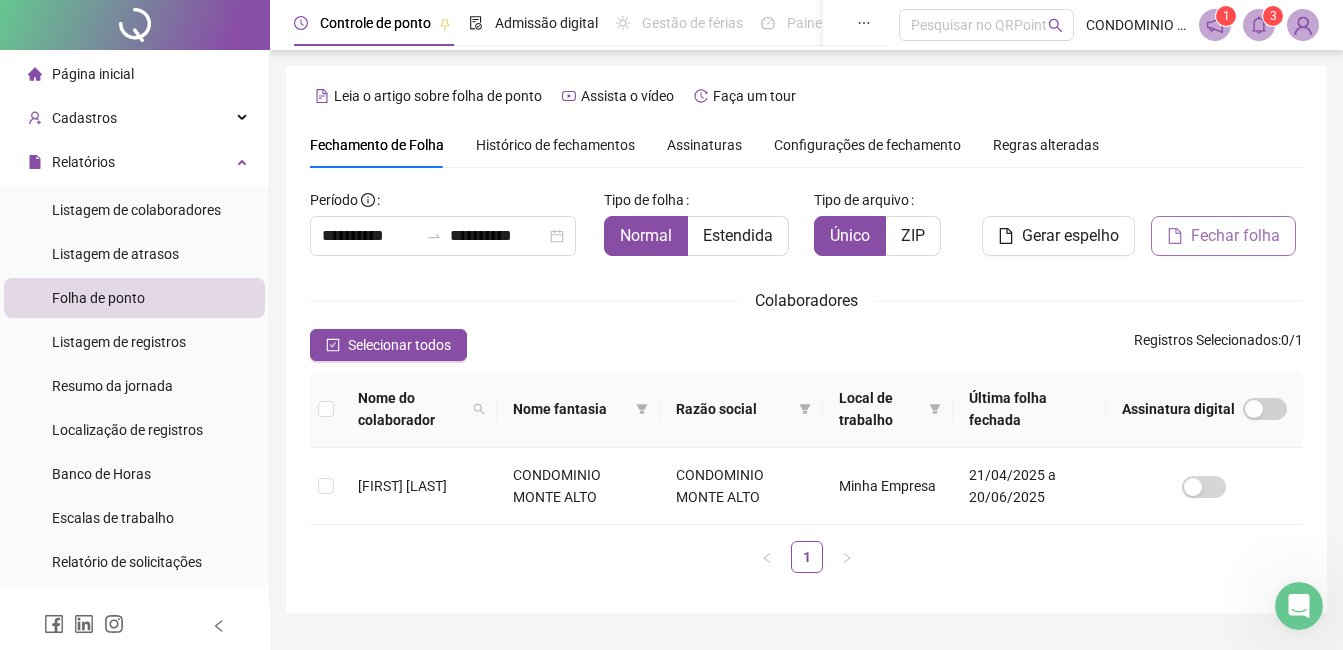 click on "Fechar folha" at bounding box center (1235, 236) 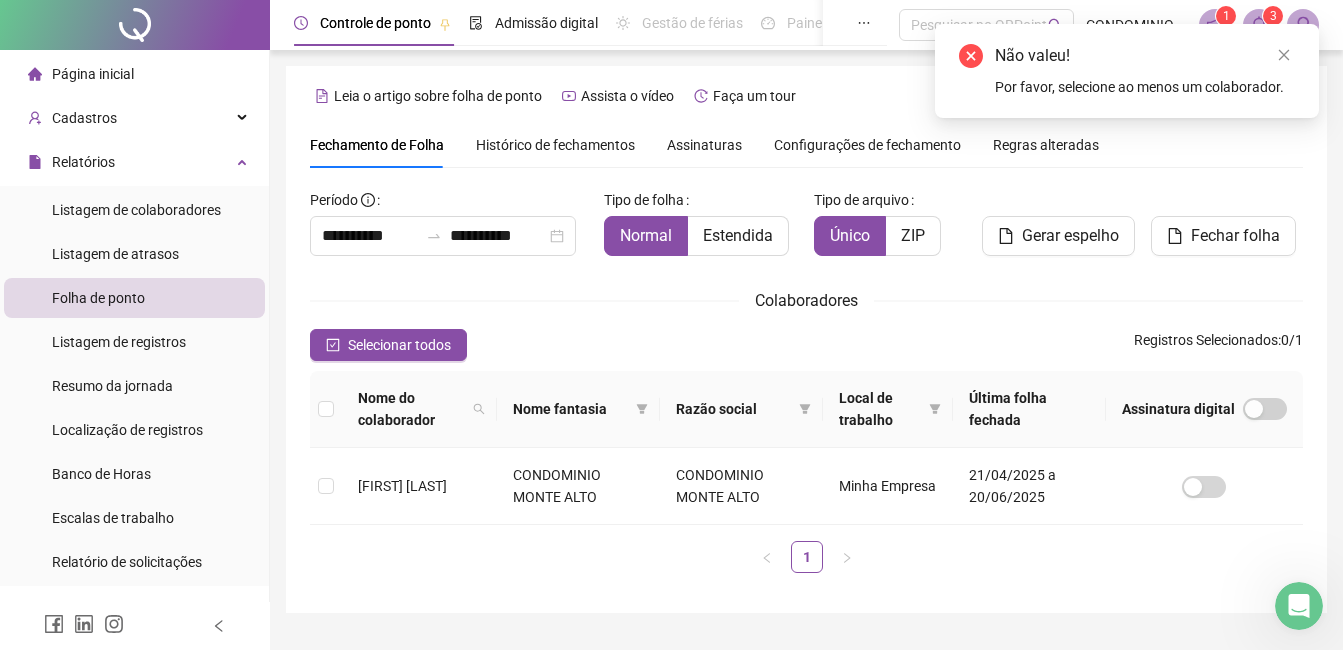click at bounding box center [326, 409] 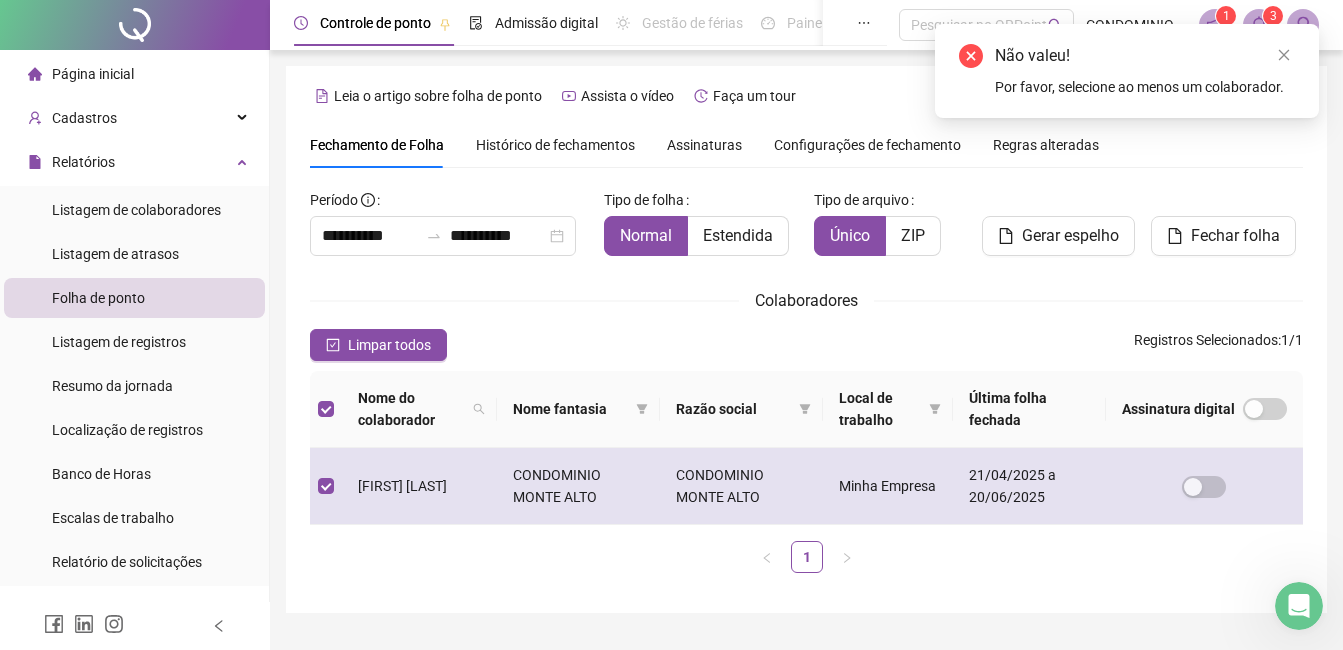scroll, scrollTop: 49, scrollLeft: 0, axis: vertical 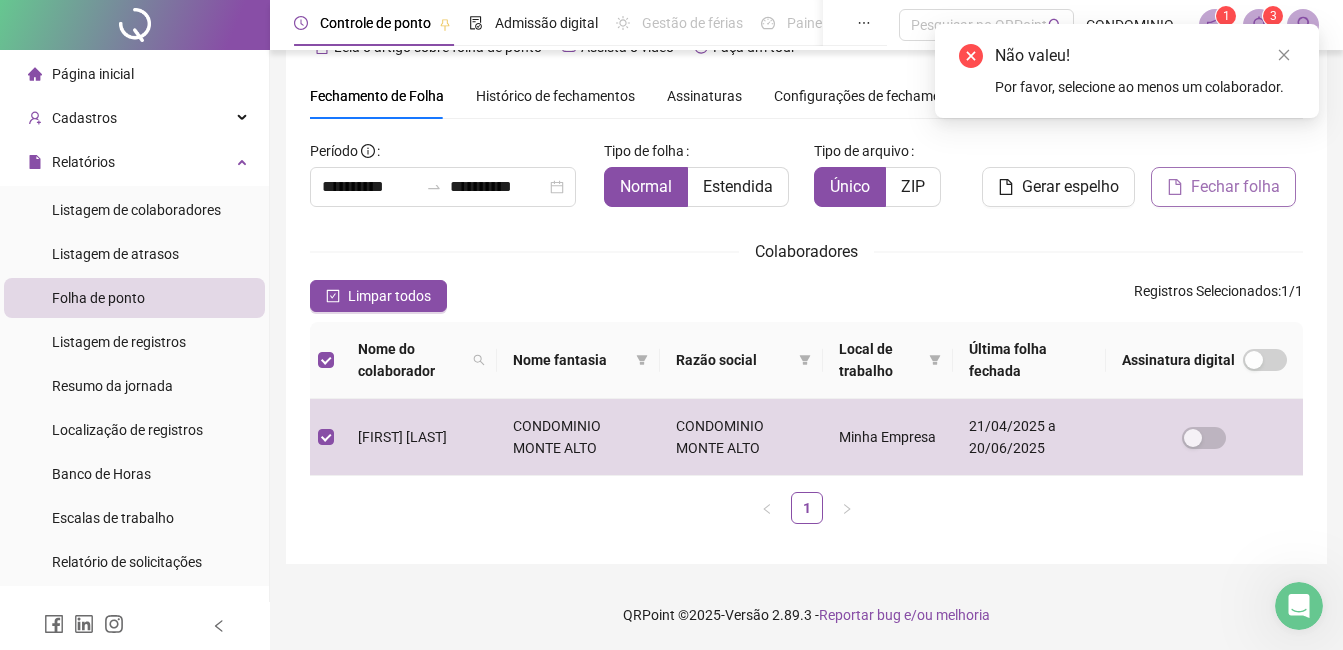 click on "Fechar folha" at bounding box center [1235, 187] 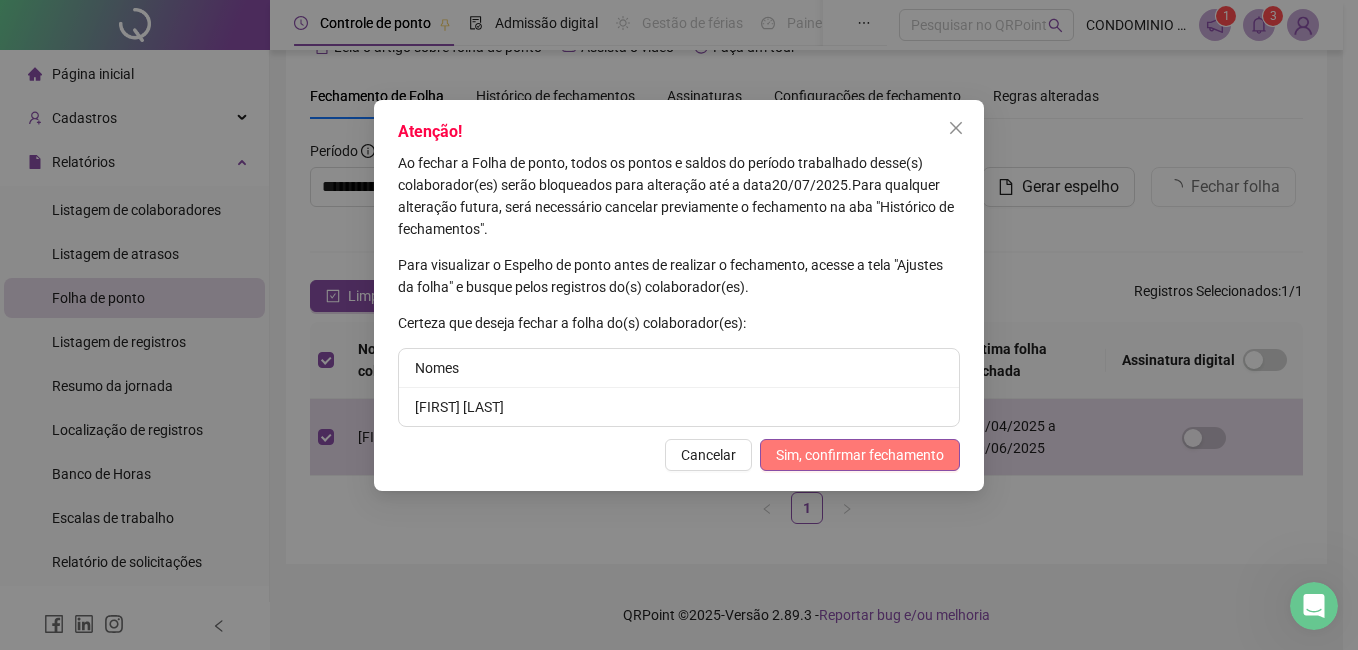 click on "Sim, confirmar fechamento" at bounding box center [860, 455] 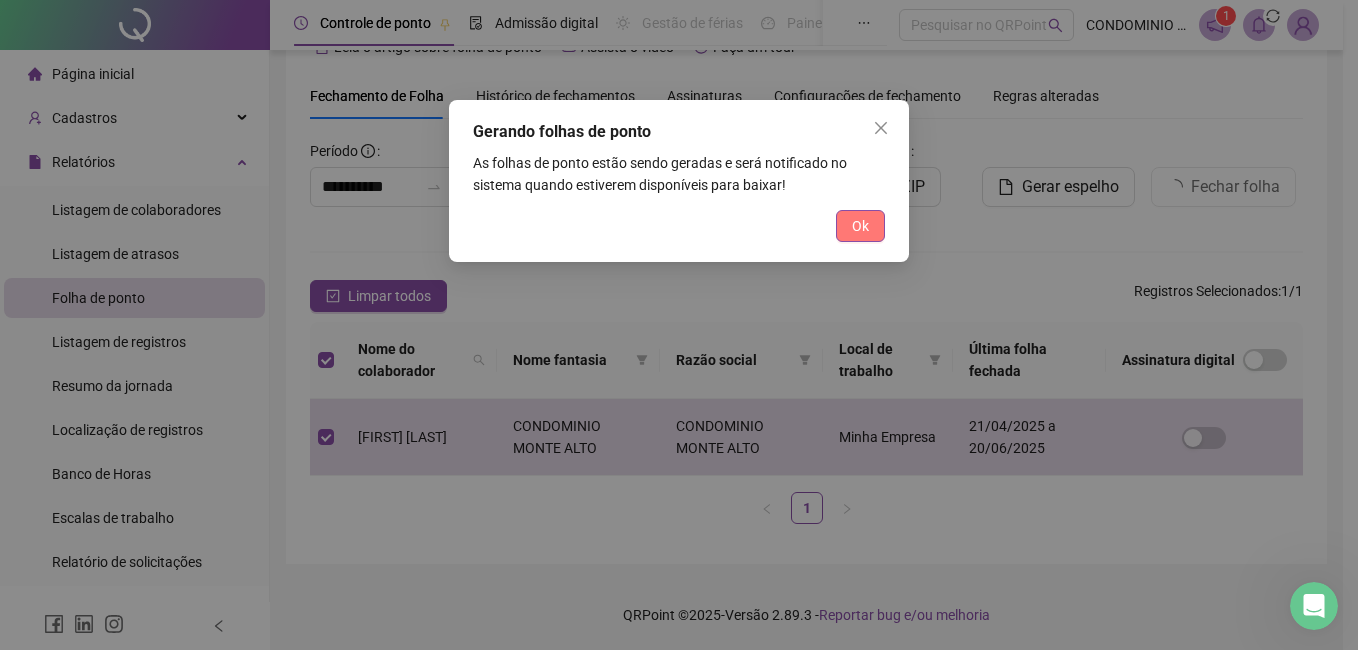 click on "Ok" at bounding box center [860, 226] 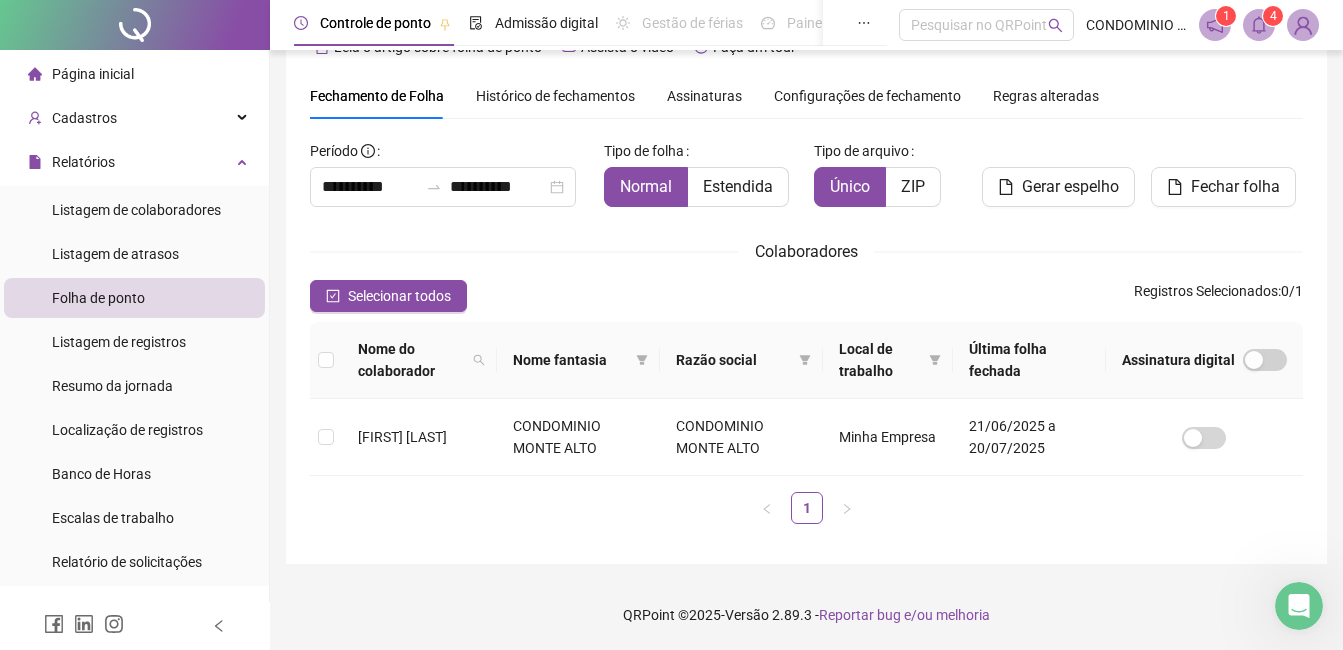 click 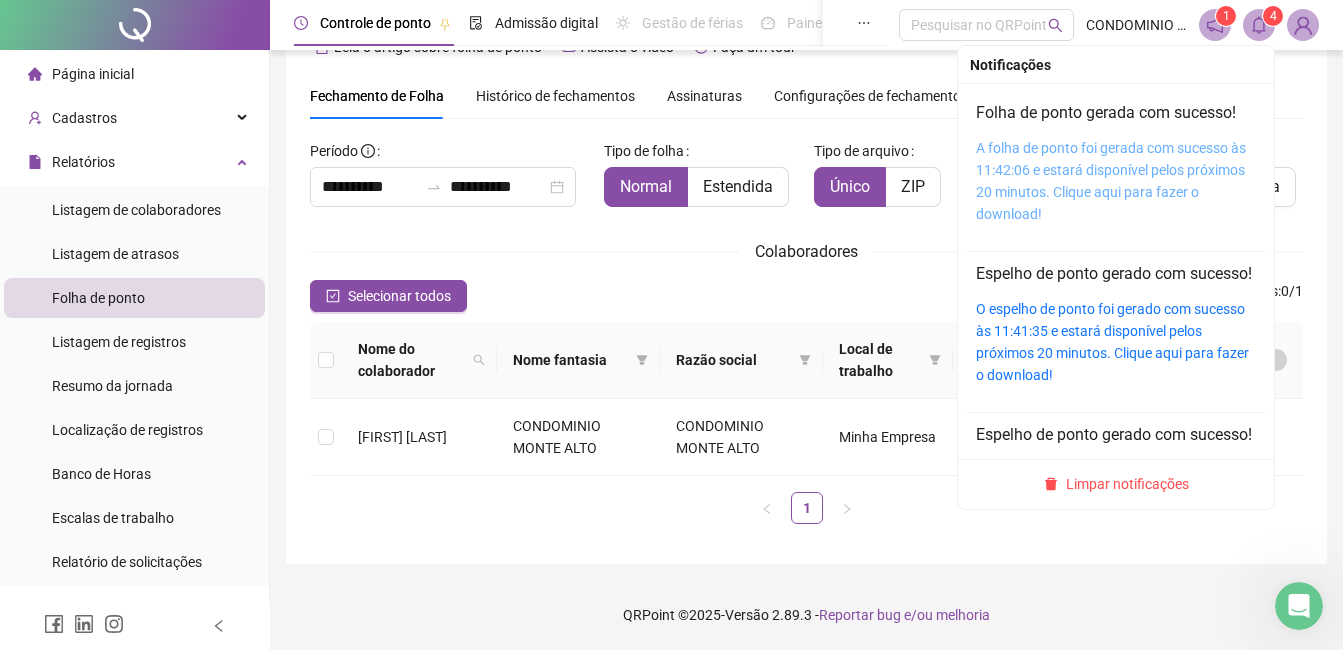 click on "A folha de ponto foi gerada com sucesso às 11:42:06 e estará disponível pelos próximos 20 minutos.
Clique aqui para fazer o download!" at bounding box center [1111, 181] 